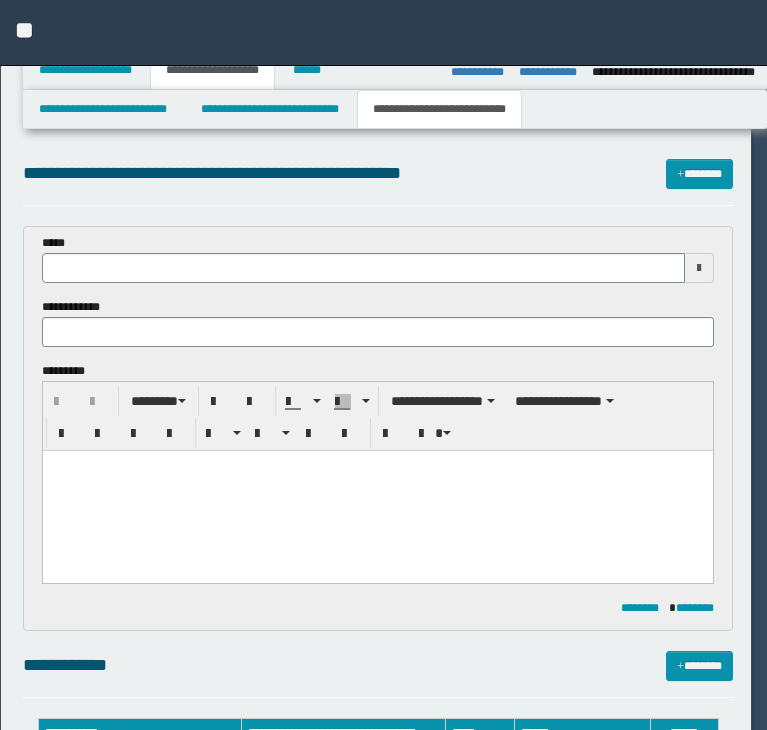 select on "*" 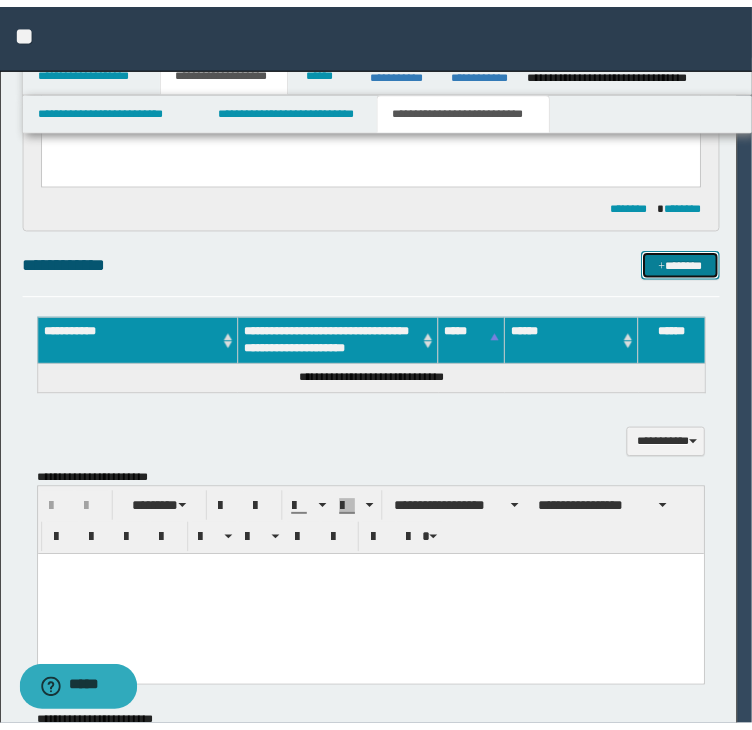scroll, scrollTop: 0, scrollLeft: 0, axis: both 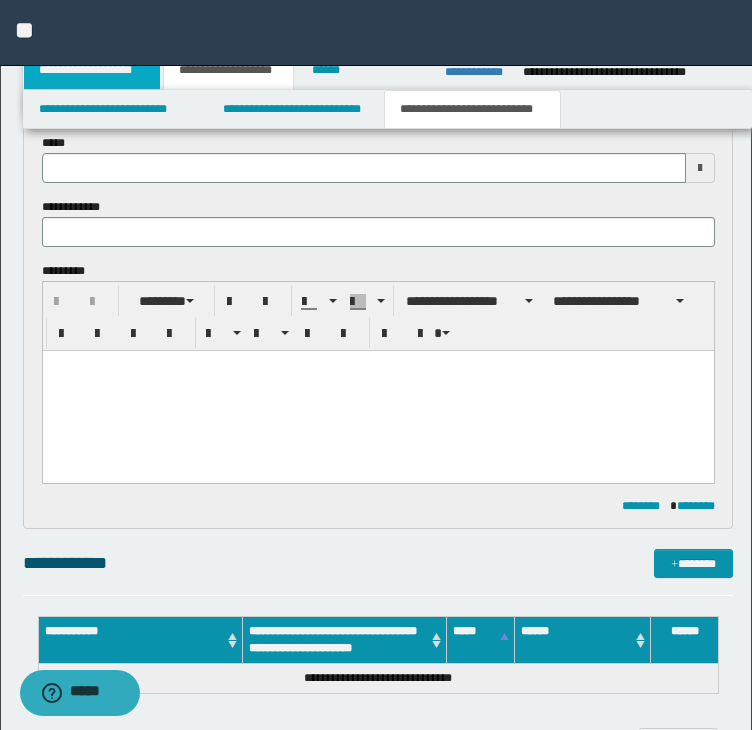 click on "**********" at bounding box center [92, 70] 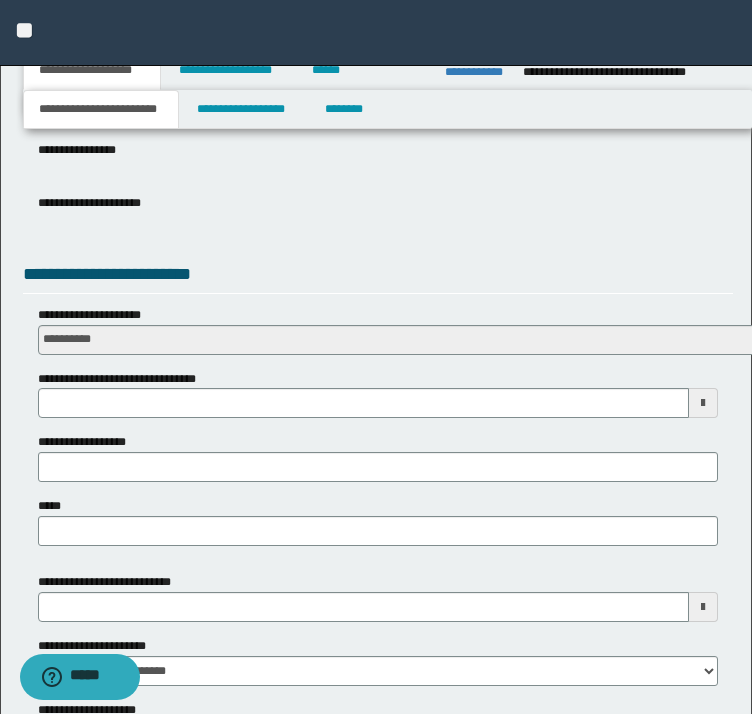 scroll, scrollTop: 600, scrollLeft: 0, axis: vertical 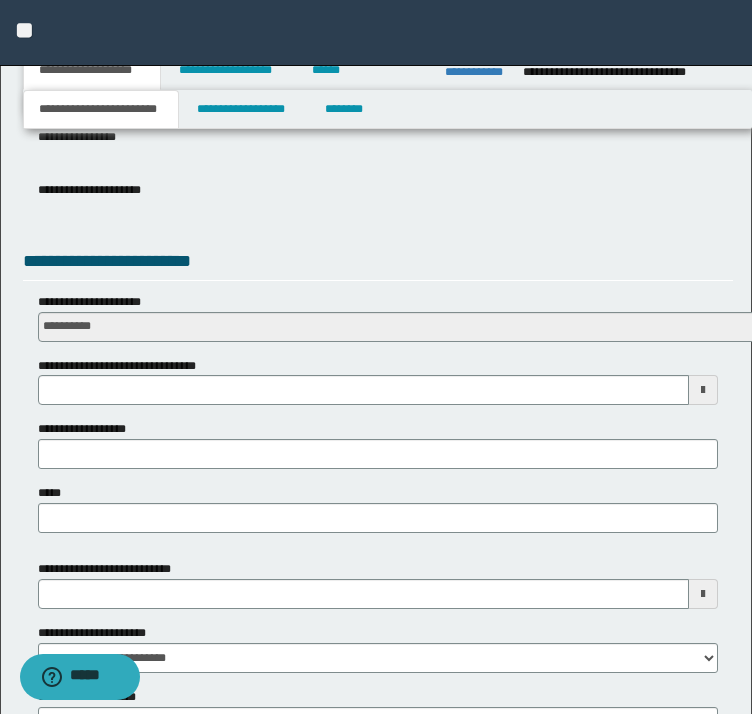click on "**********" at bounding box center [376, -243] 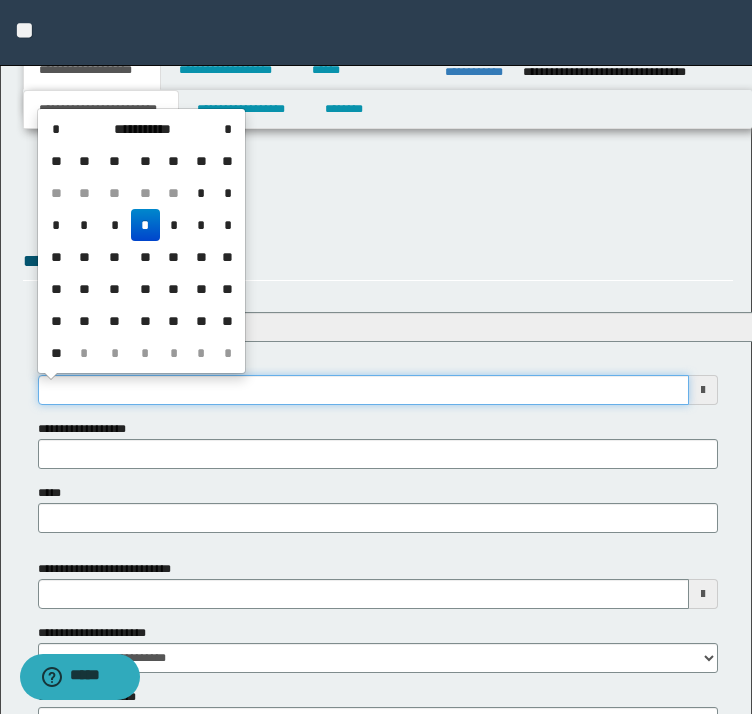 click on "**********" at bounding box center [364, 390] 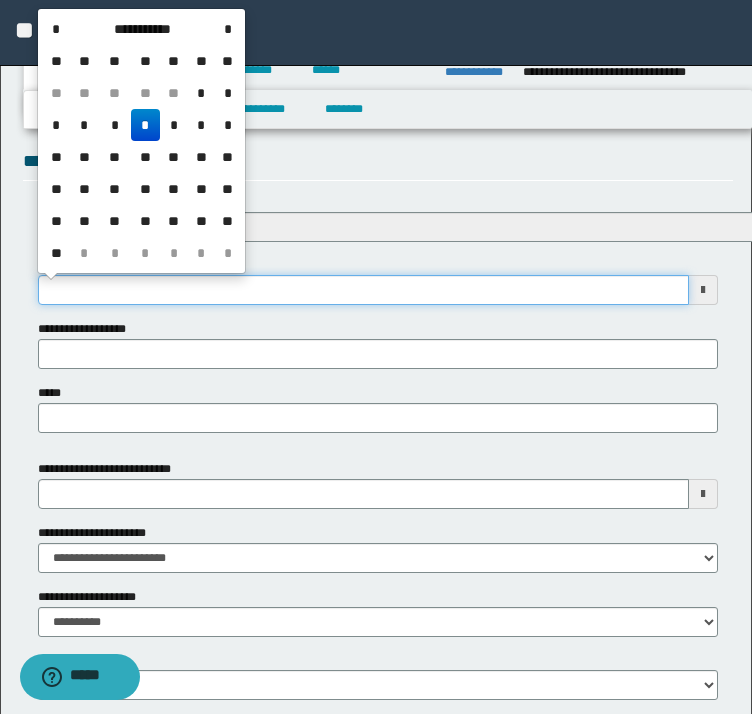 click on "**********" at bounding box center (364, 290) 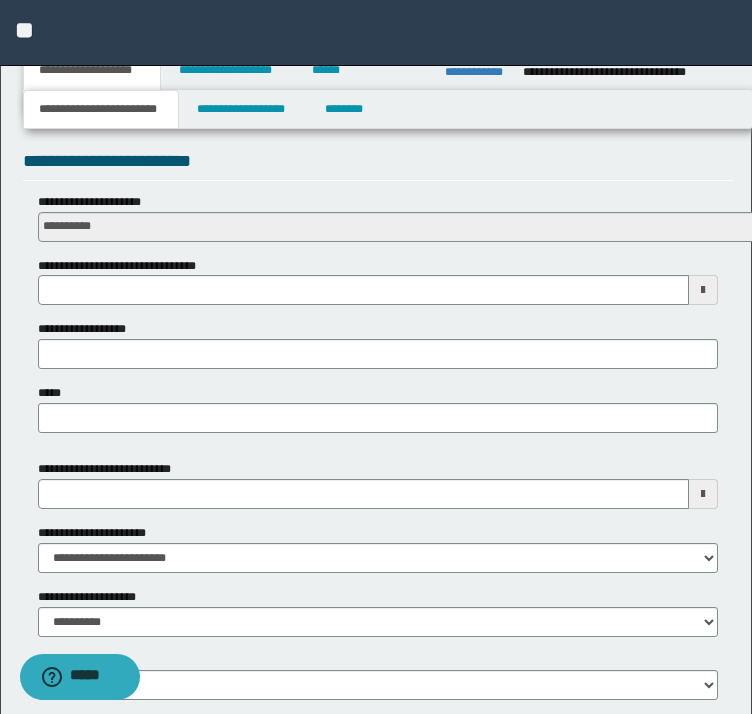 click on "**********" at bounding box center [378, 217] 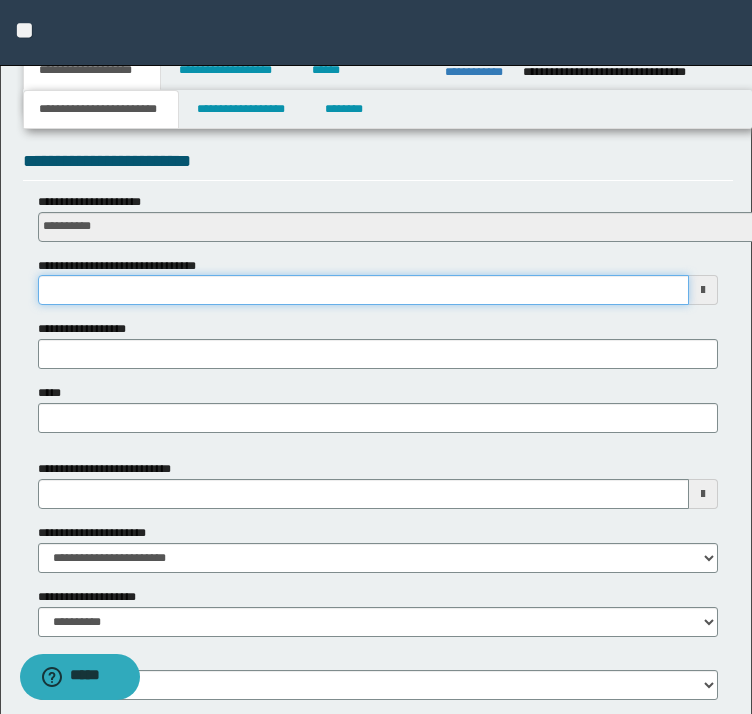 click on "**********" at bounding box center [364, 290] 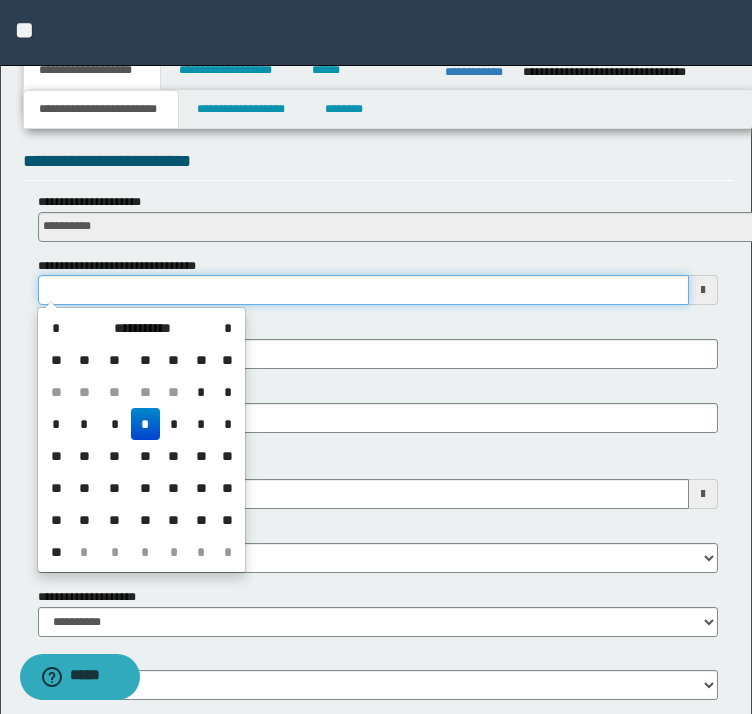 type on "**********" 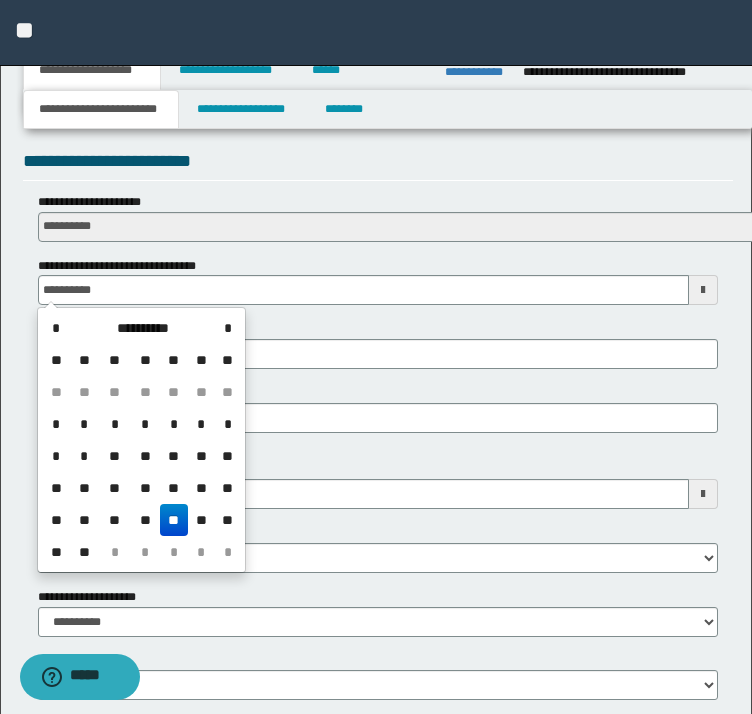 click on "**********" at bounding box center [378, 320] 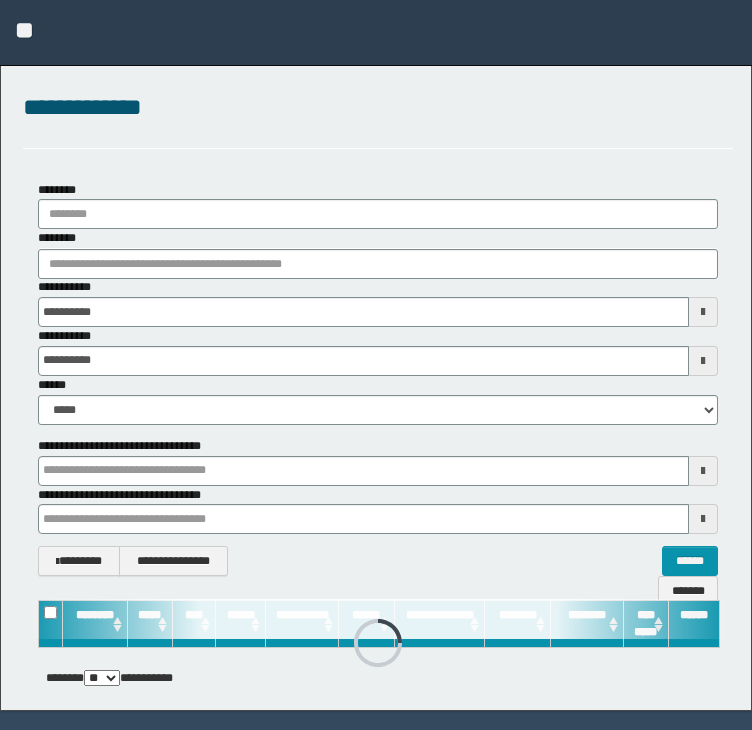 scroll, scrollTop: 0, scrollLeft: 0, axis: both 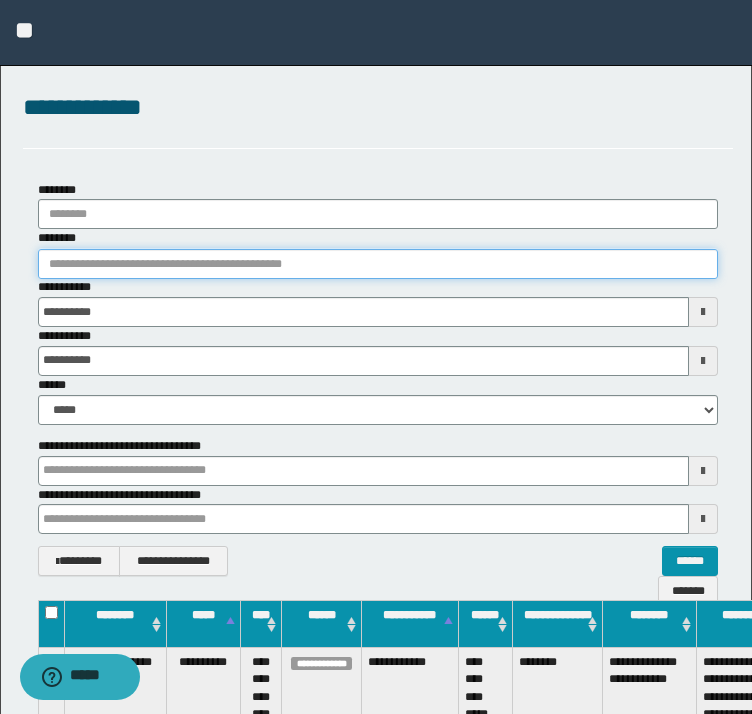 click on "********" at bounding box center [378, 264] 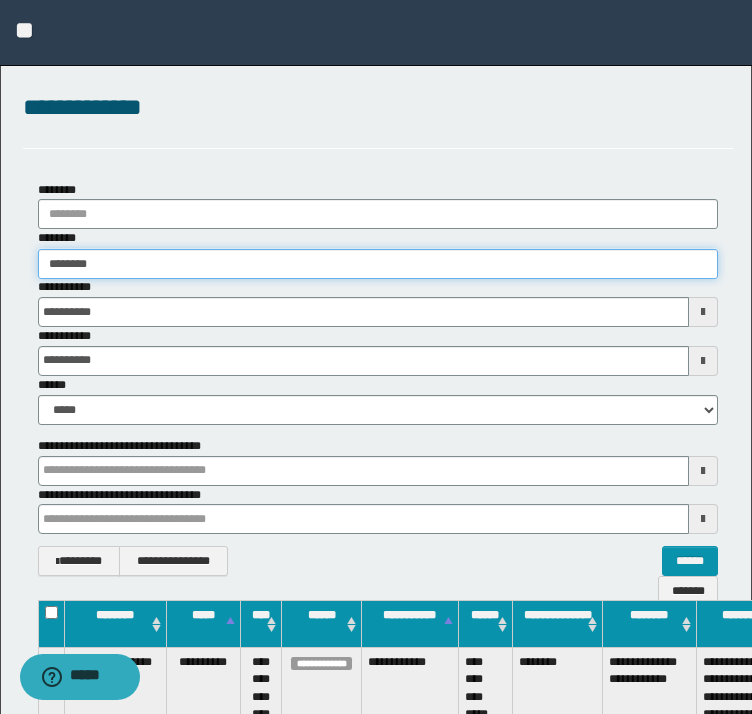 type on "********" 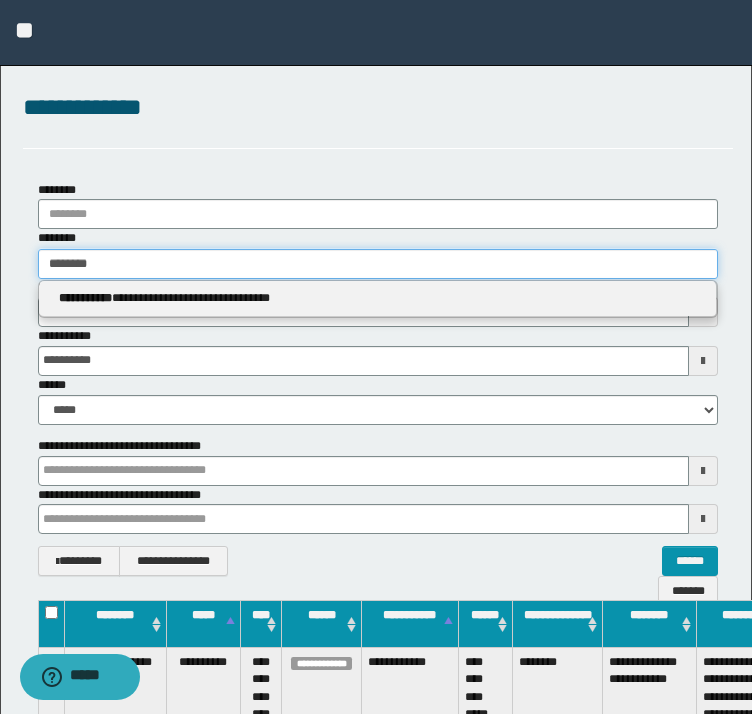 type on "********" 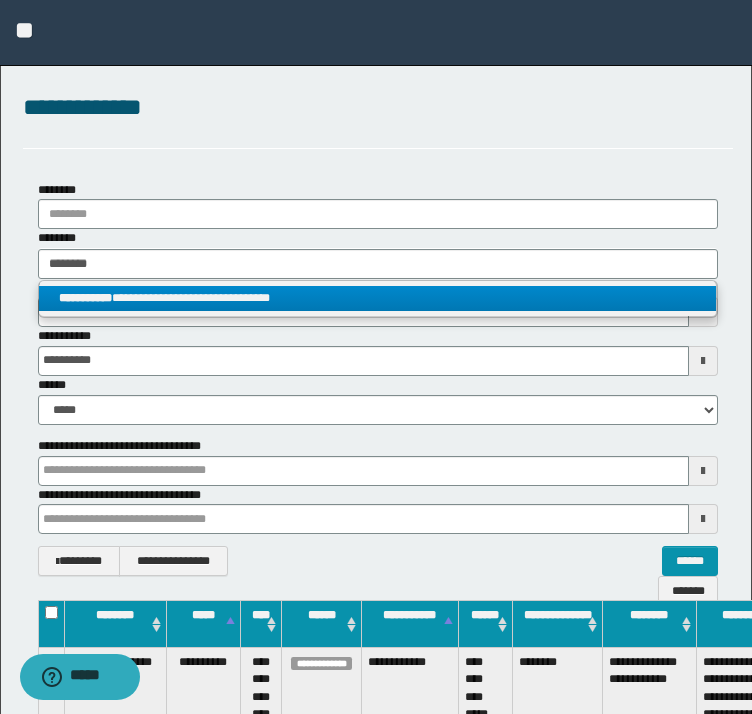 click on "**********" at bounding box center (378, 298) 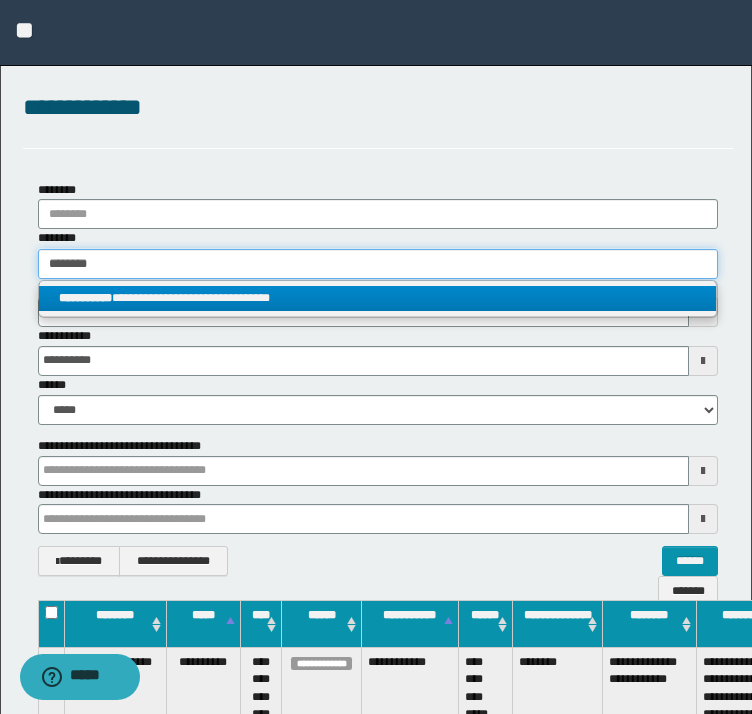 type 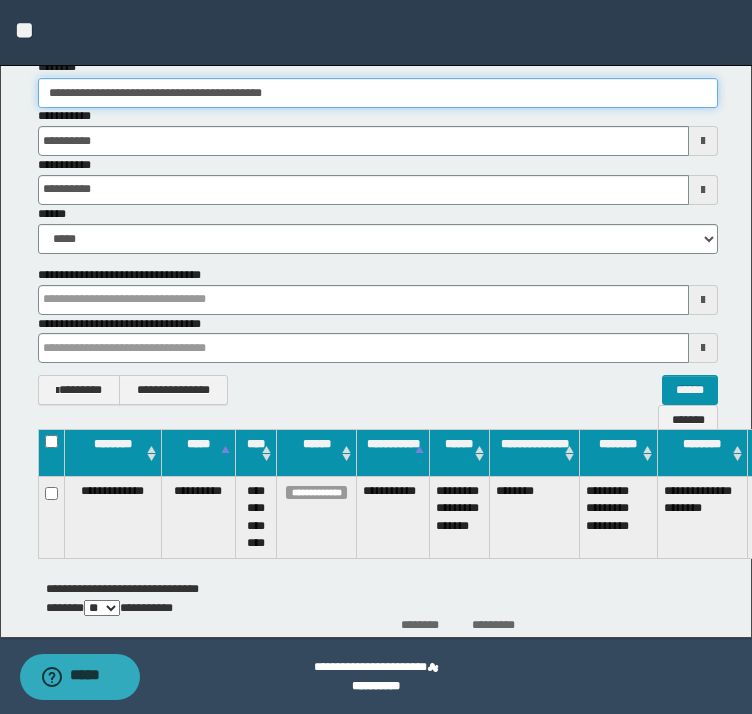 scroll, scrollTop: 172, scrollLeft: 0, axis: vertical 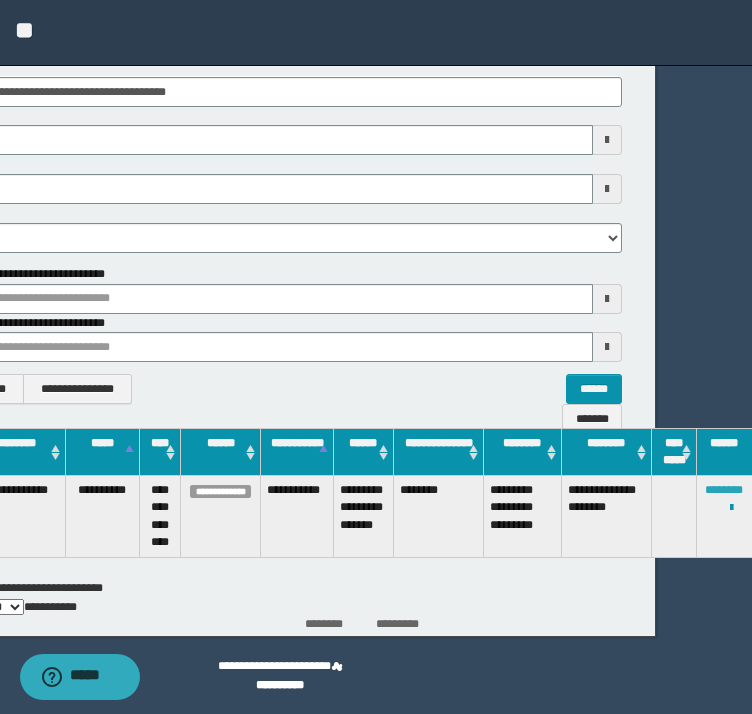 click on "********" at bounding box center (724, 490) 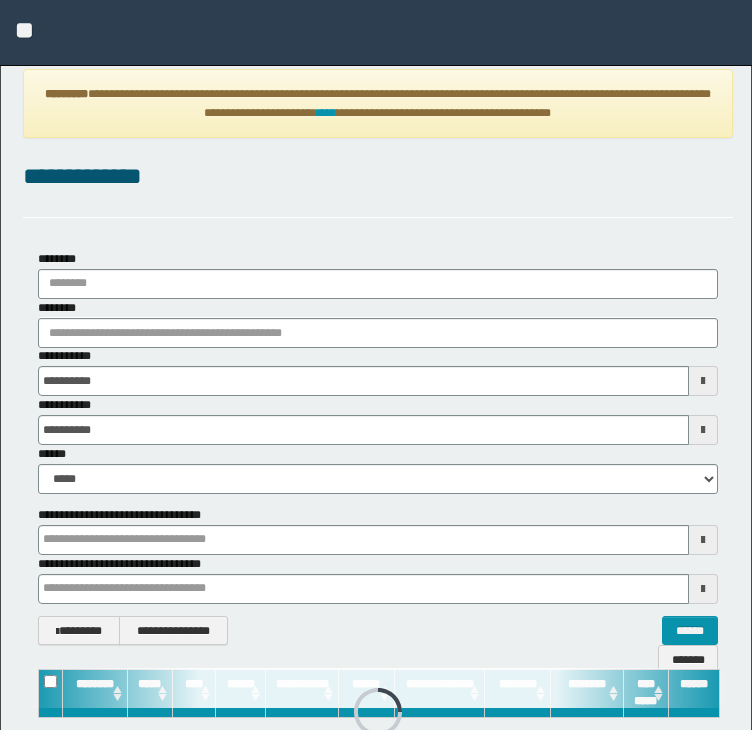 scroll, scrollTop: 0, scrollLeft: 0, axis: both 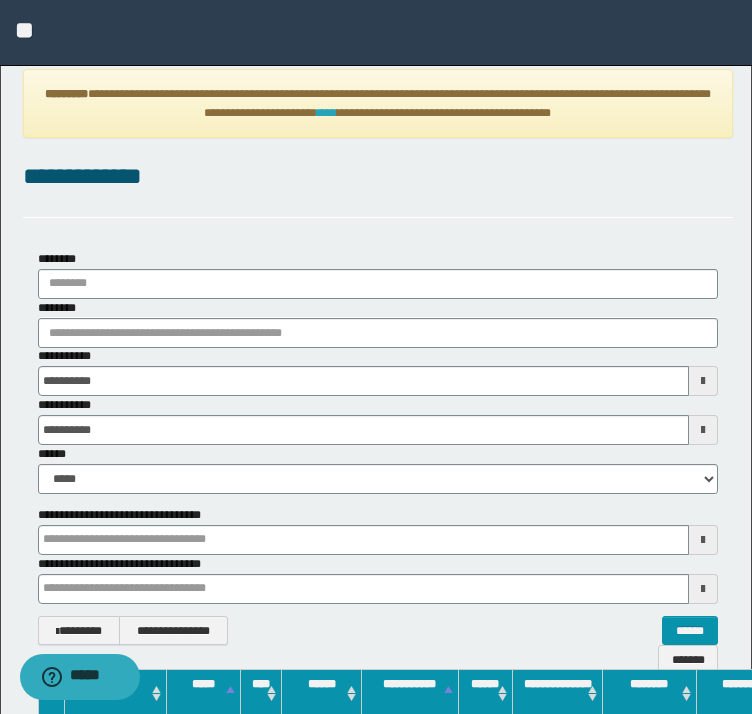 click on "****" at bounding box center [327, 113] 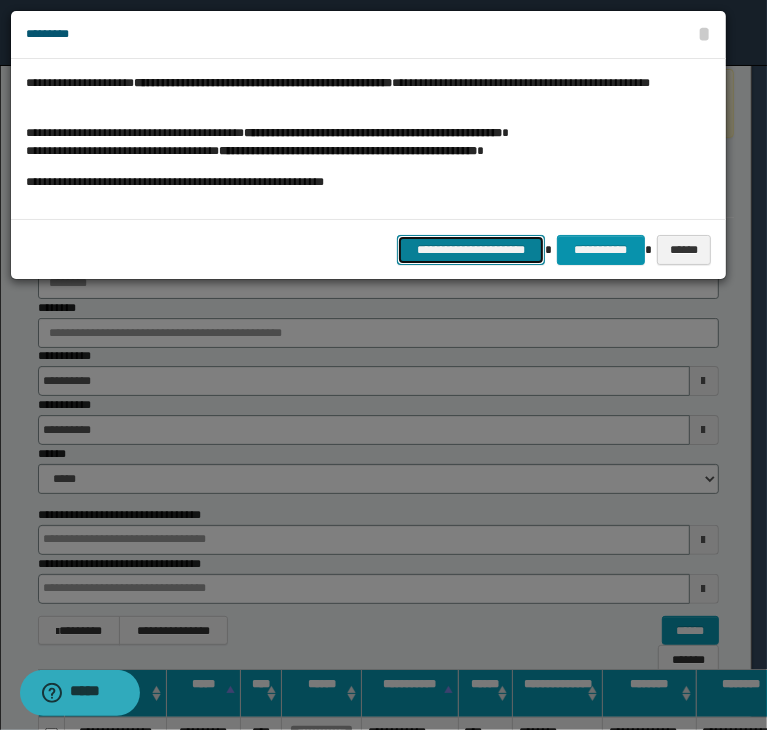 click on "**********" at bounding box center [471, 250] 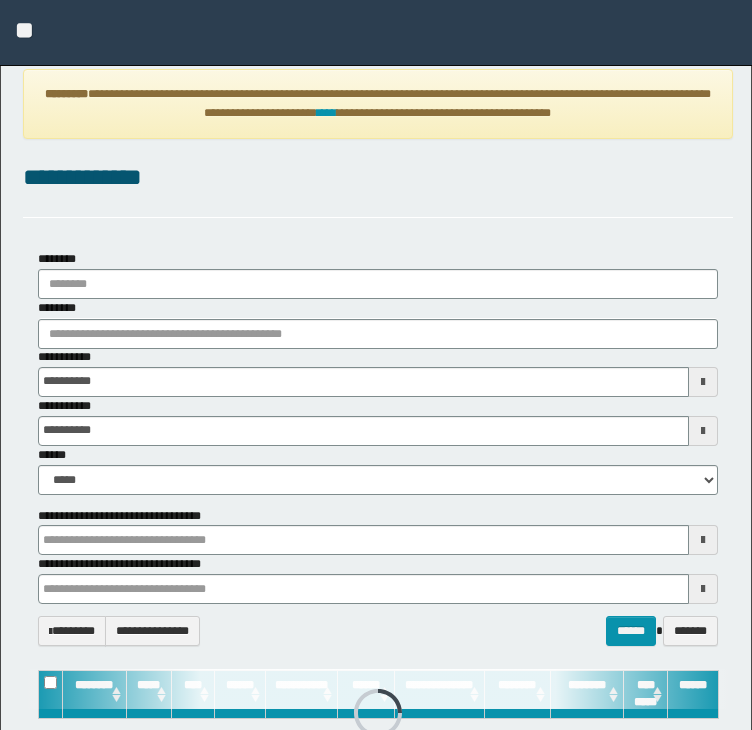 scroll, scrollTop: 0, scrollLeft: 0, axis: both 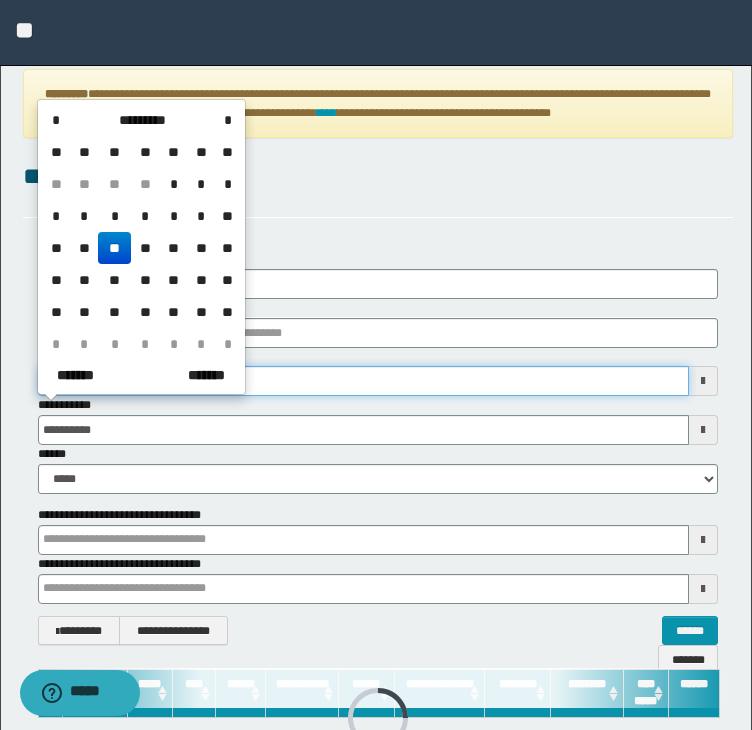 drag, startPoint x: 123, startPoint y: 373, endPoint x: -9, endPoint y: 373, distance: 132 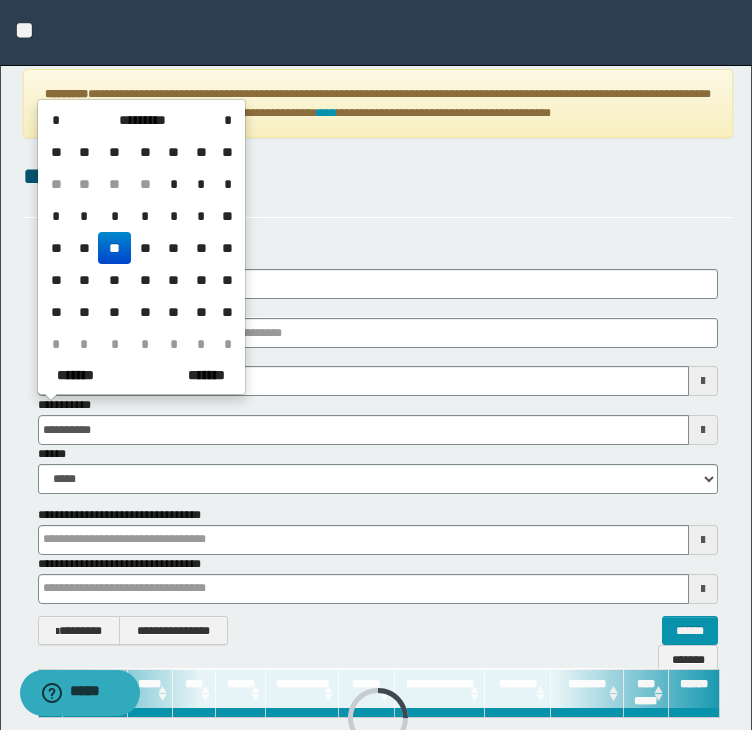 click on "Some text with potential PII" at bounding box center (376, 415) 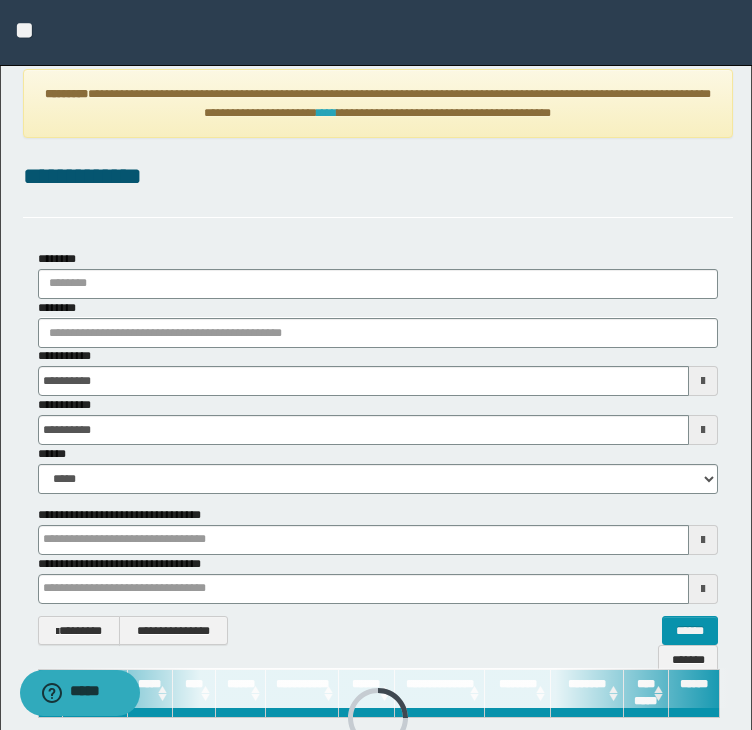 click on "****" at bounding box center [327, 113] 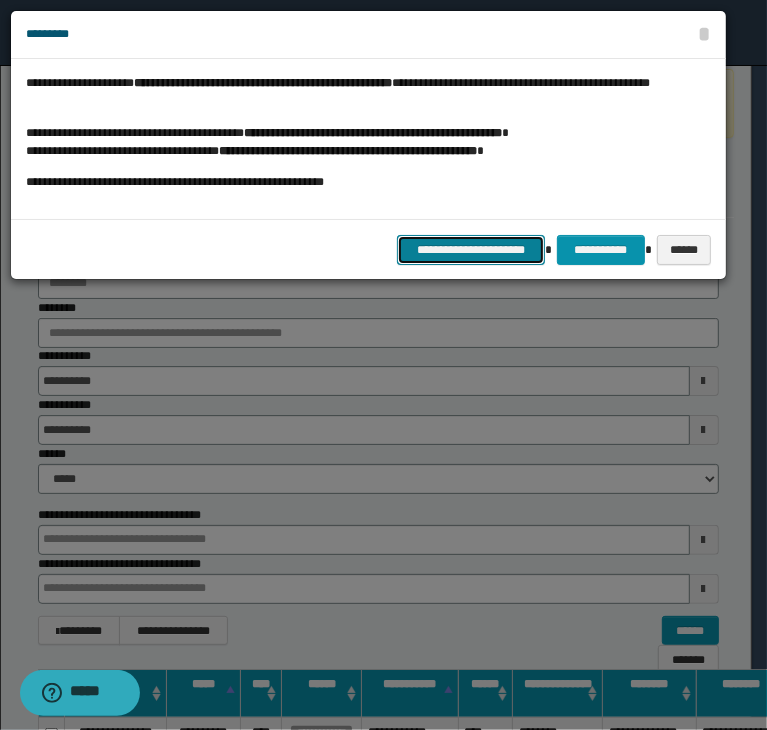 click on "**********" at bounding box center (471, 250) 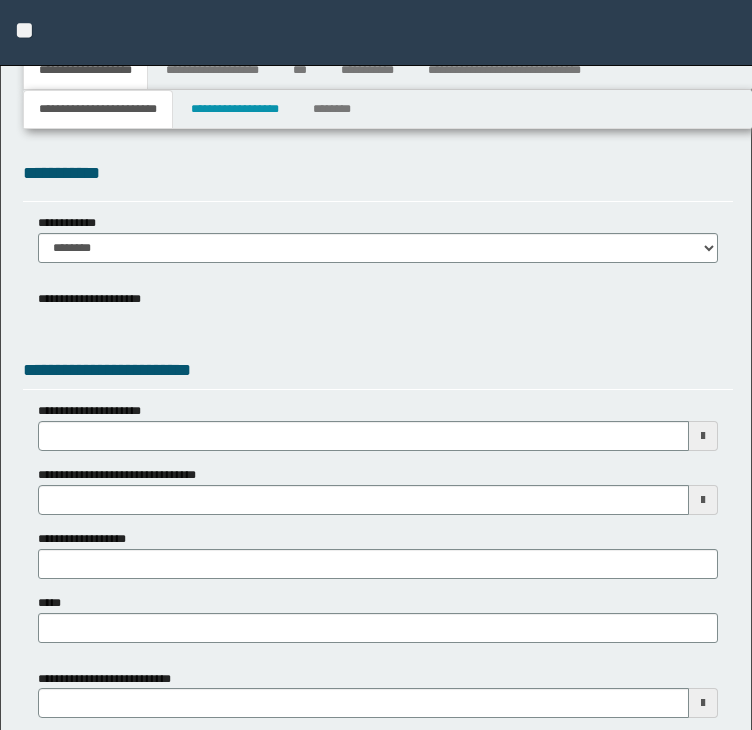type 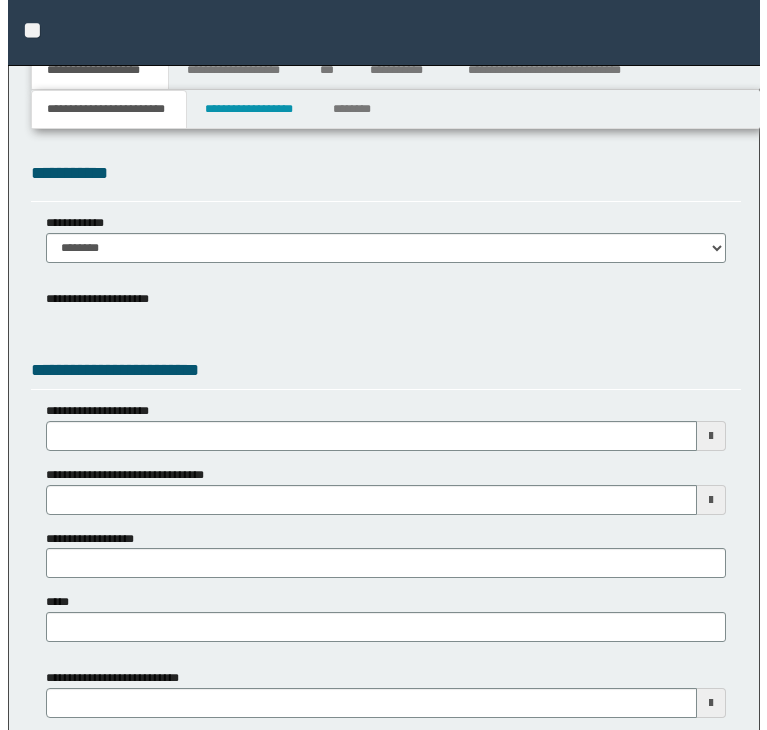 scroll, scrollTop: 0, scrollLeft: 0, axis: both 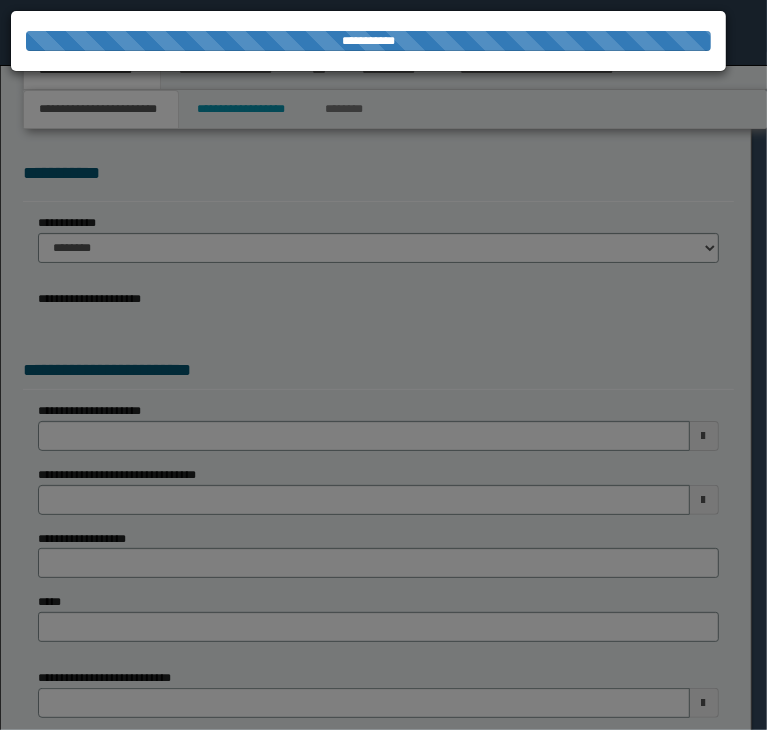 type on "**********" 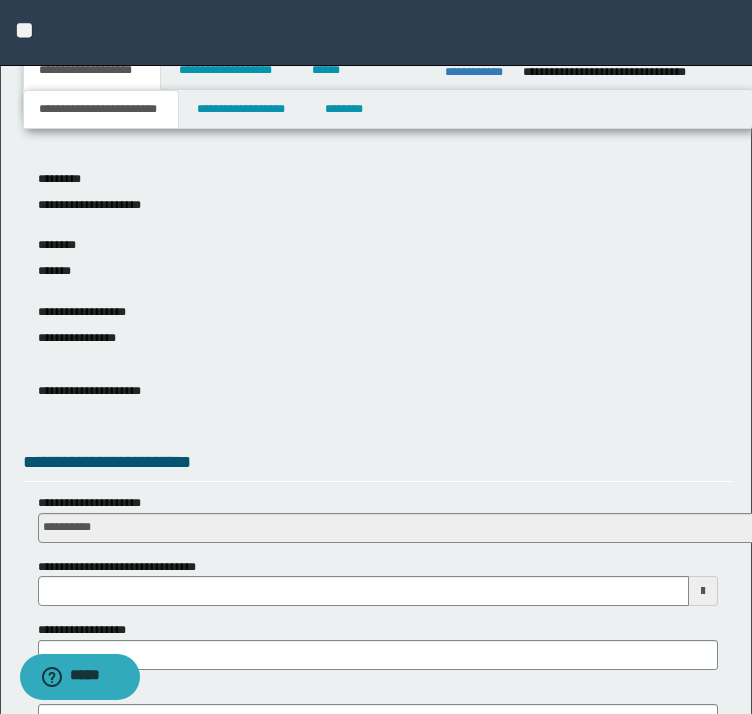 scroll, scrollTop: 400, scrollLeft: 0, axis: vertical 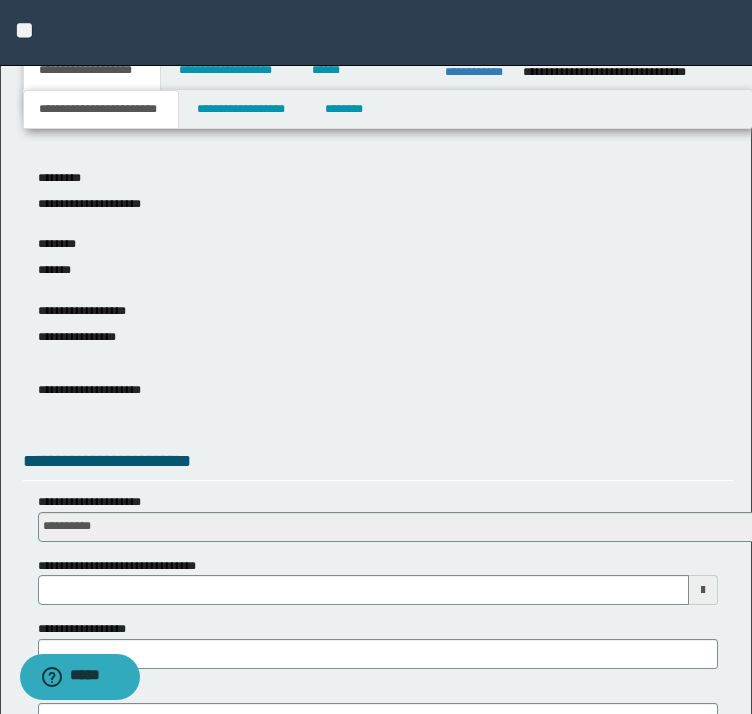 click on "**********" at bounding box center [376, -43] 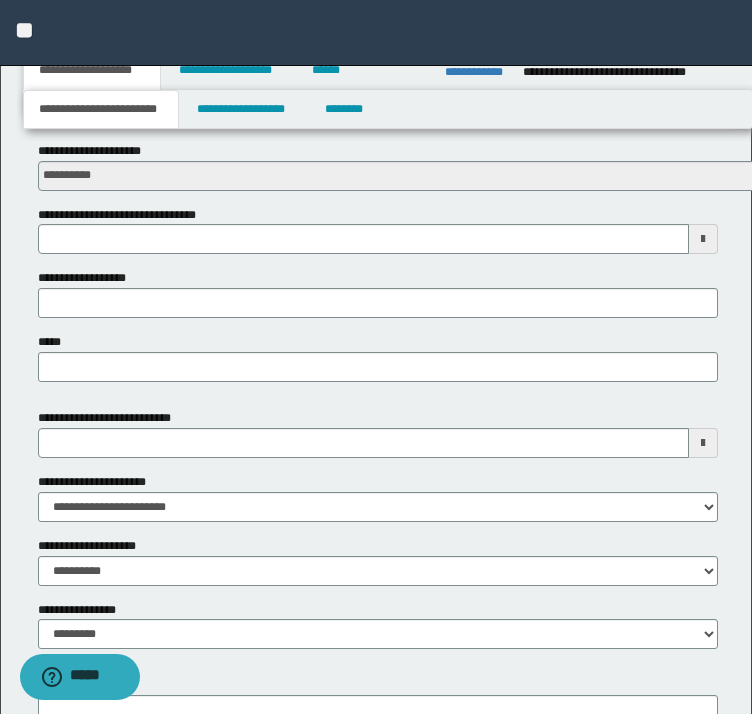 scroll, scrollTop: 548, scrollLeft: 0, axis: vertical 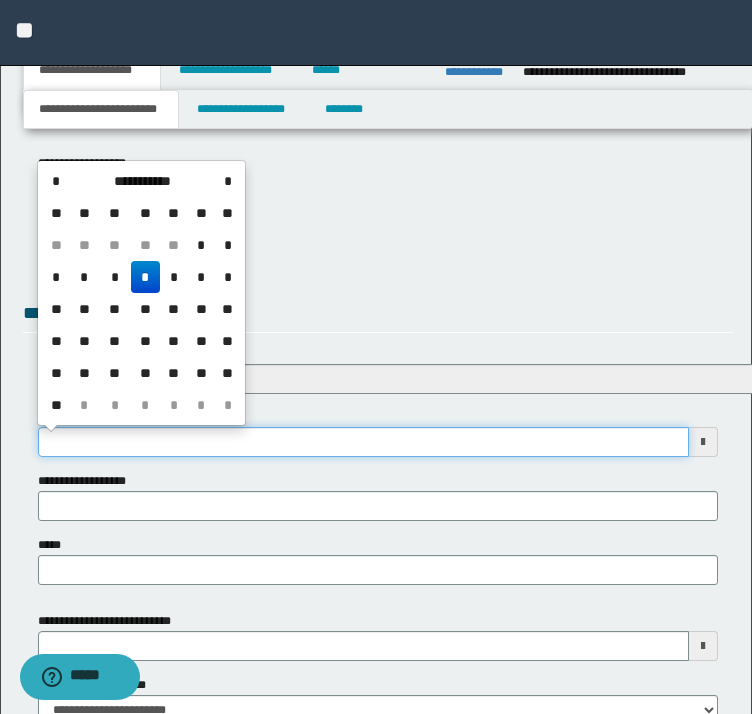 click on "**********" at bounding box center (364, 442) 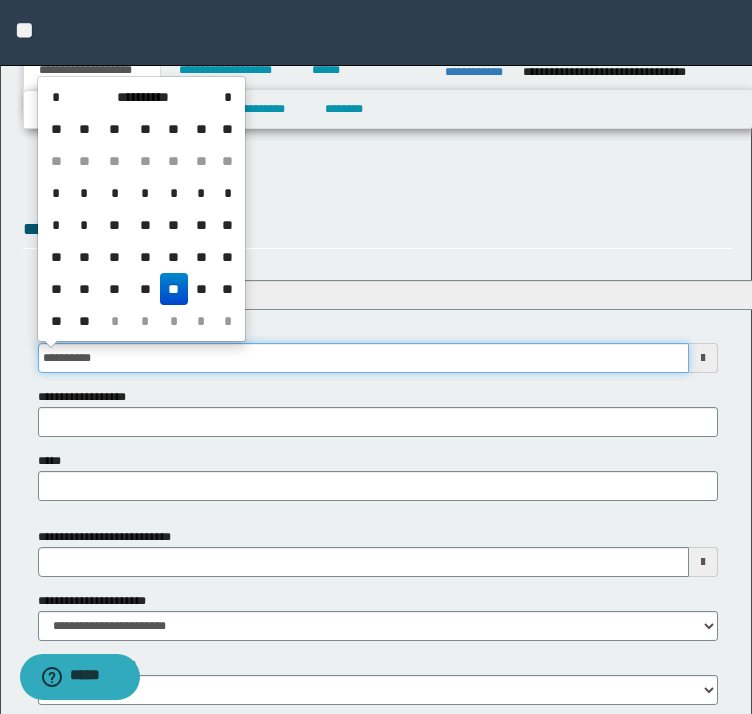 scroll, scrollTop: 748, scrollLeft: 0, axis: vertical 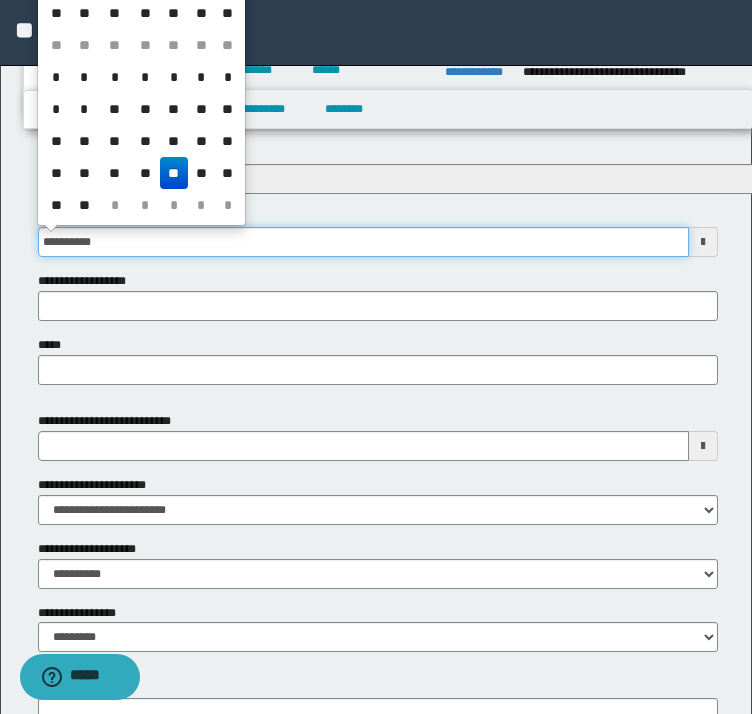 type 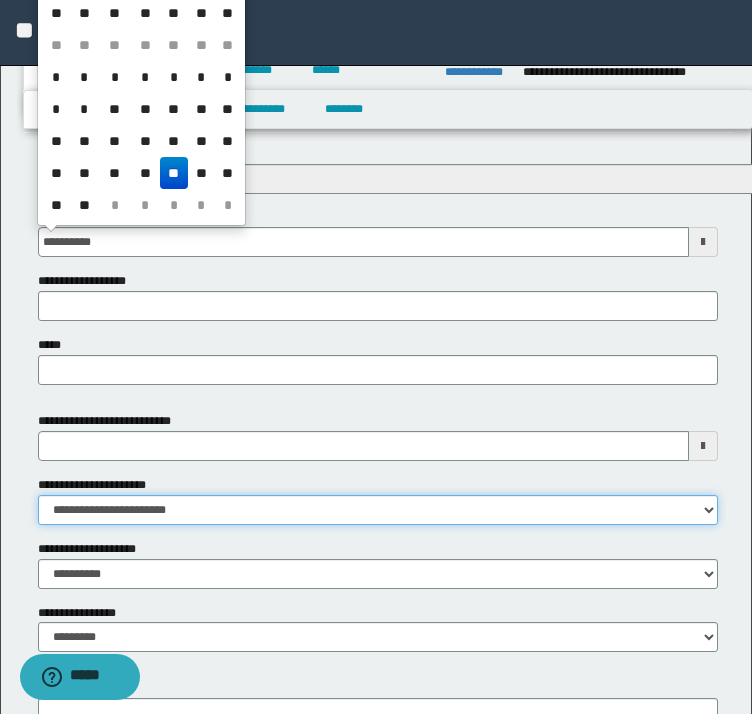 type on "**********" 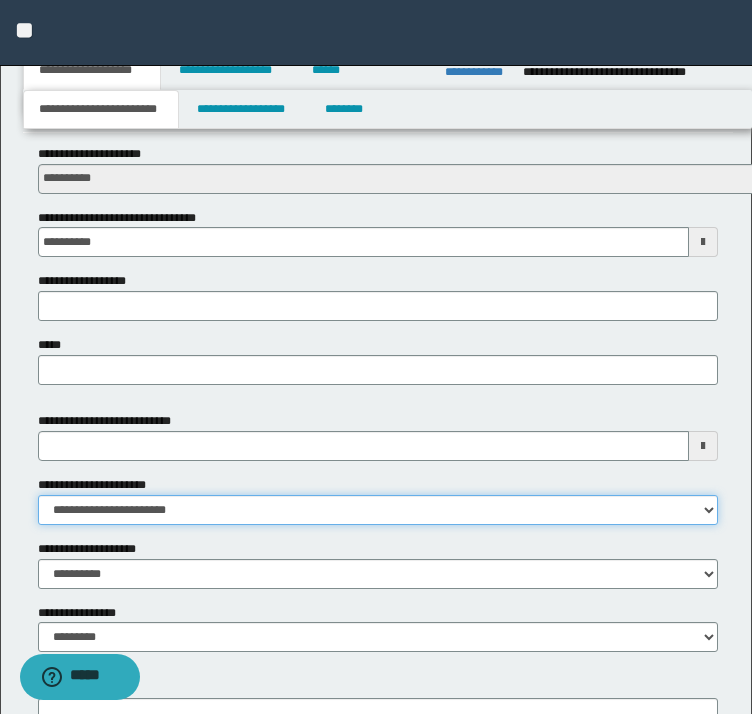 click on "**********" at bounding box center [378, 510] 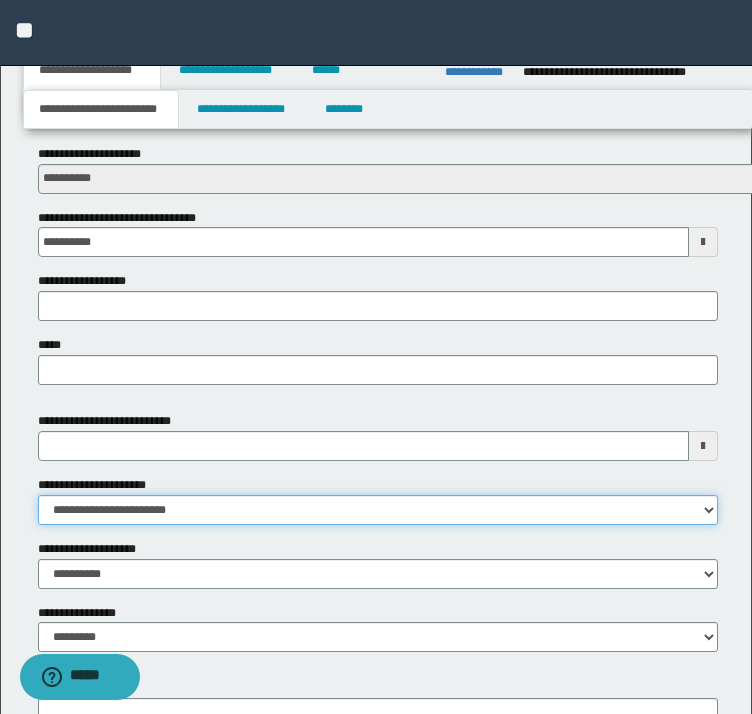 type 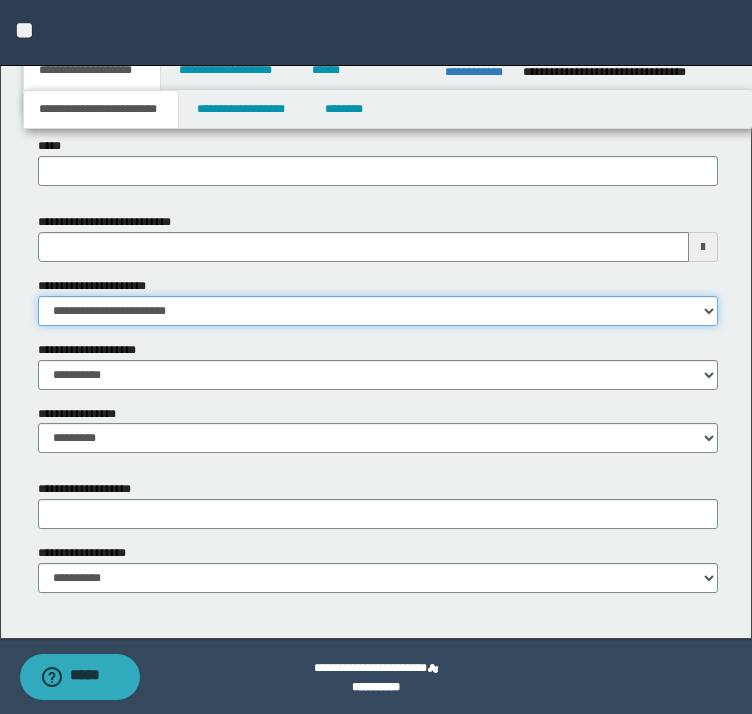 scroll, scrollTop: 948, scrollLeft: 0, axis: vertical 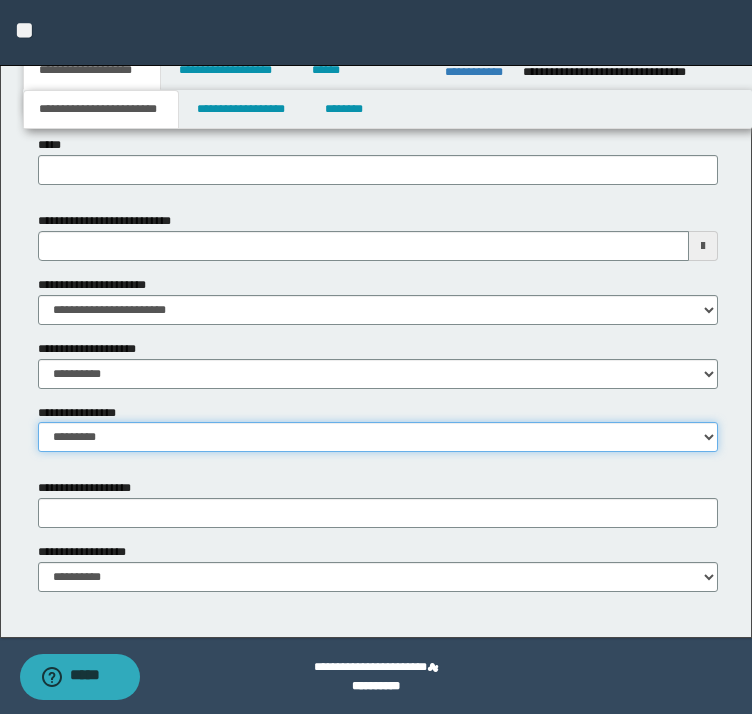 drag, startPoint x: 71, startPoint y: 436, endPoint x: 76, endPoint y: 448, distance: 13 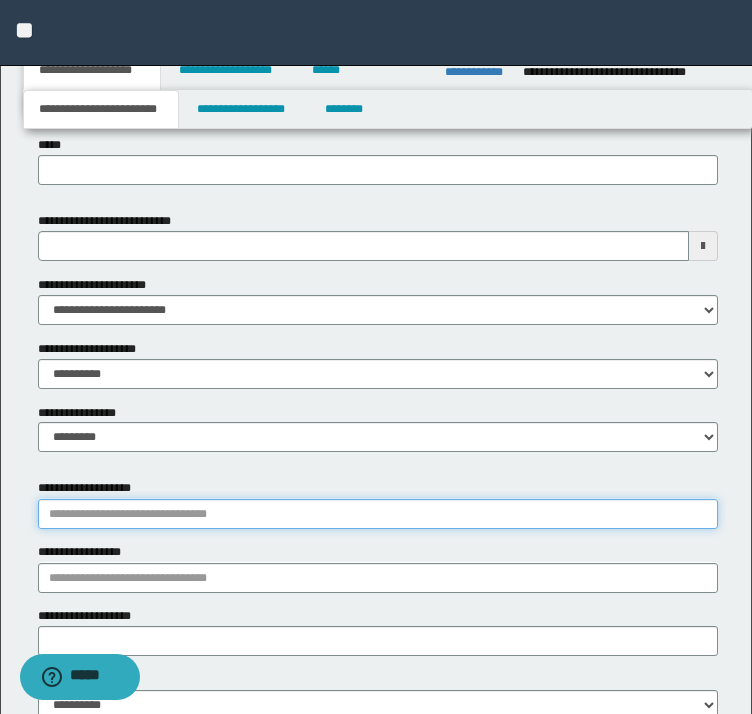 click on "**********" at bounding box center [378, 514] 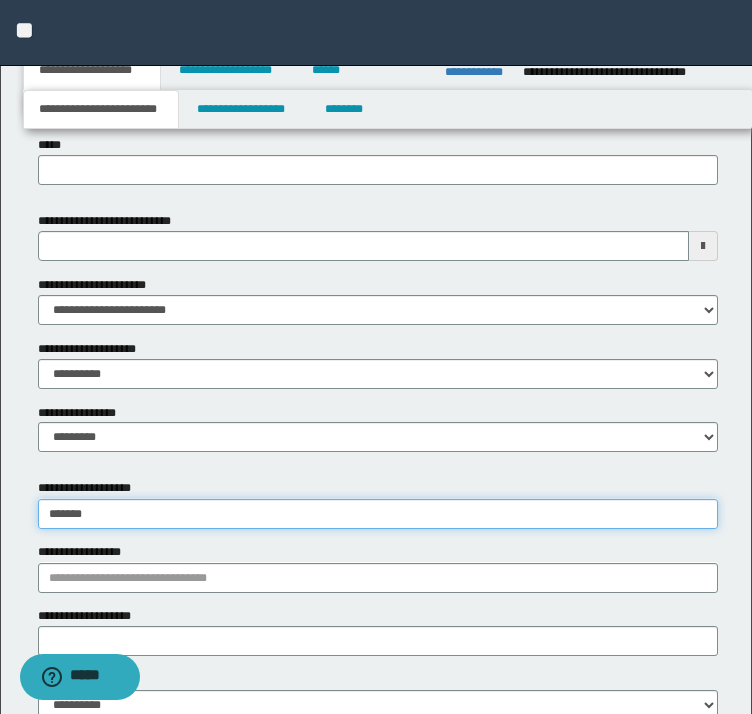 type on "*******" 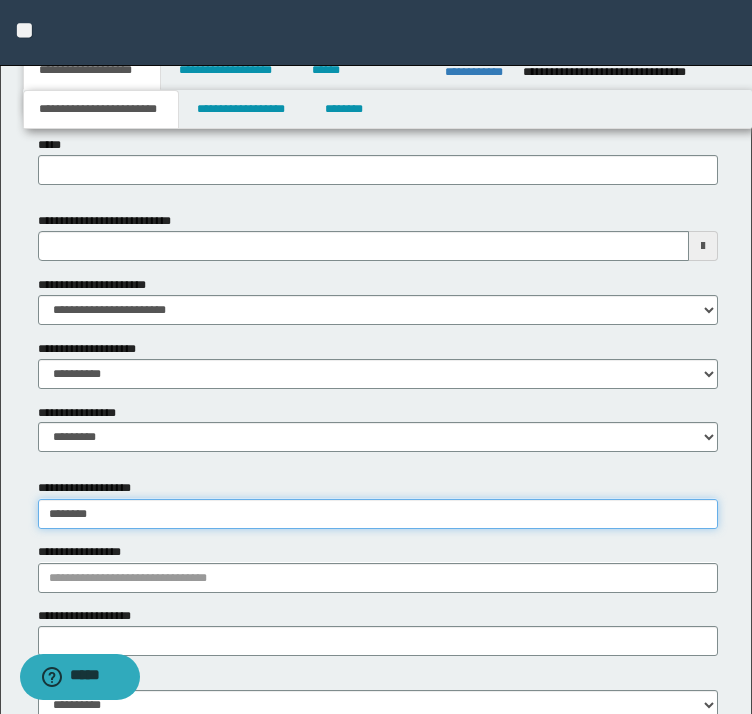 type on "**********" 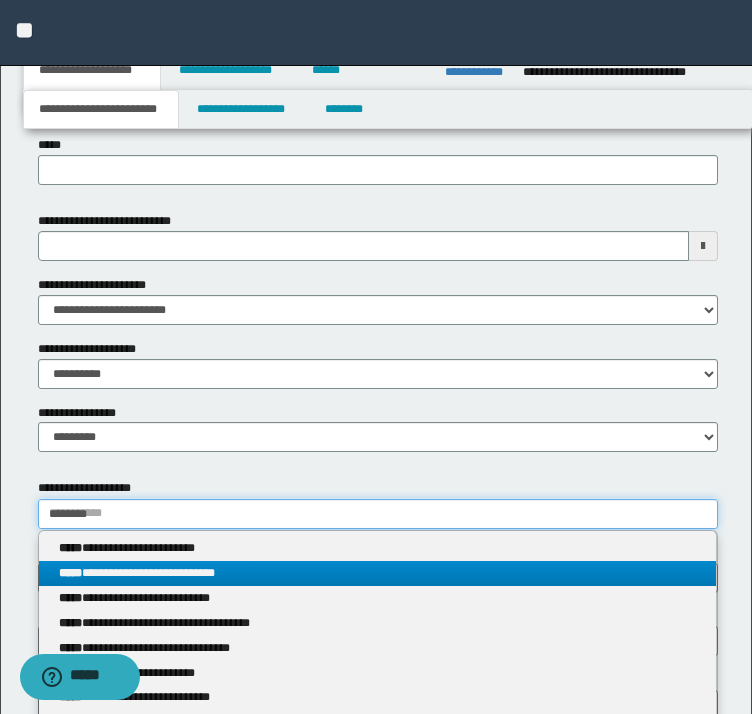 type on "*******" 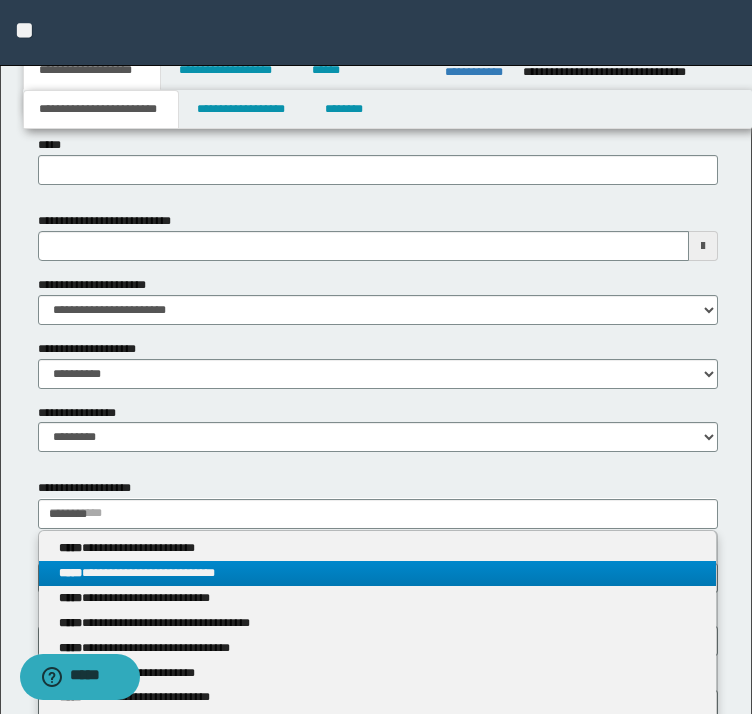 click on "**********" at bounding box center (378, 573) 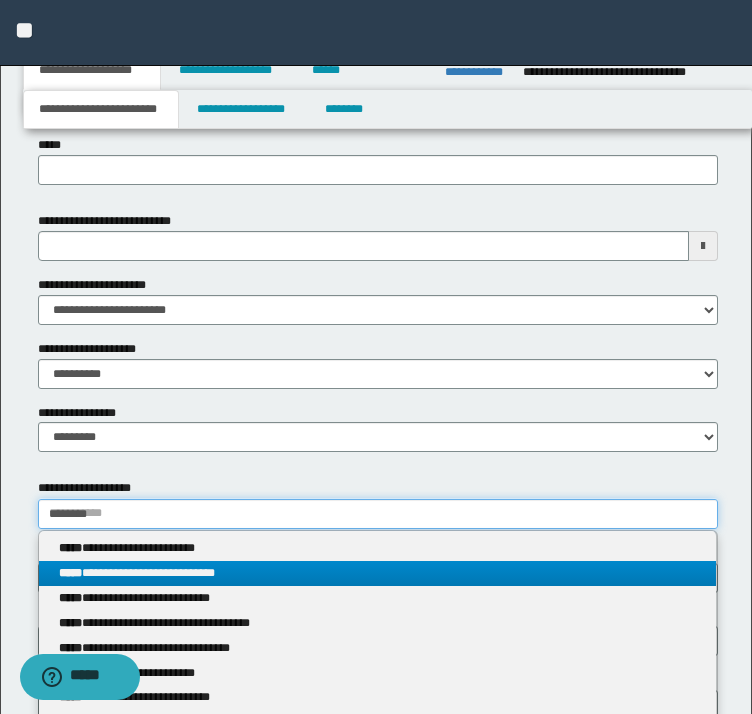 type 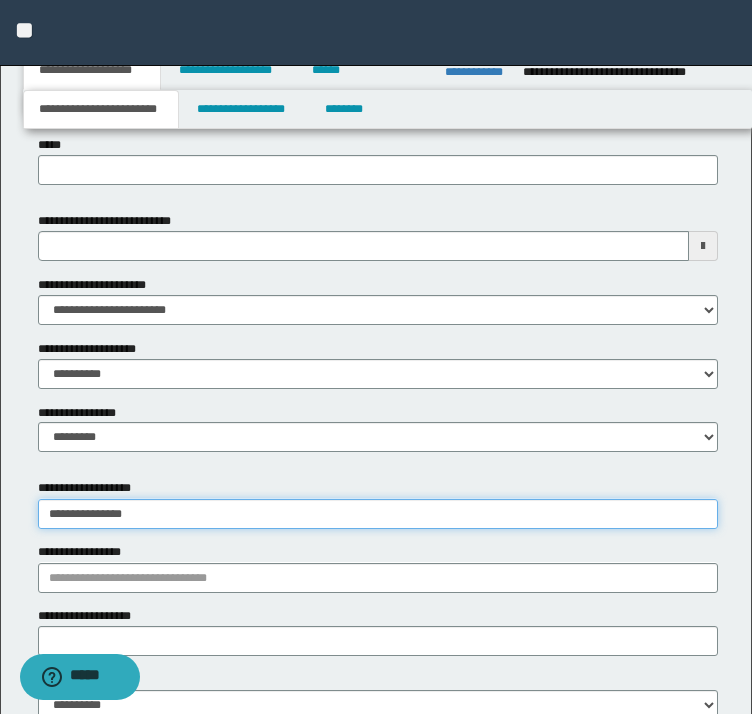 type 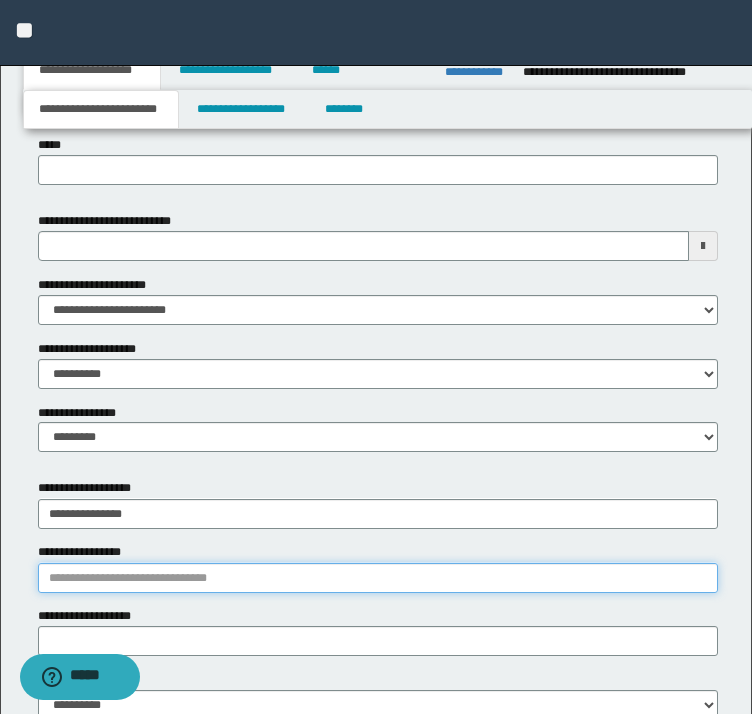 drag, startPoint x: 122, startPoint y: 576, endPoint x: 118, endPoint y: 550, distance: 26.305893 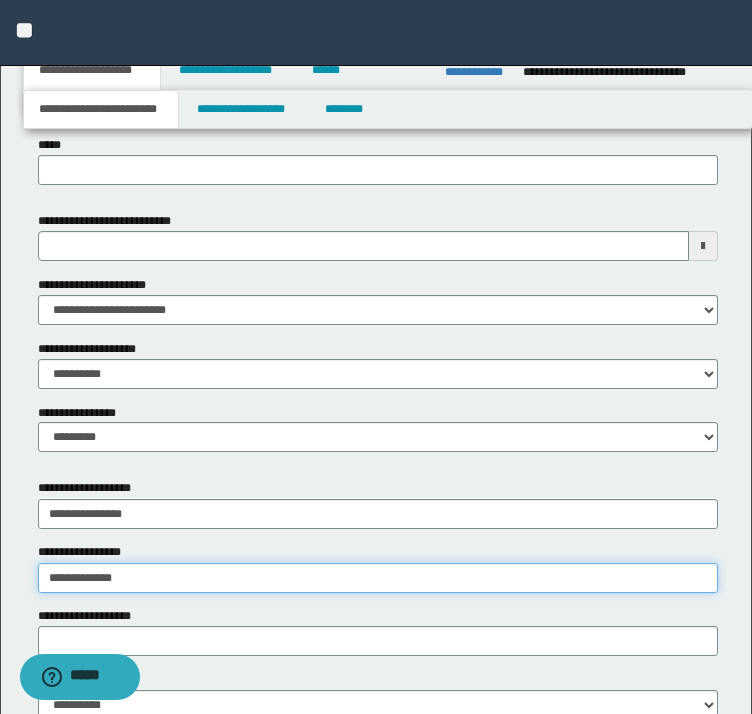 type on "**********" 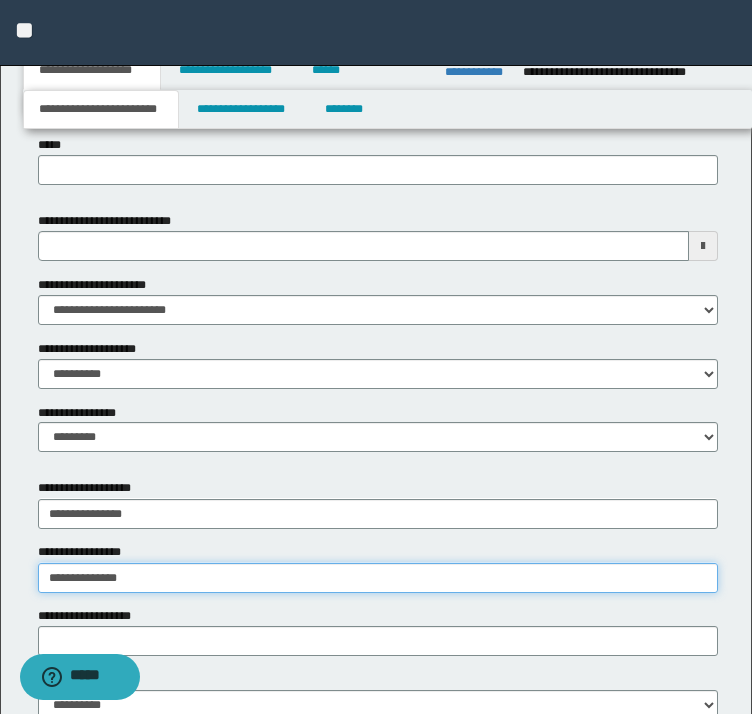 type on "**********" 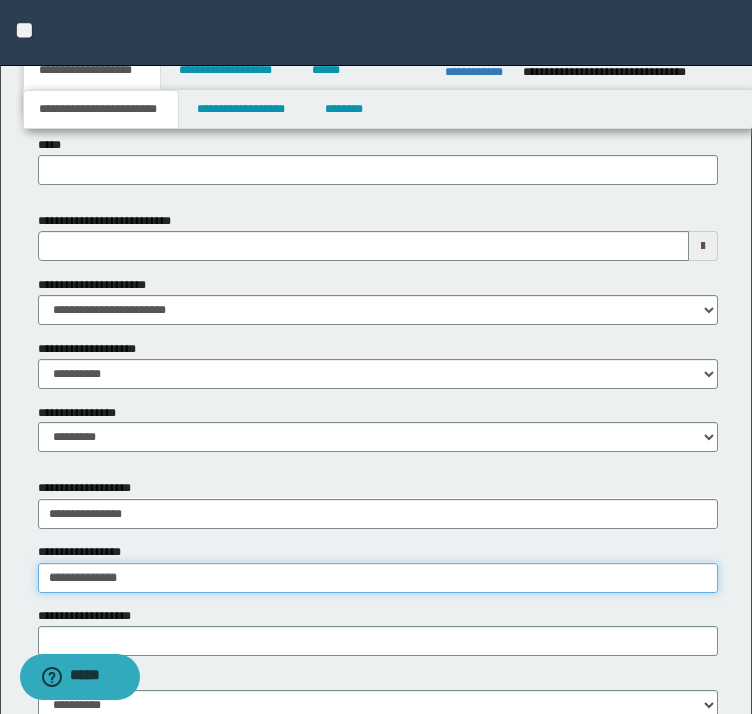 type 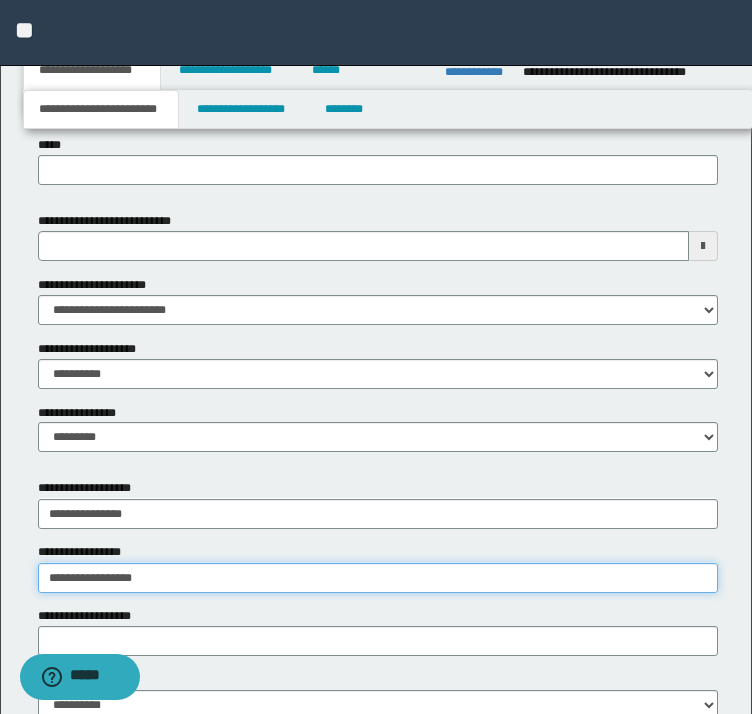 type on "**********" 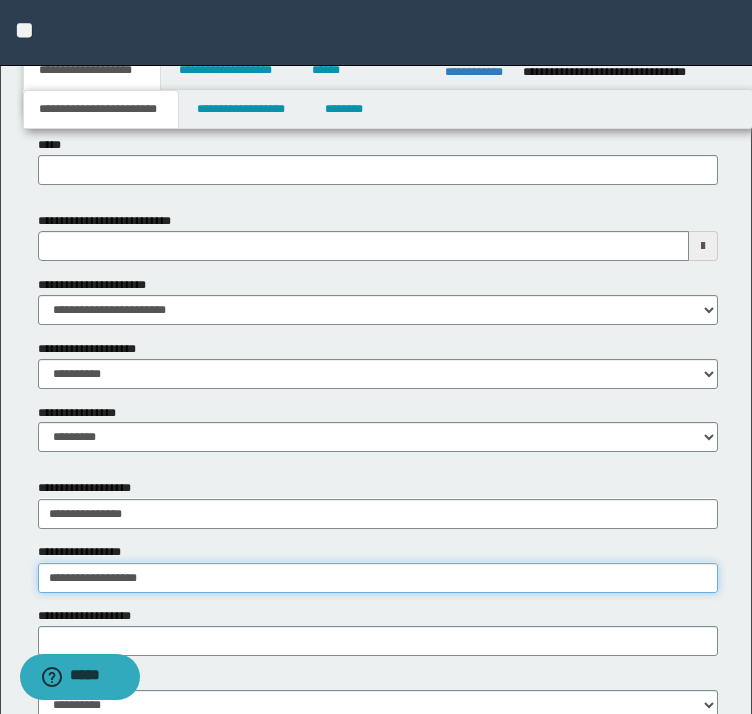 type on "**********" 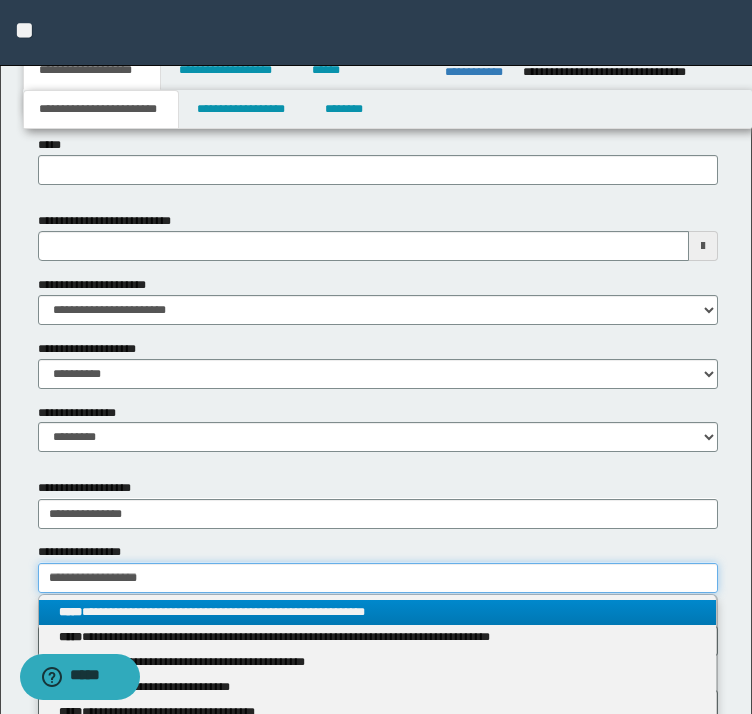 type on "**********" 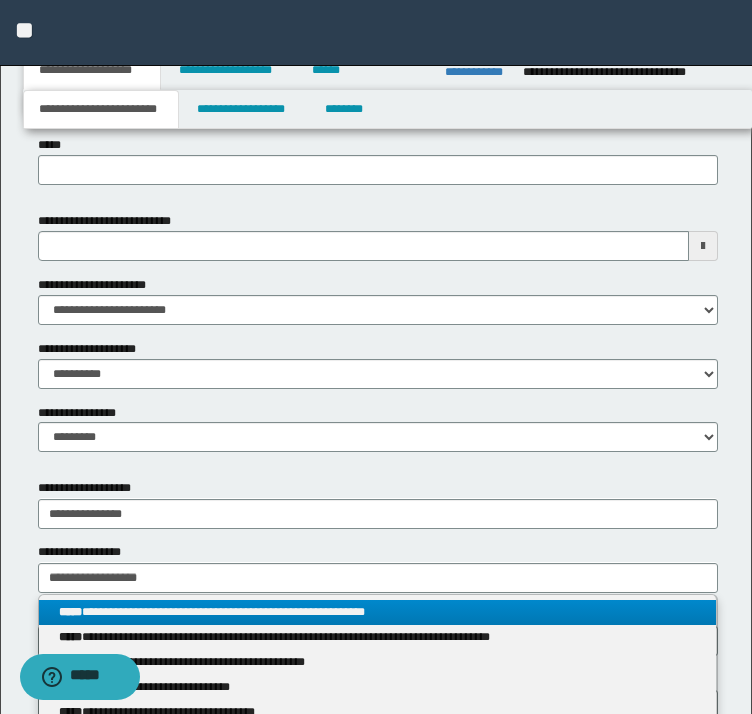 click on "**********" at bounding box center (378, 612) 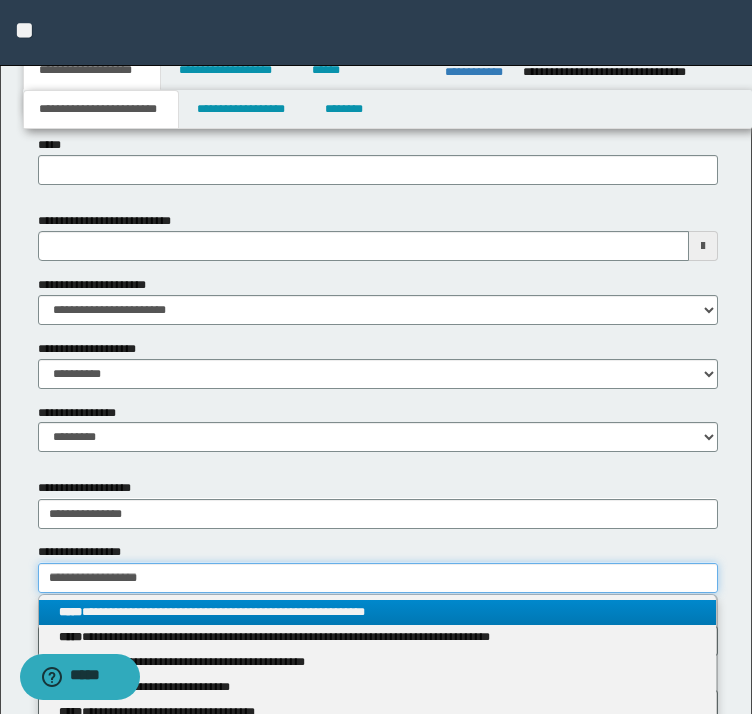 type 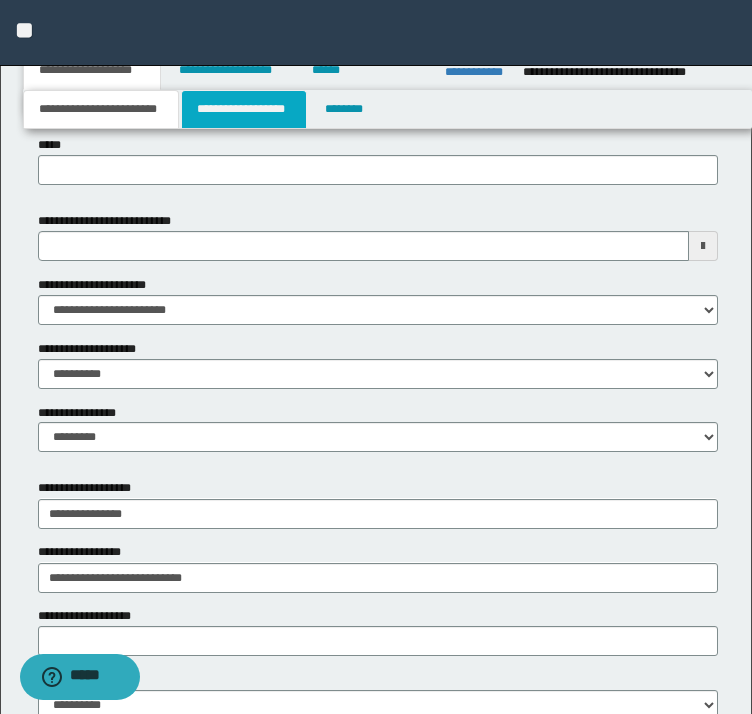 click on "**********" at bounding box center [244, 109] 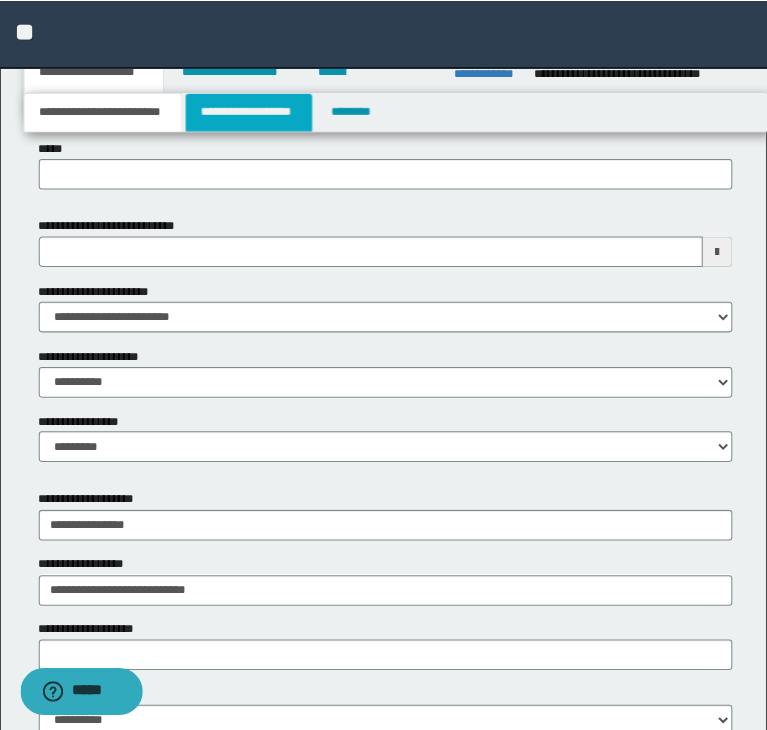 scroll, scrollTop: 0, scrollLeft: 0, axis: both 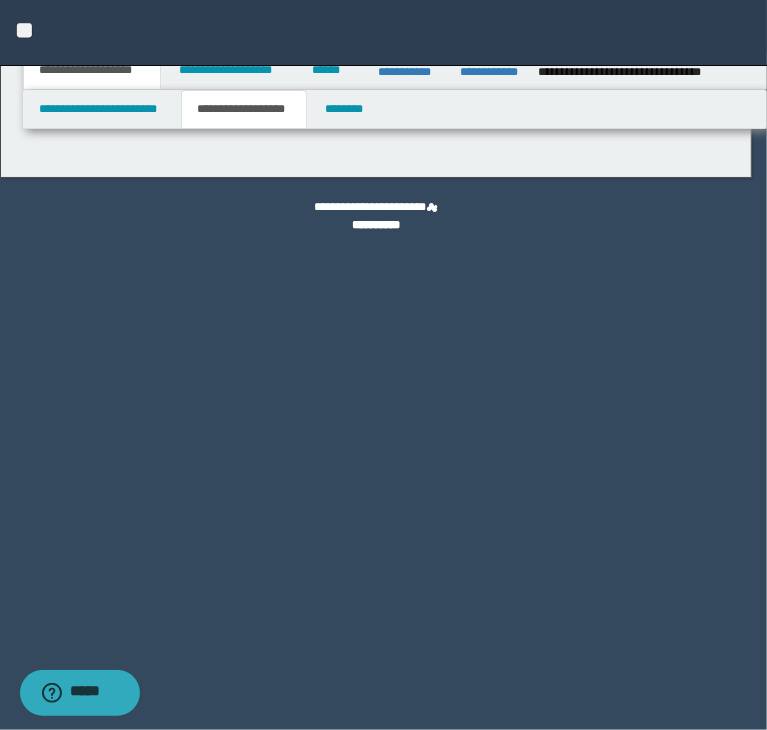 type on "********" 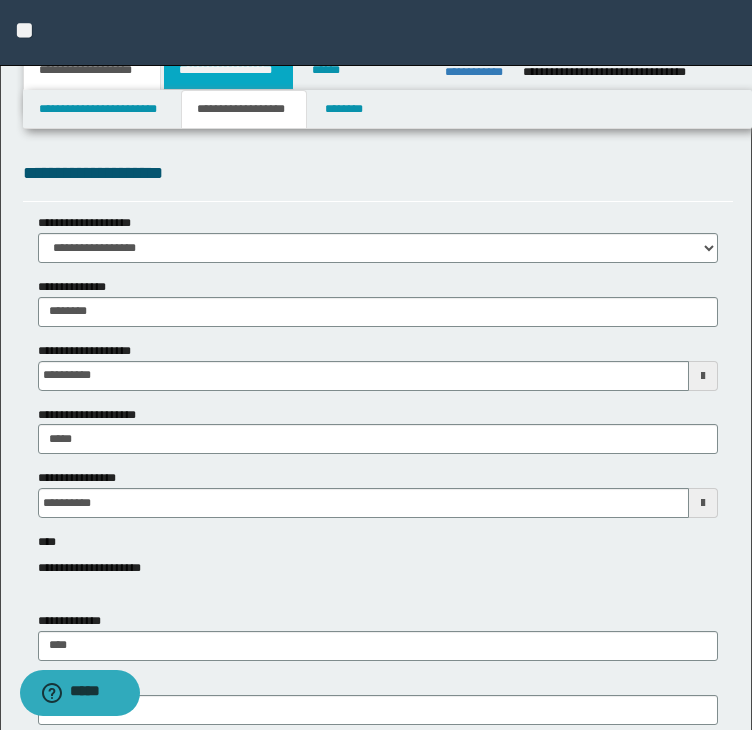 click on "**********" at bounding box center (228, 70) 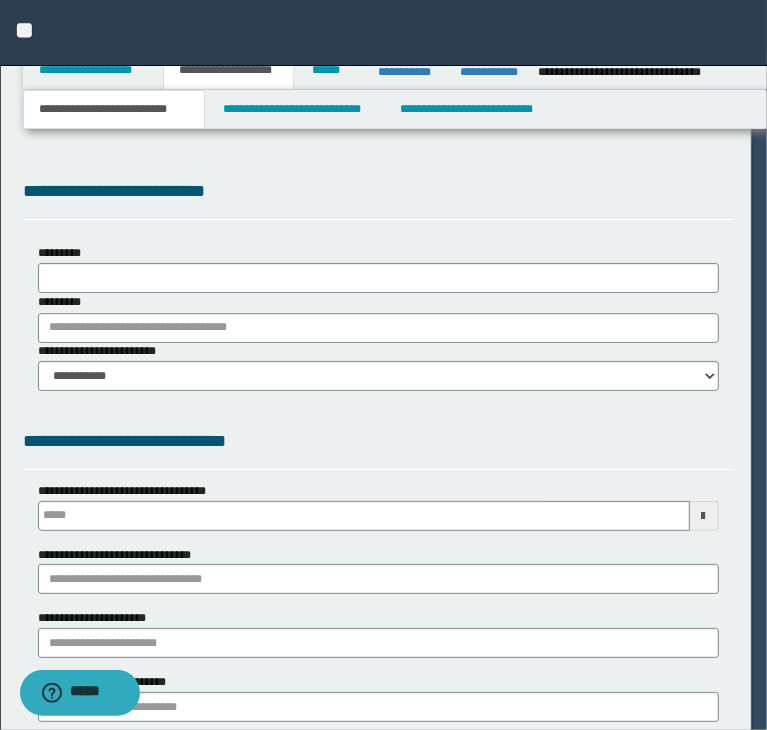select on "*" 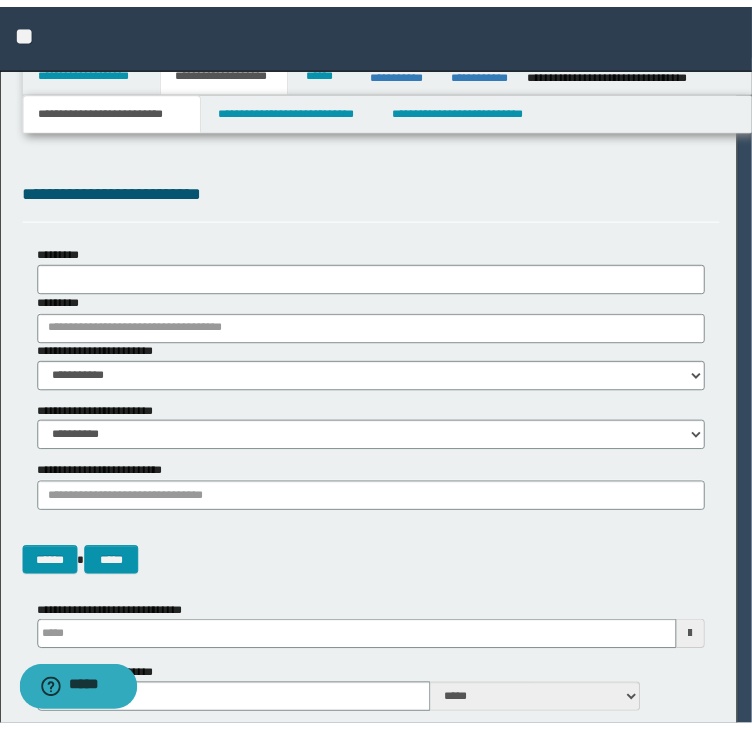 scroll, scrollTop: 0, scrollLeft: 0, axis: both 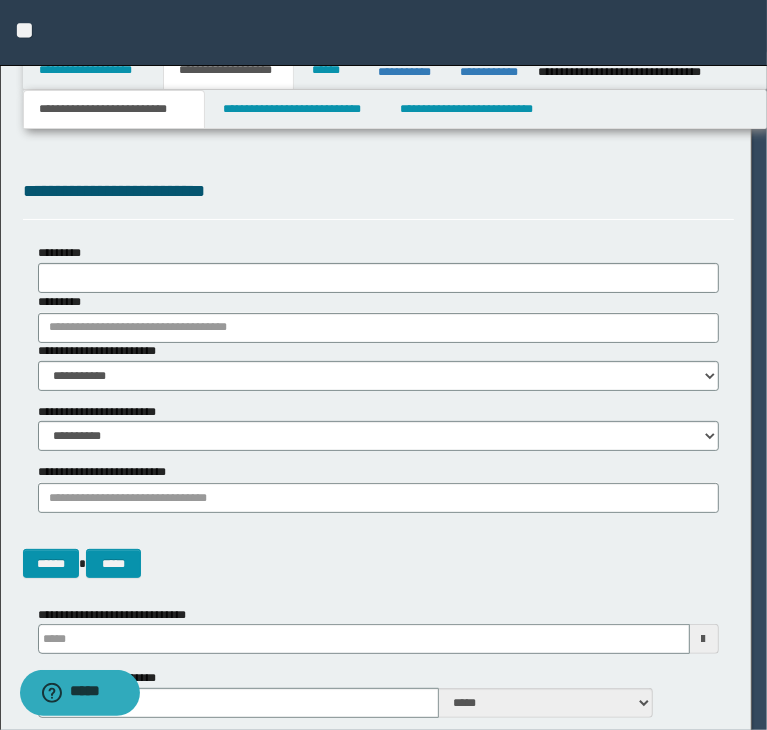 type 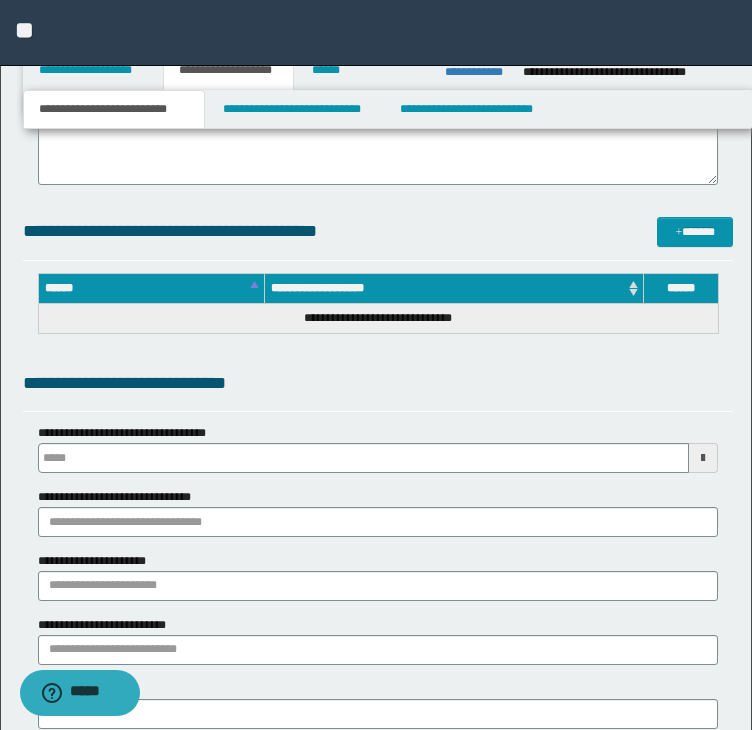 type 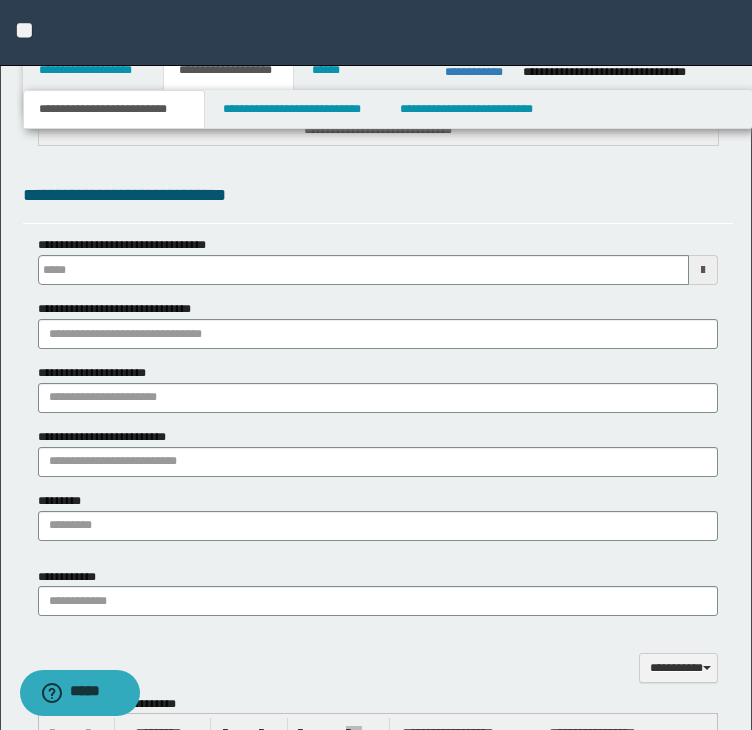 scroll, scrollTop: 900, scrollLeft: 0, axis: vertical 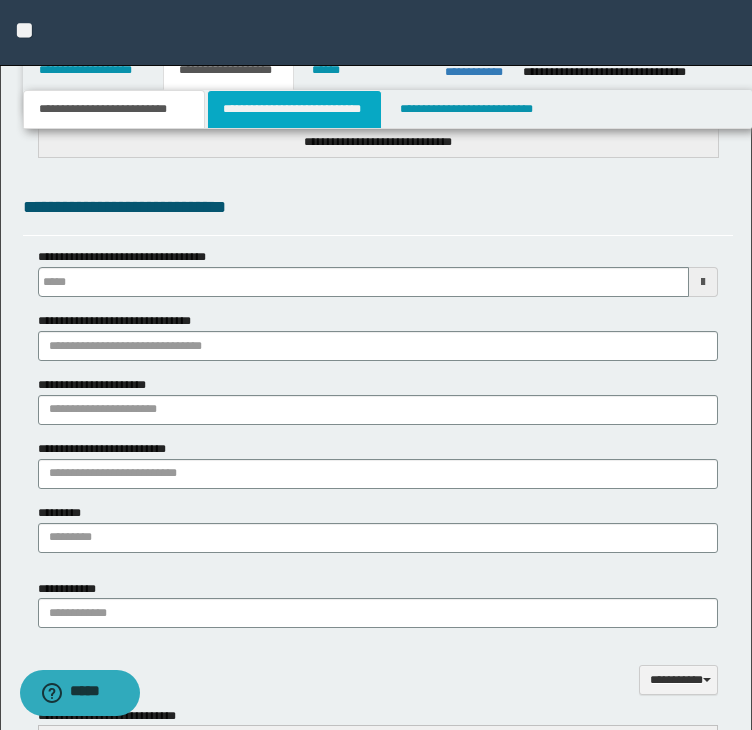 click on "**********" at bounding box center [294, 109] 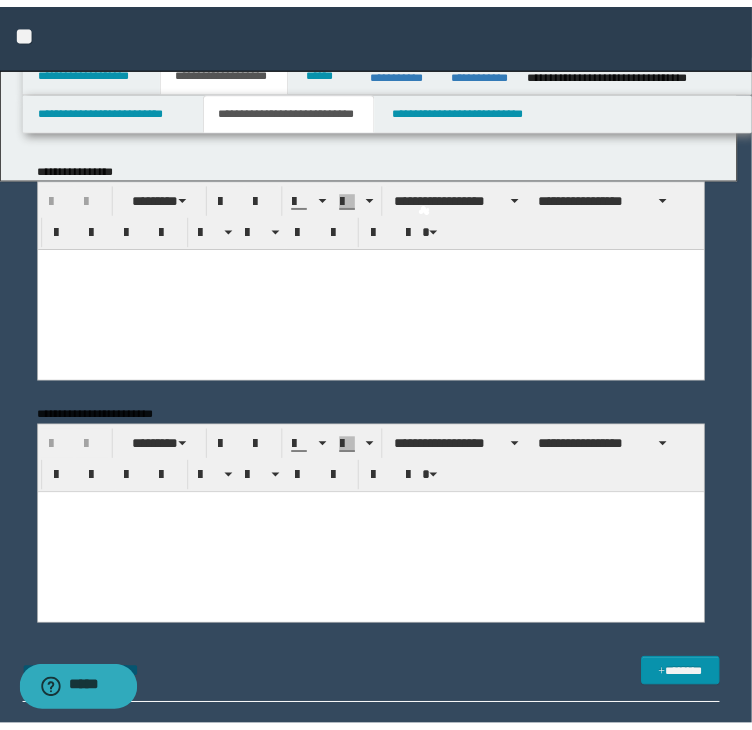 scroll, scrollTop: 0, scrollLeft: 0, axis: both 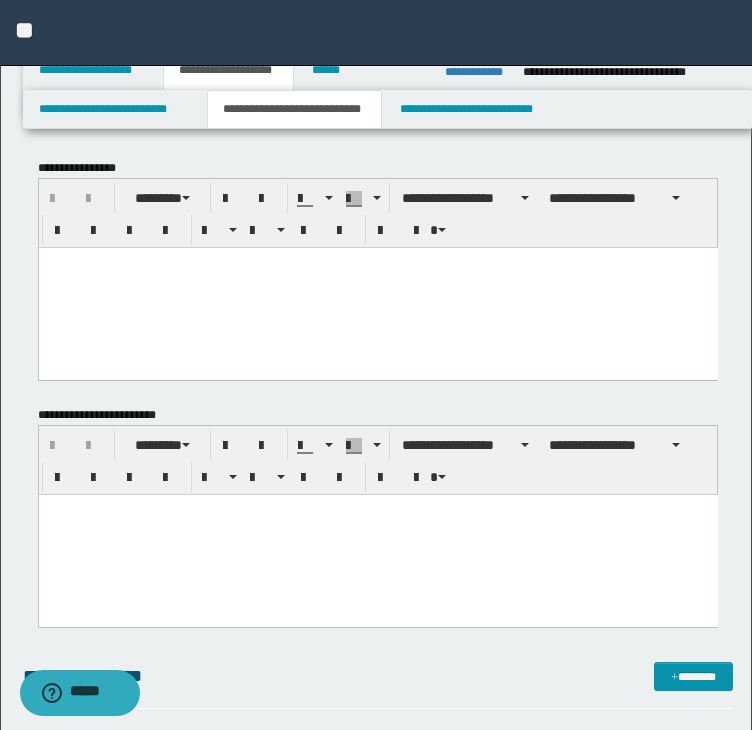 click at bounding box center (377, 287) 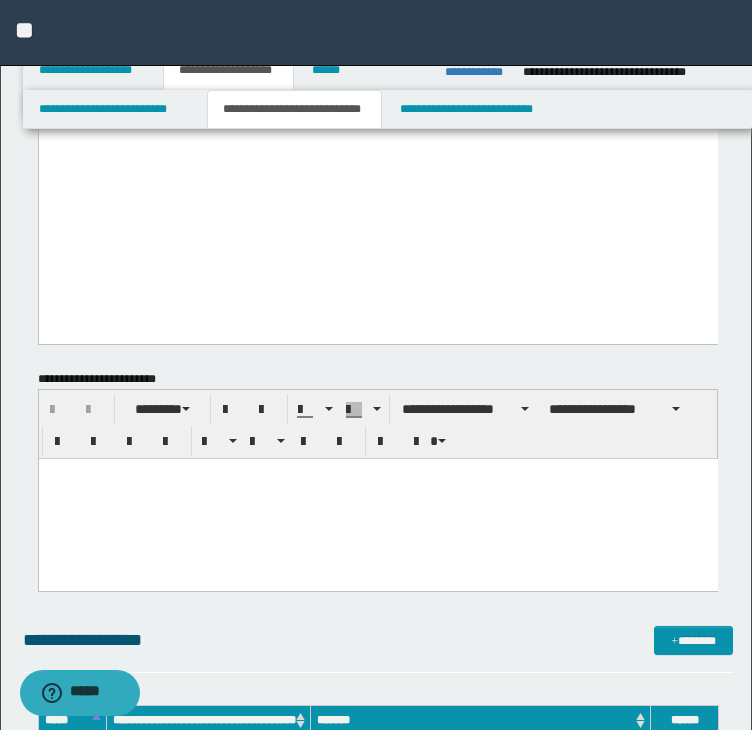scroll, scrollTop: 2500, scrollLeft: 0, axis: vertical 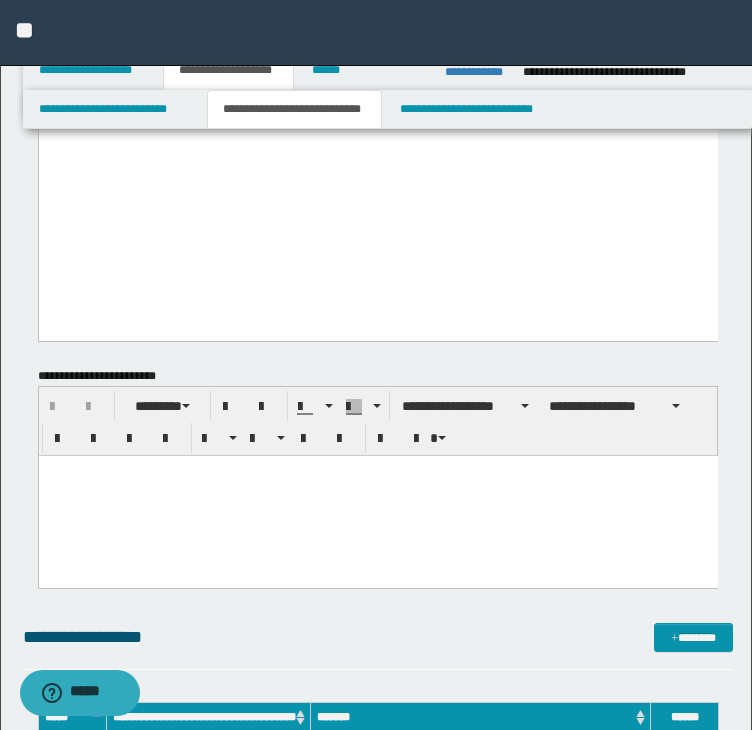 drag, startPoint x: 47, startPoint y: -2237, endPoint x: 442, endPoint y: 273, distance: 2540.8906 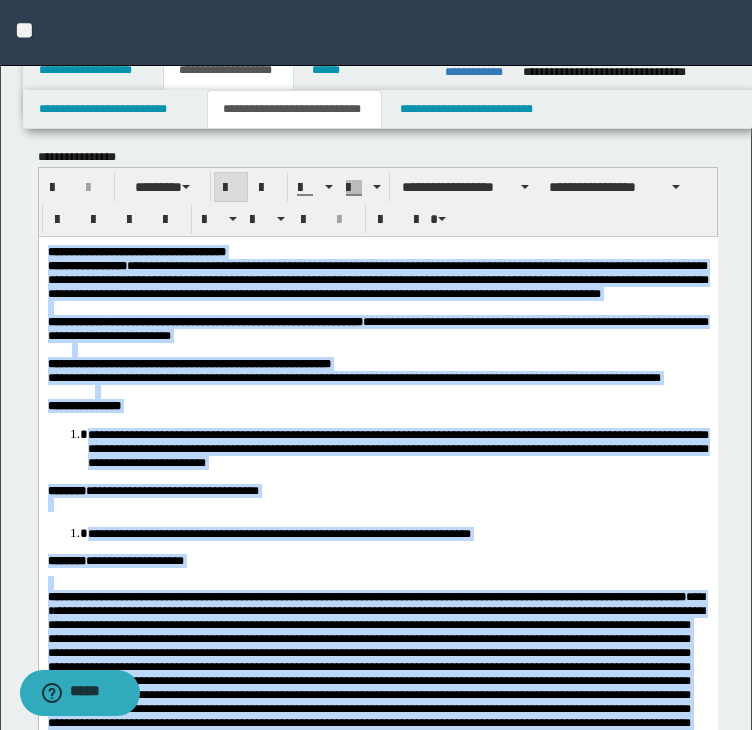 scroll, scrollTop: 0, scrollLeft: 0, axis: both 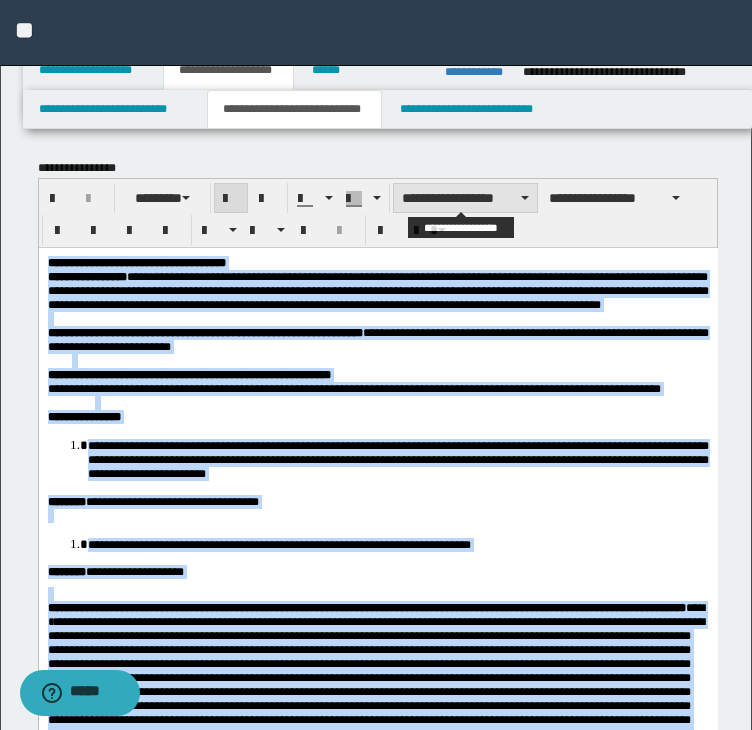 click on "**********" at bounding box center [465, 198] 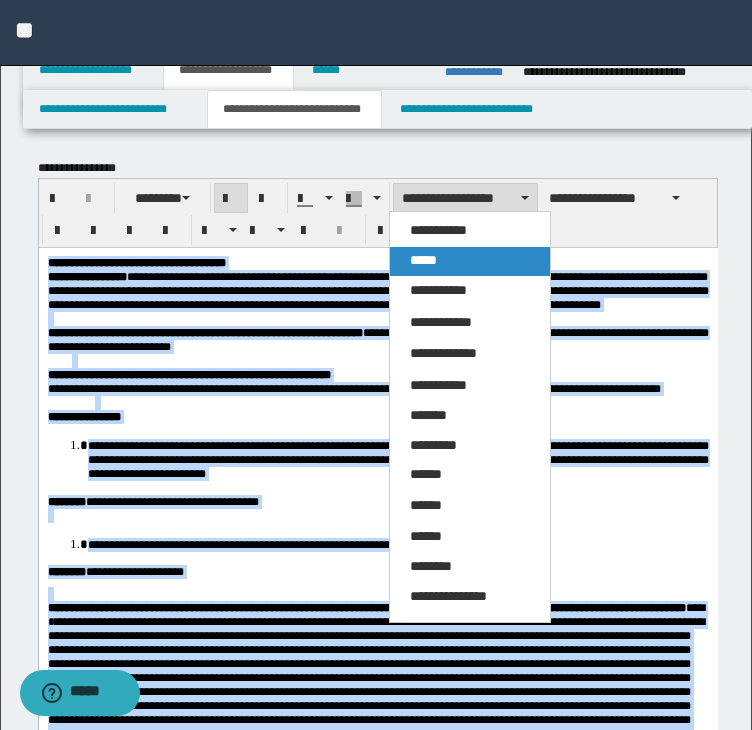 drag, startPoint x: 441, startPoint y: 261, endPoint x: 435, endPoint y: 1, distance: 260.0692 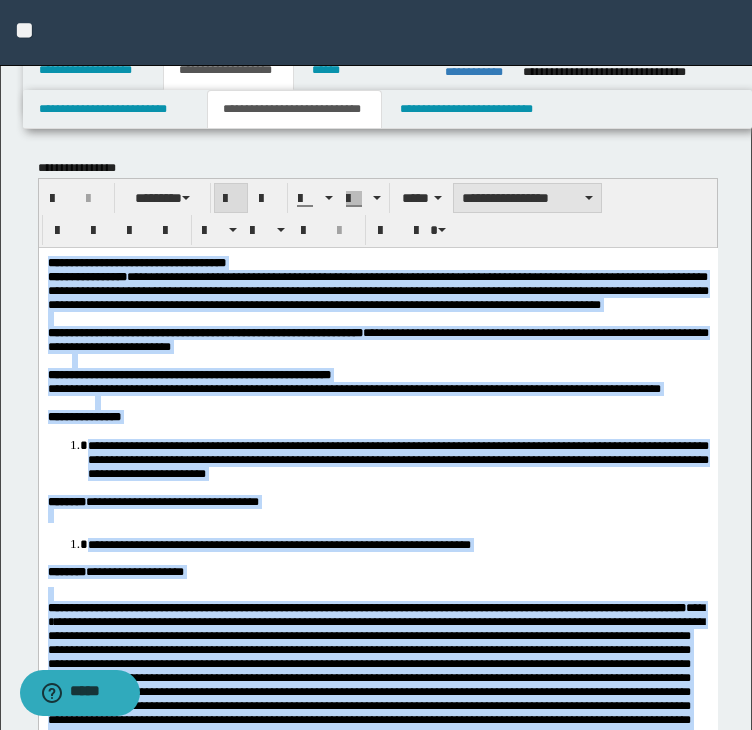 click on "**********" at bounding box center [527, 198] 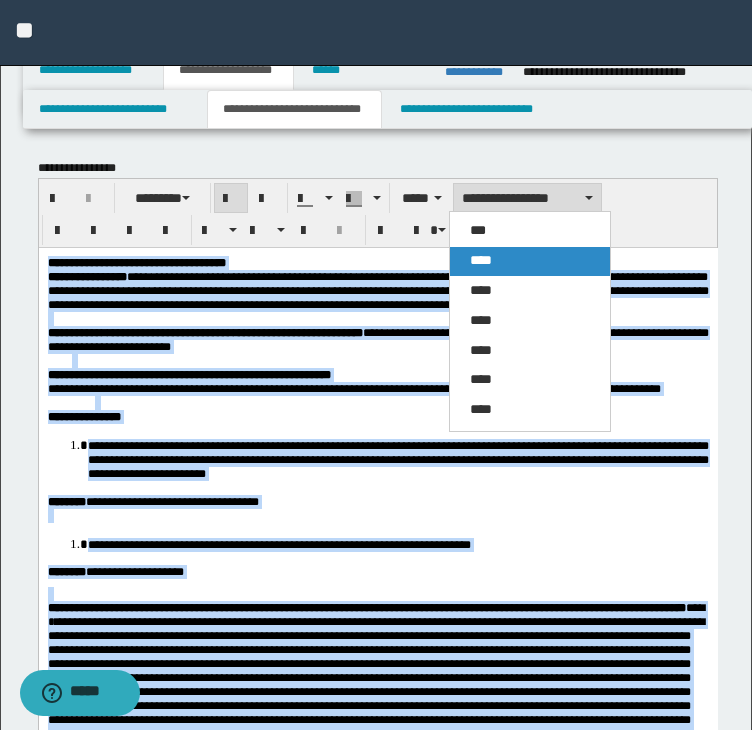 drag, startPoint x: 479, startPoint y: 266, endPoint x: 451, endPoint y: 22, distance: 245.6013 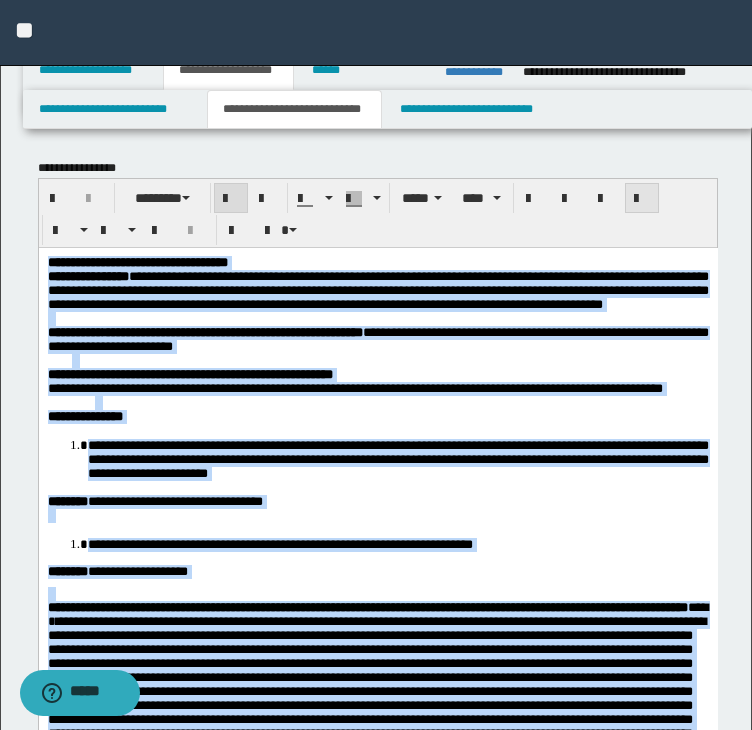 click at bounding box center (642, 199) 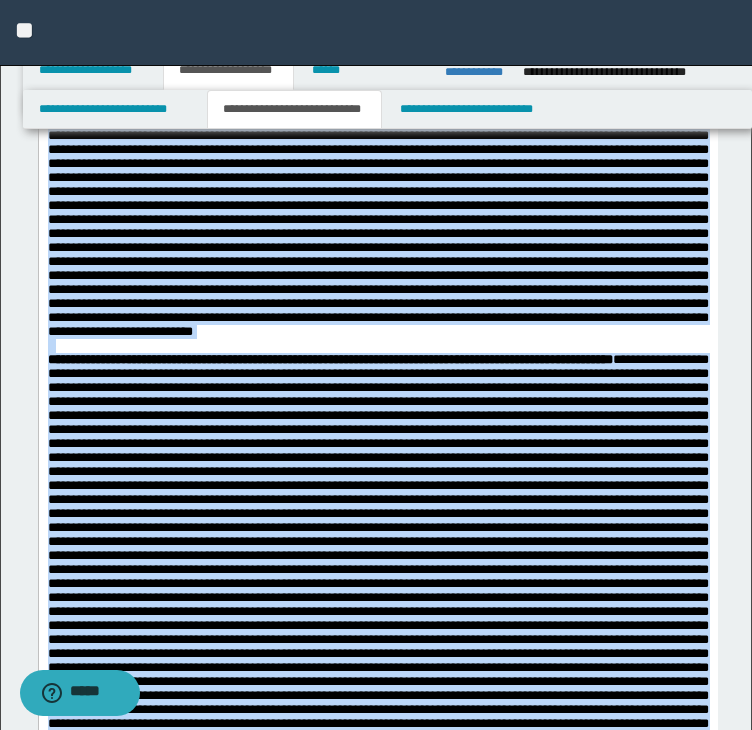 scroll, scrollTop: 1100, scrollLeft: 0, axis: vertical 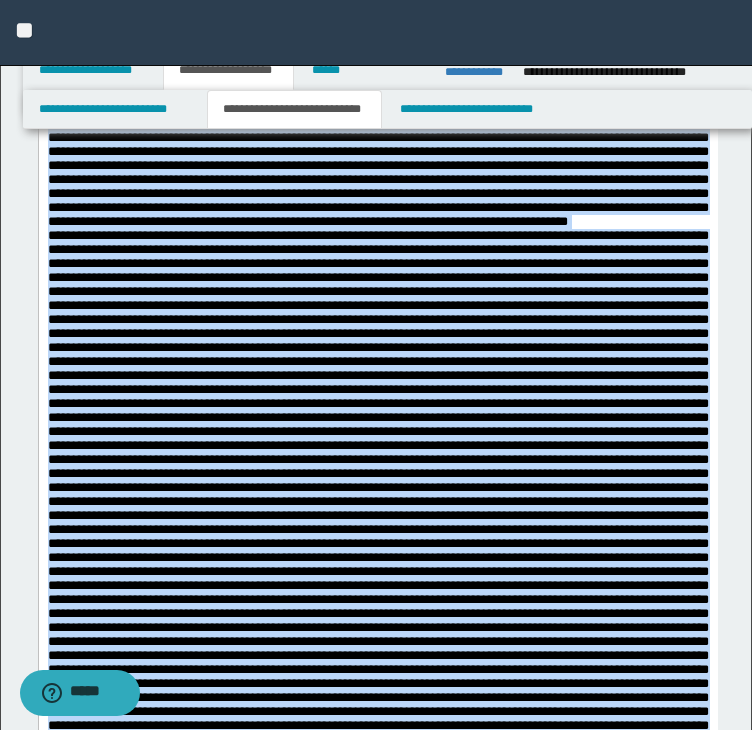 click at bounding box center (377, 767) 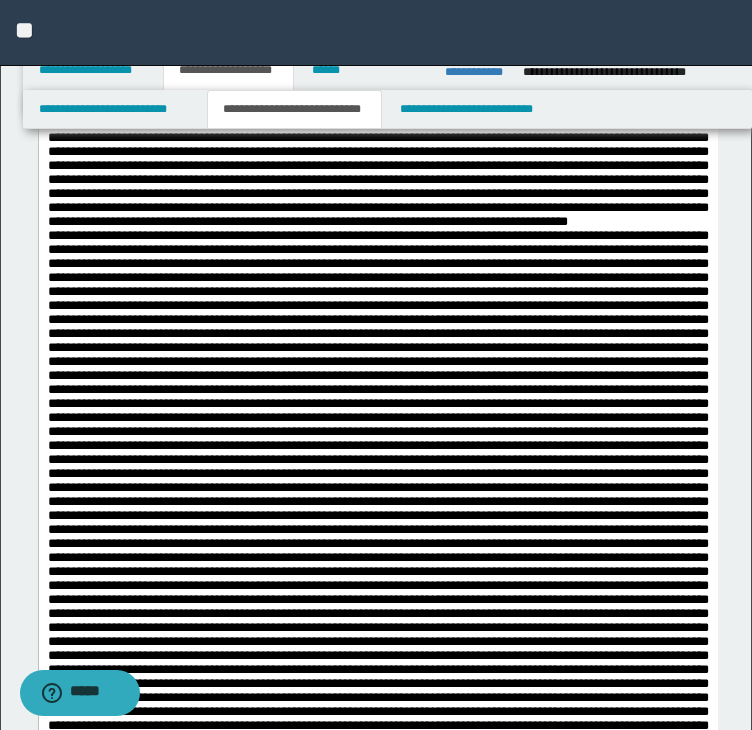 click on "**********" at bounding box center (377, -9) 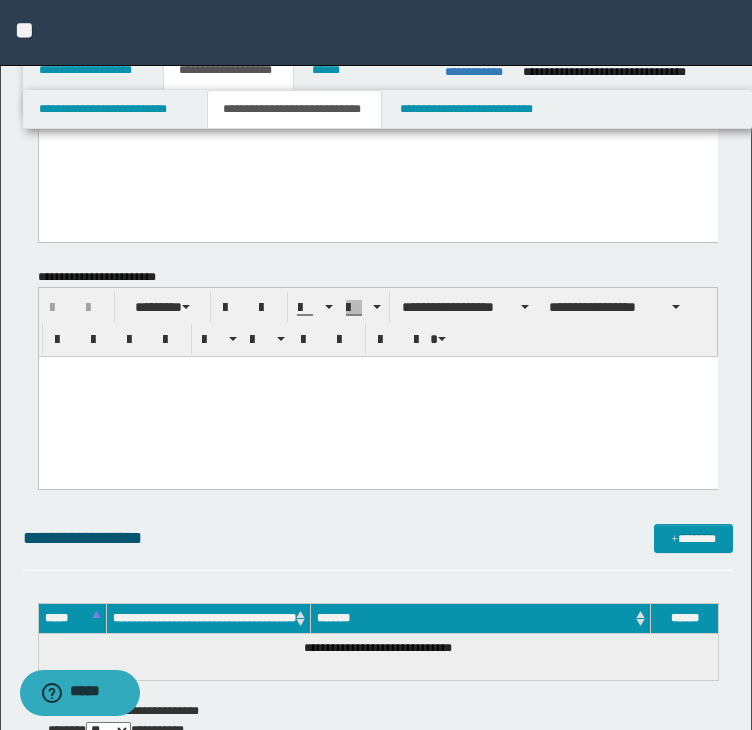 scroll, scrollTop: 3100, scrollLeft: 0, axis: vertical 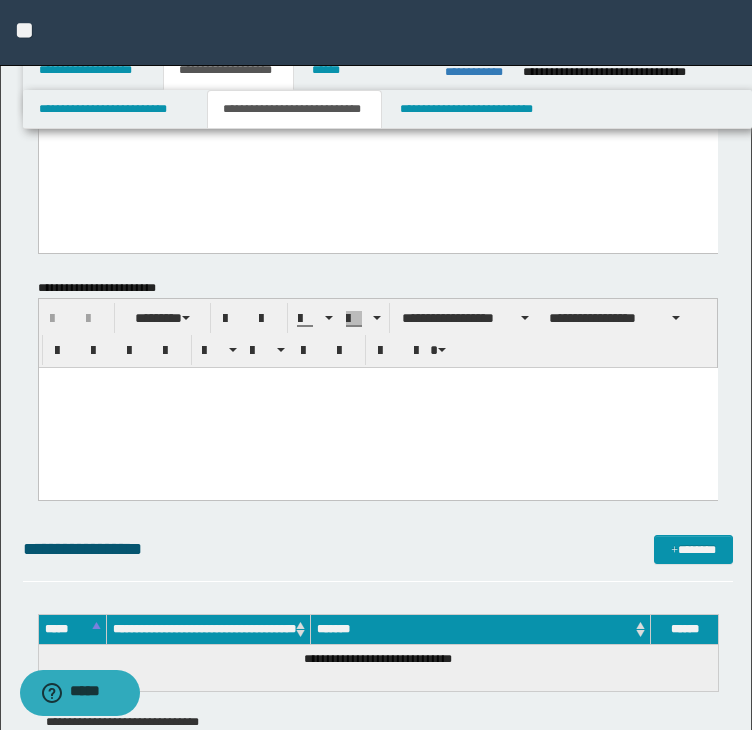 click at bounding box center (377, 383) 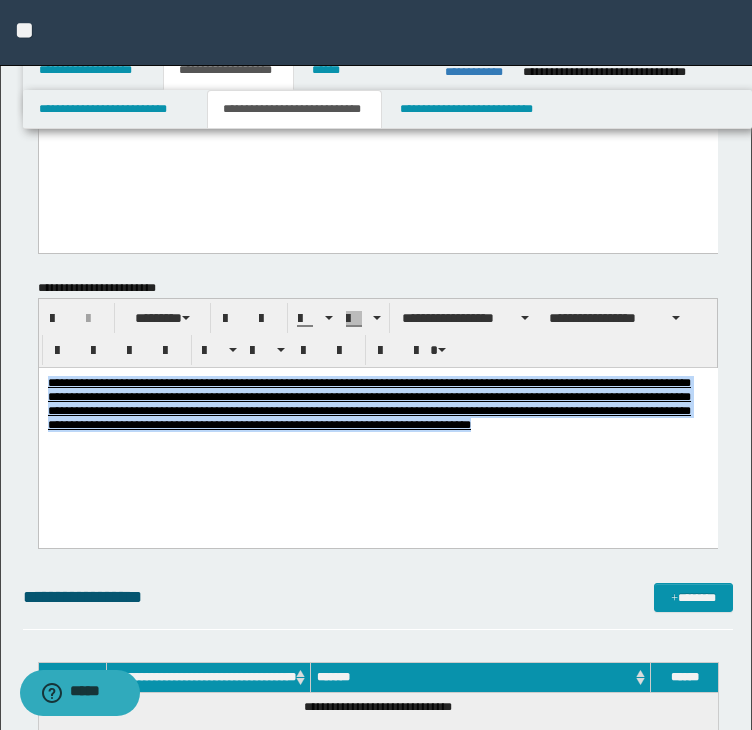 drag, startPoint x: 481, startPoint y: 438, endPoint x: 16, endPoint y: 346, distance: 474.0137 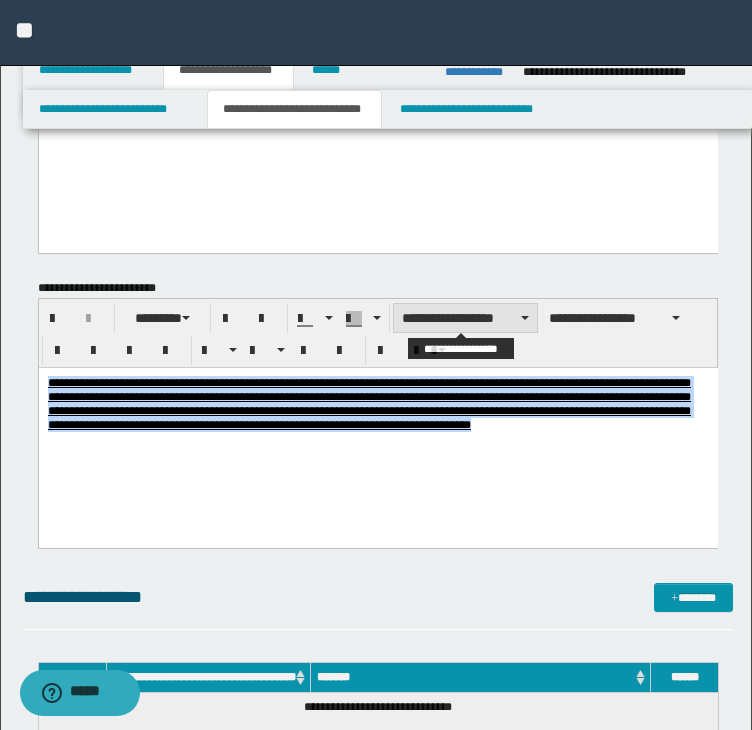 click on "**********" at bounding box center (465, 318) 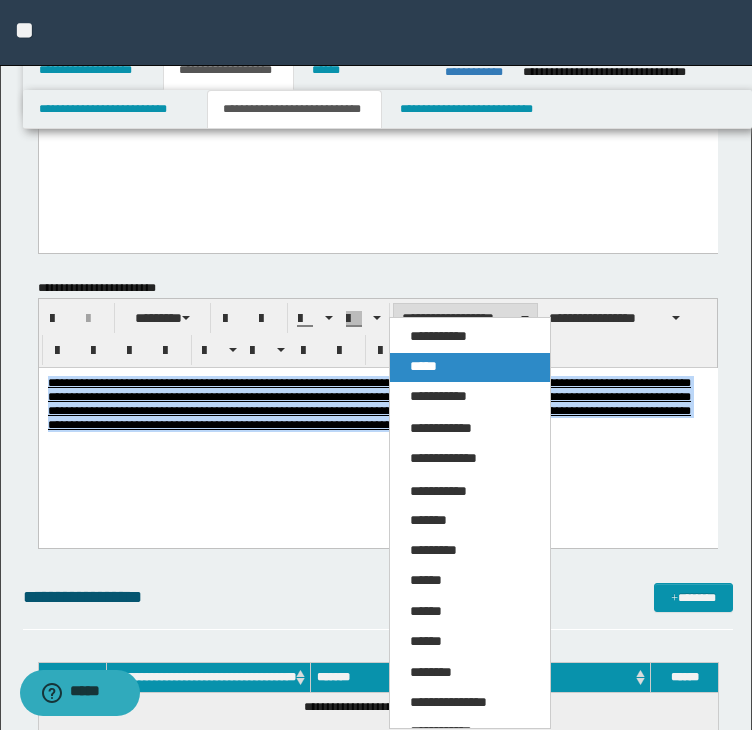 click on "*****" at bounding box center (470, 367) 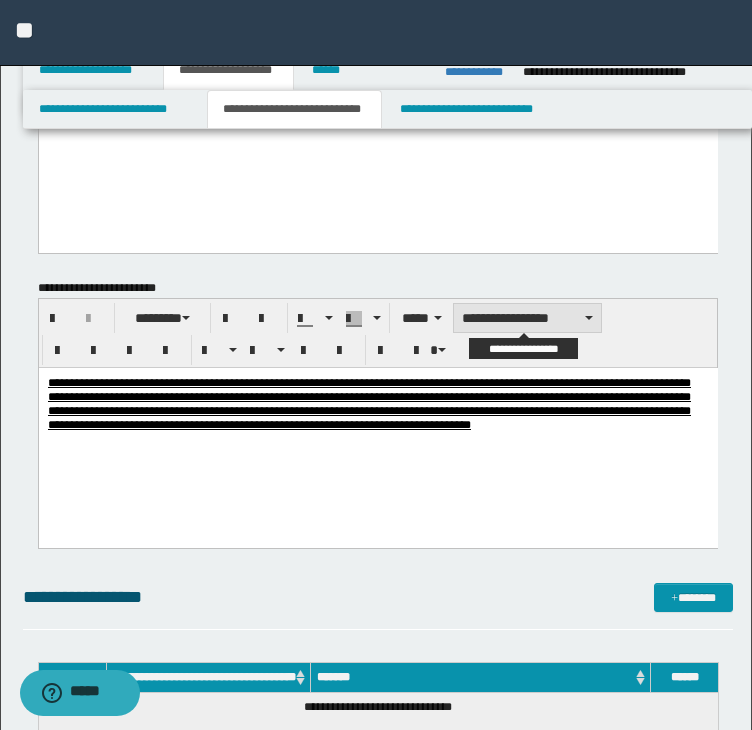click on "**********" at bounding box center (527, 318) 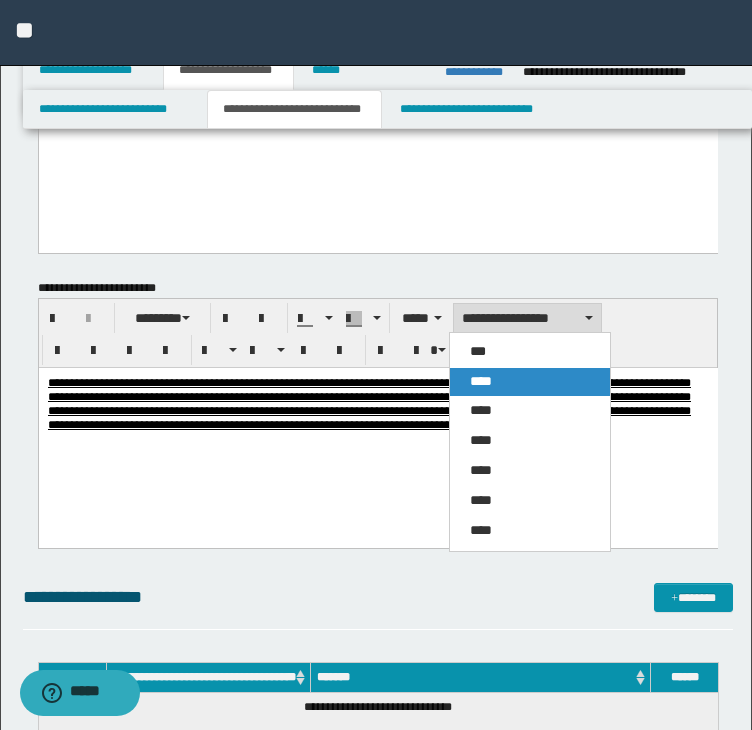 click on "****" at bounding box center [530, 382] 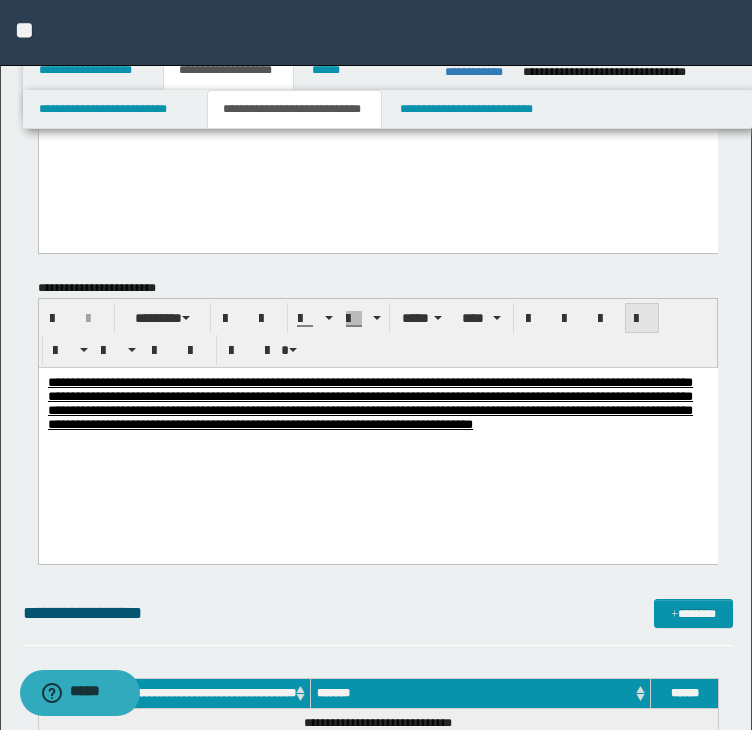 click at bounding box center [642, 319] 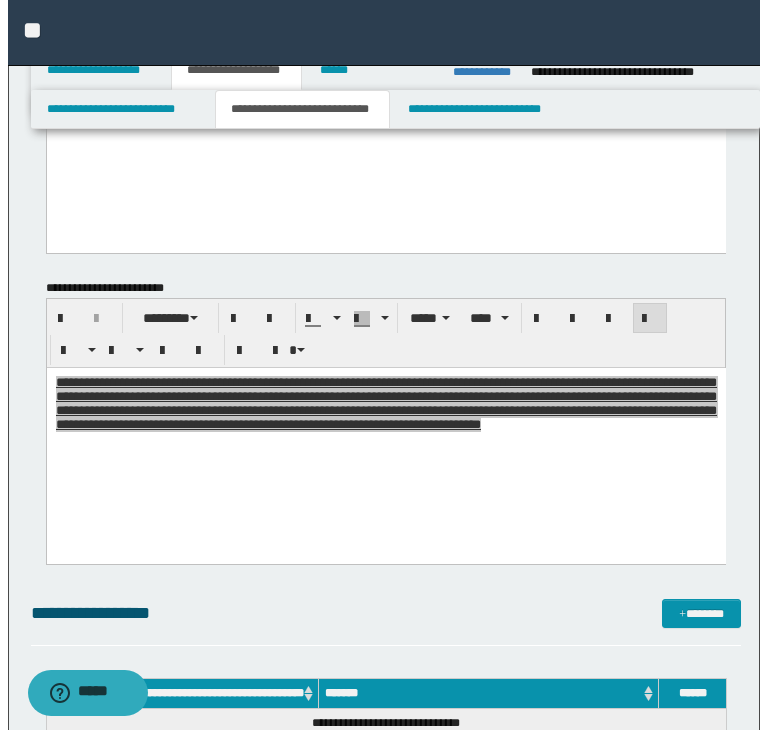 scroll, scrollTop: 3500, scrollLeft: 0, axis: vertical 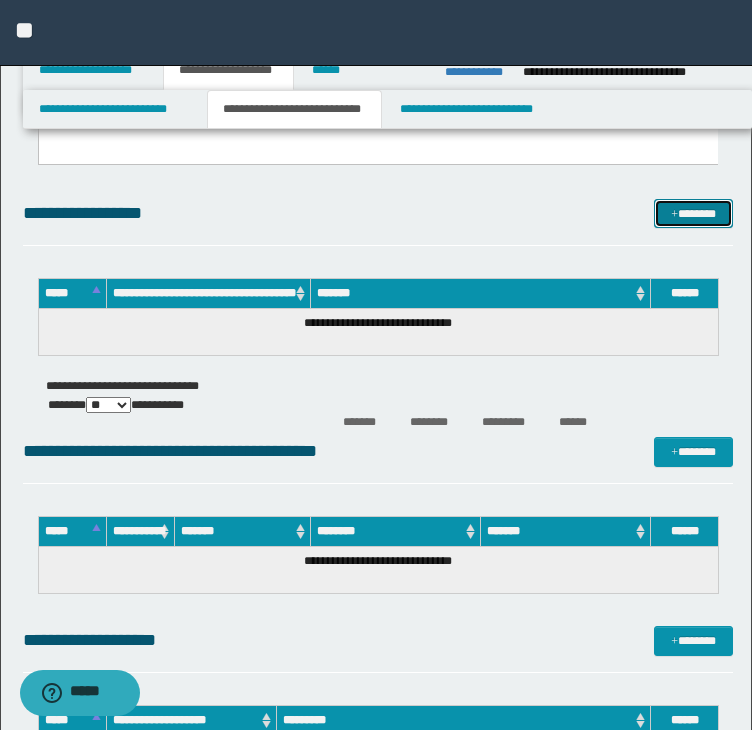 click on "*******" at bounding box center (693, 214) 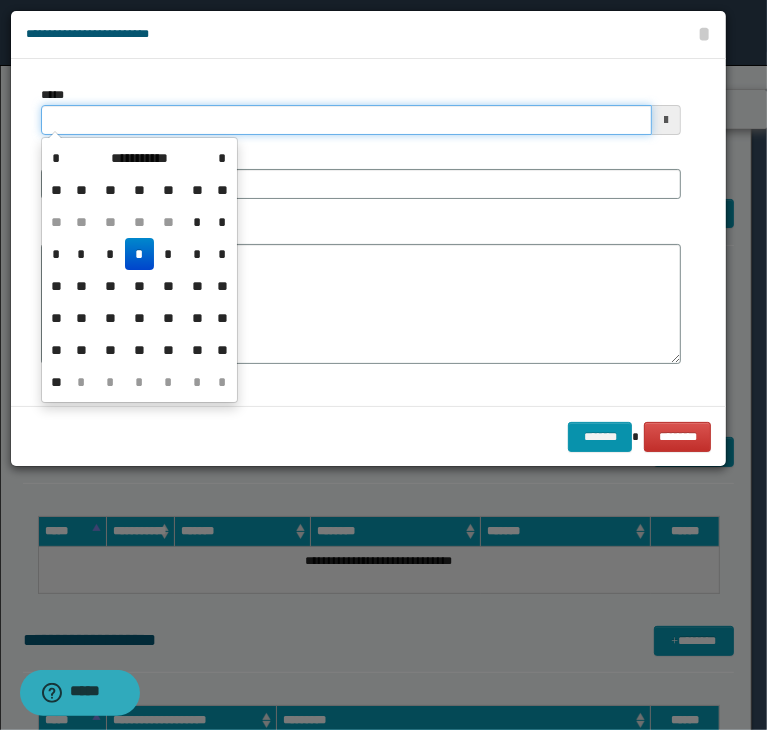 click on "*****" at bounding box center [346, 120] 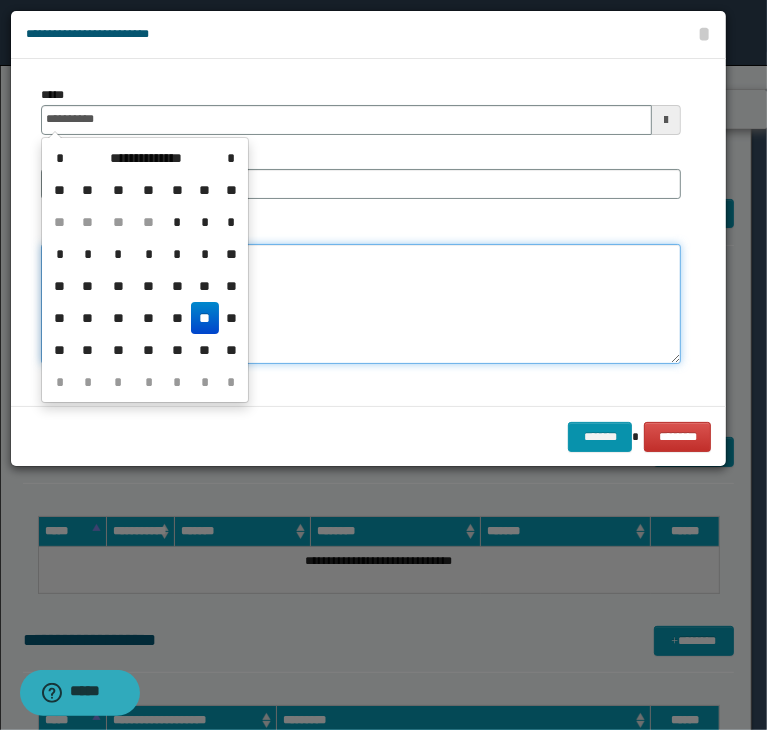 type on "**********" 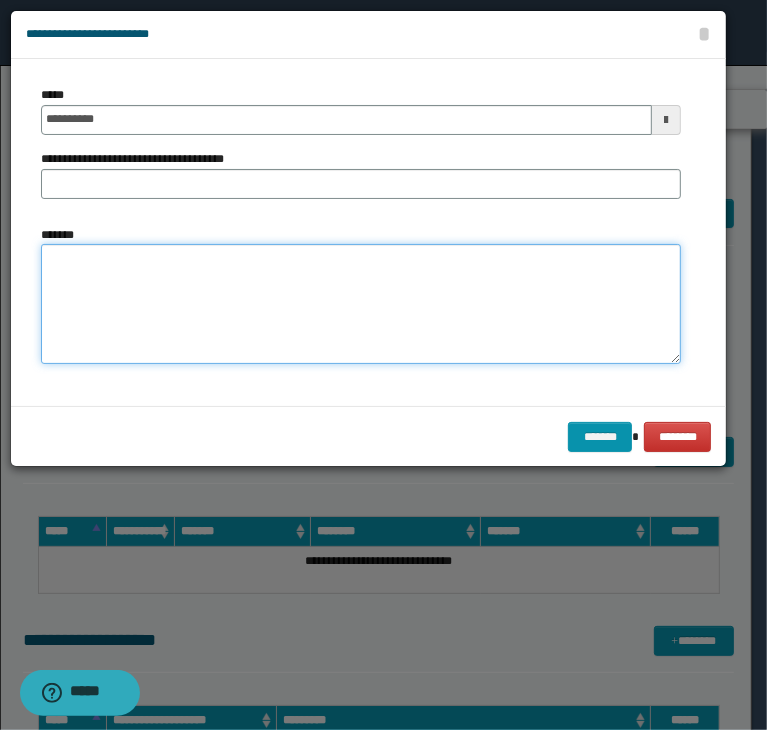 paste on "**********" 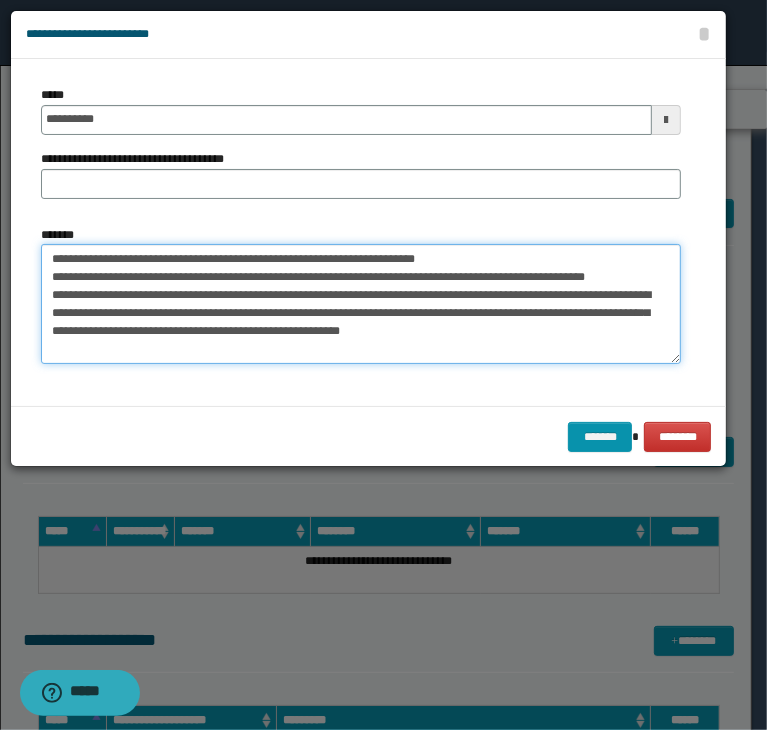 drag, startPoint x: 472, startPoint y: 249, endPoint x: -26, endPoint y: 246, distance: 498.00903 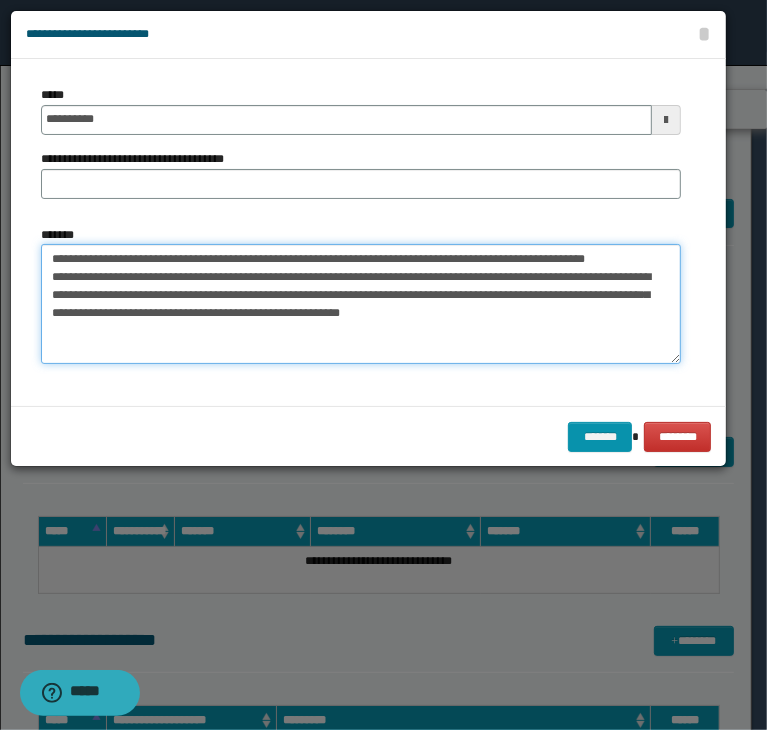 type on "**********" 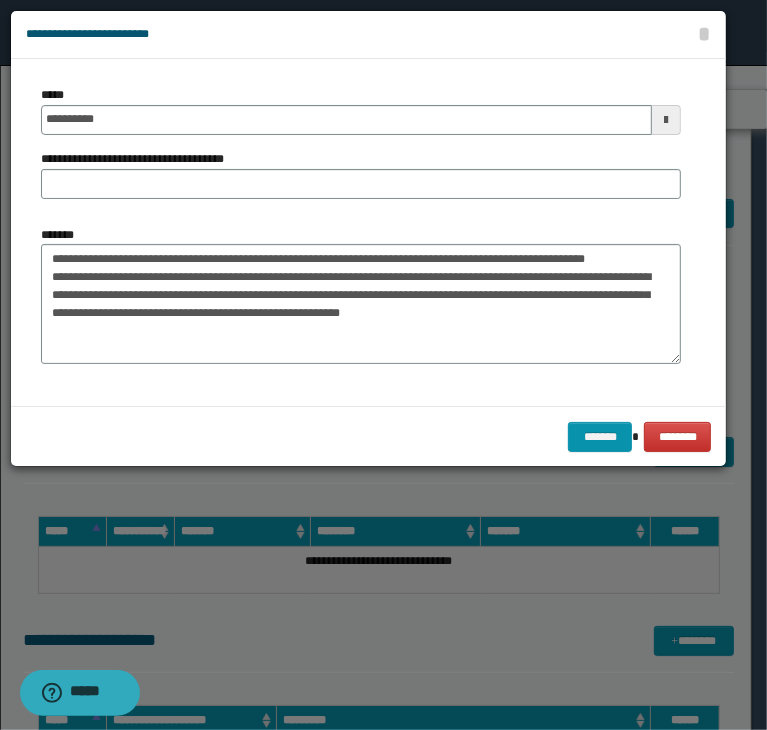 click on "**********" at bounding box center [361, 150] 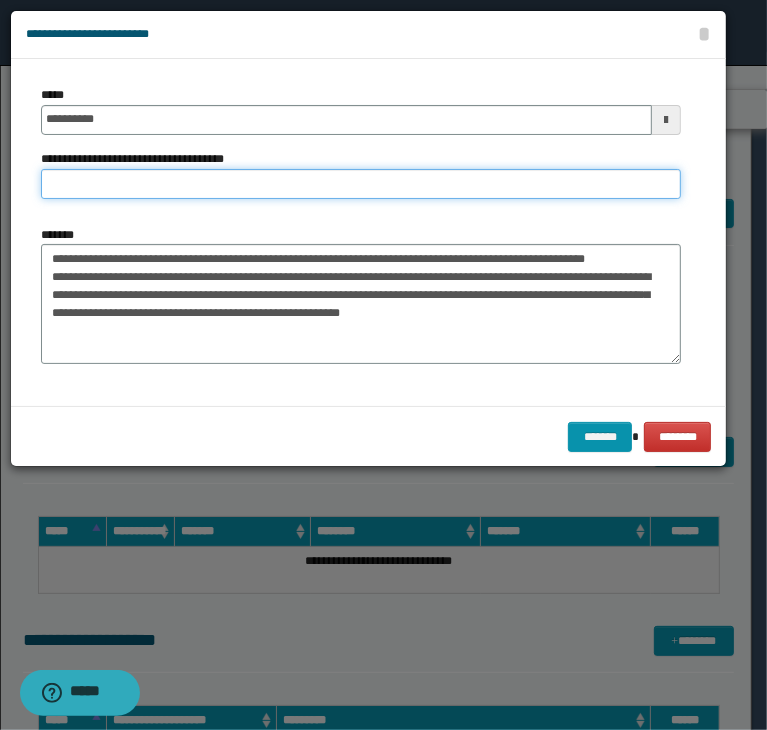 click on "**********" at bounding box center [361, 184] 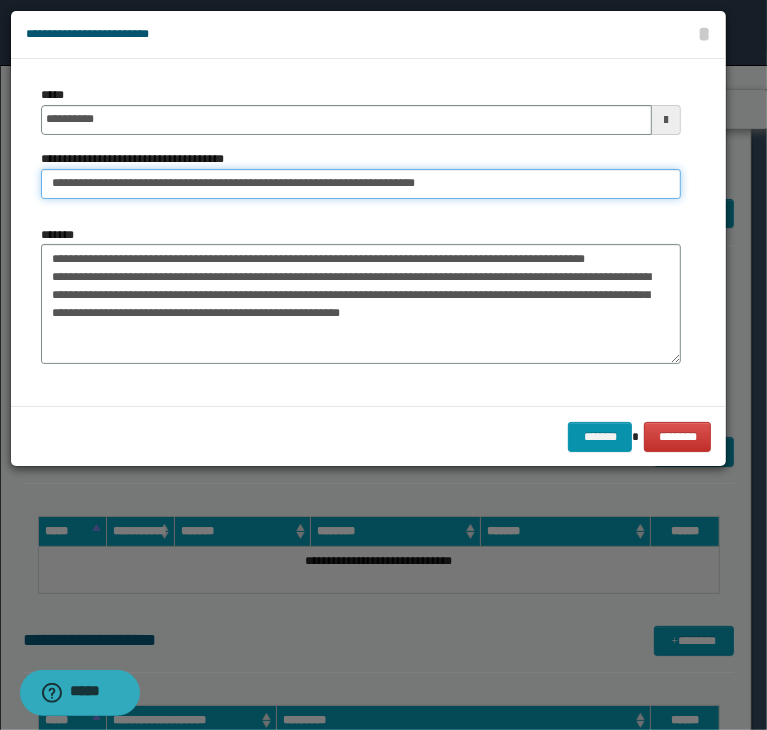 drag, startPoint x: 114, startPoint y: 181, endPoint x: -20, endPoint y: 182, distance: 134.00374 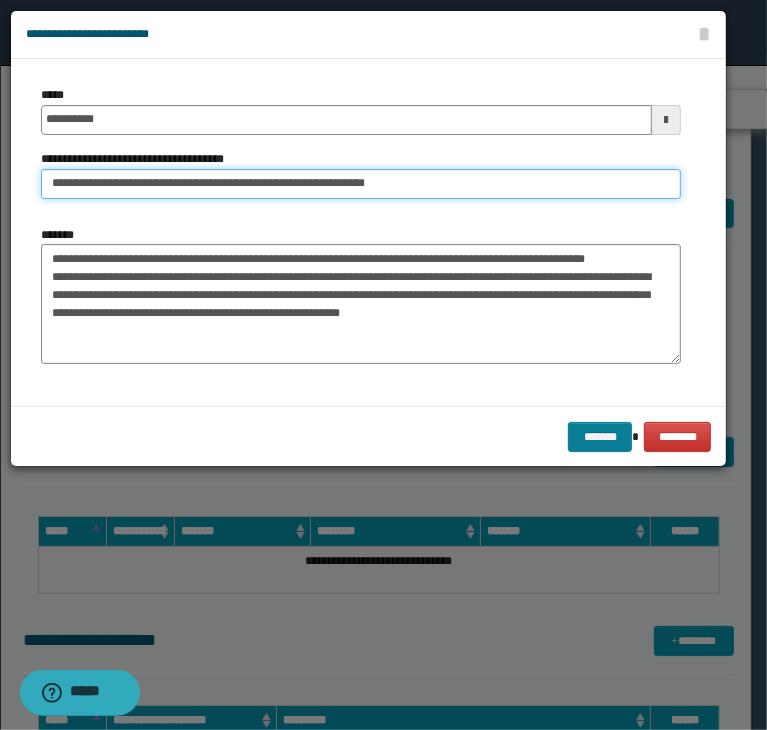 type on "**********" 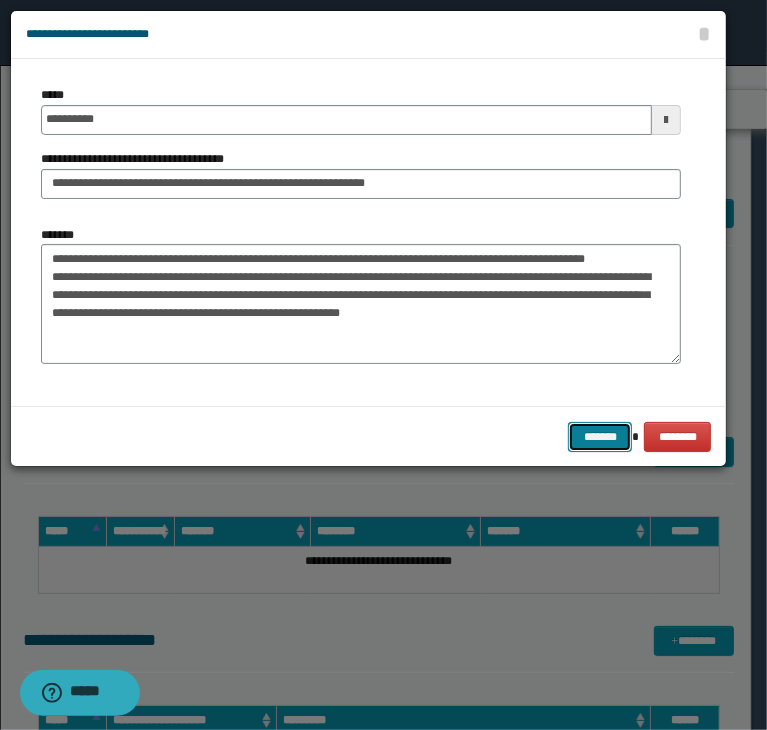 click on "*******" at bounding box center [600, 437] 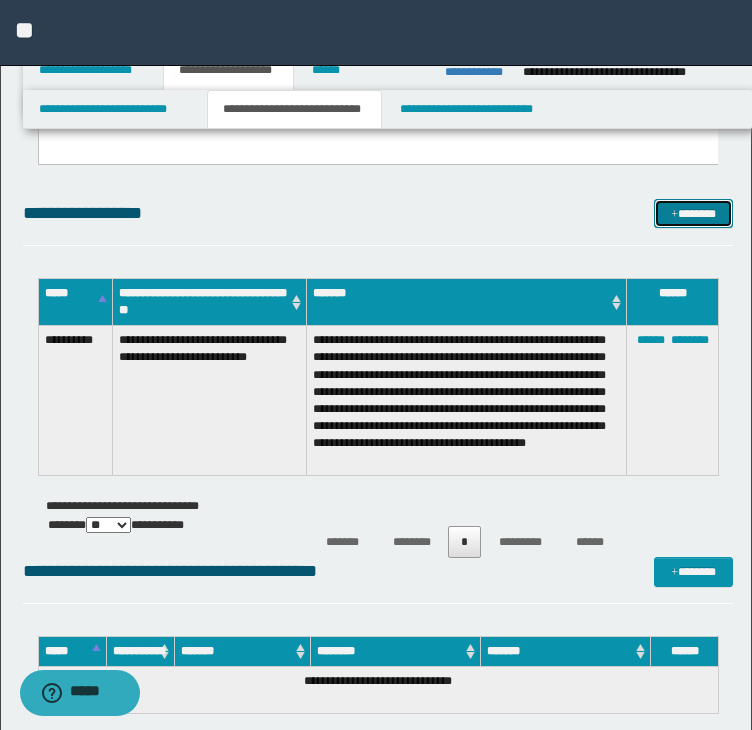 click on "*******" at bounding box center (693, 214) 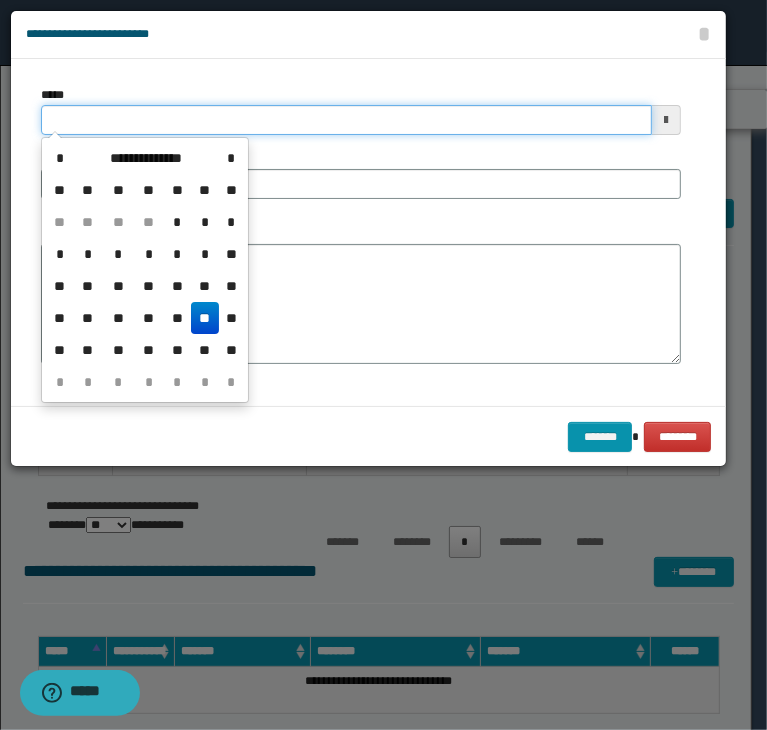 click on "*****" at bounding box center [346, 120] 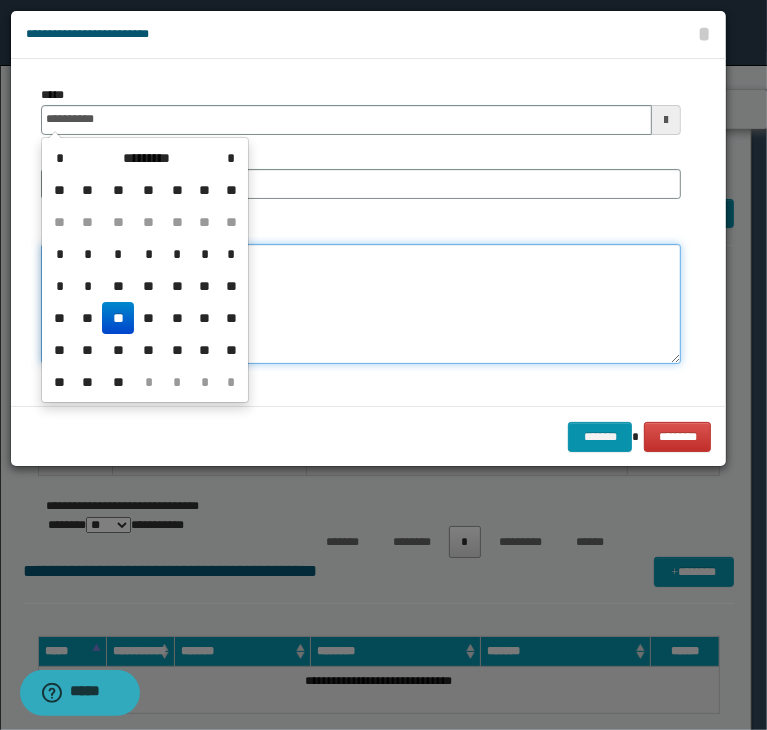 type on "**********" 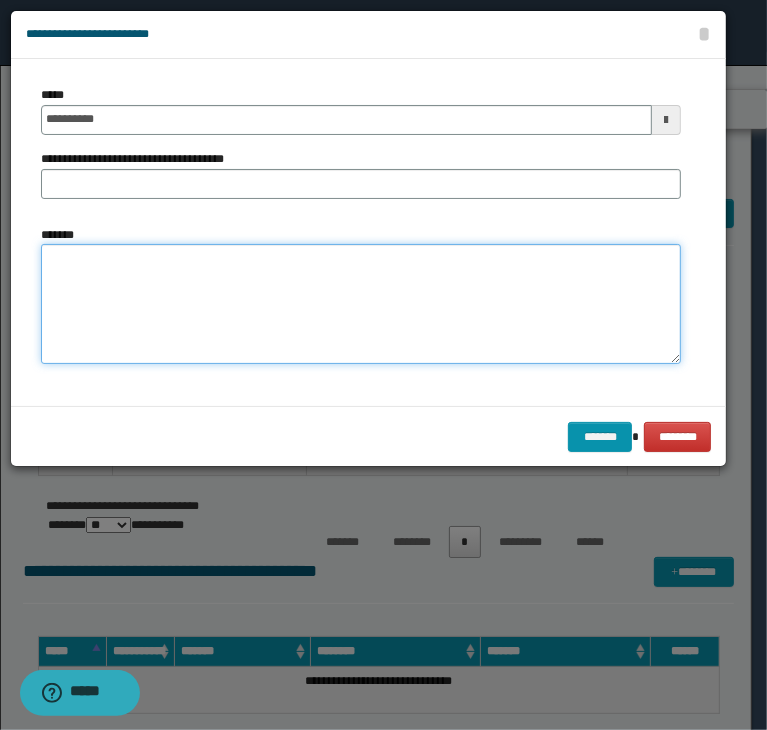 paste on "**********" 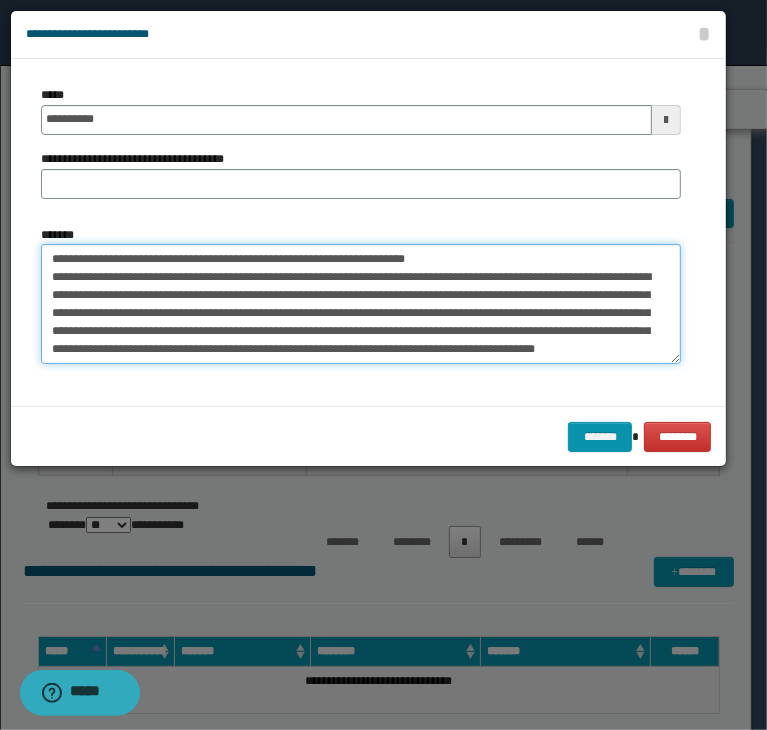 scroll, scrollTop: 0, scrollLeft: 0, axis: both 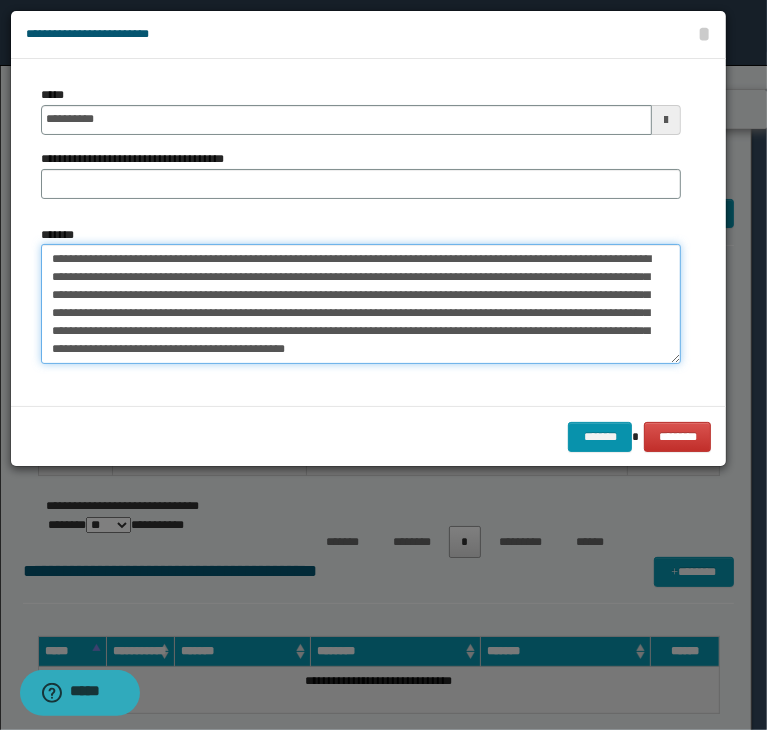 type on "**********" 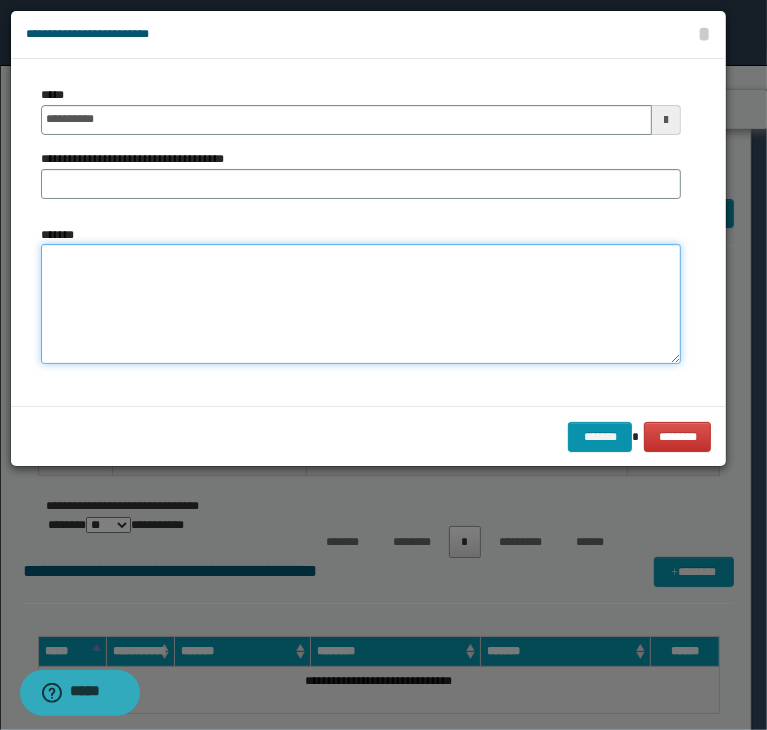 paste 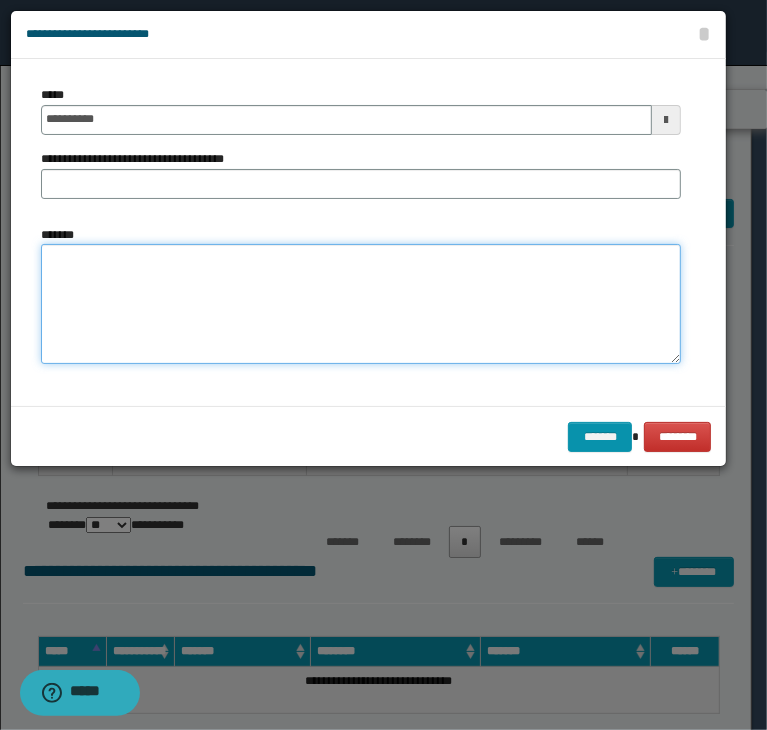 click on "*******" at bounding box center [361, 304] 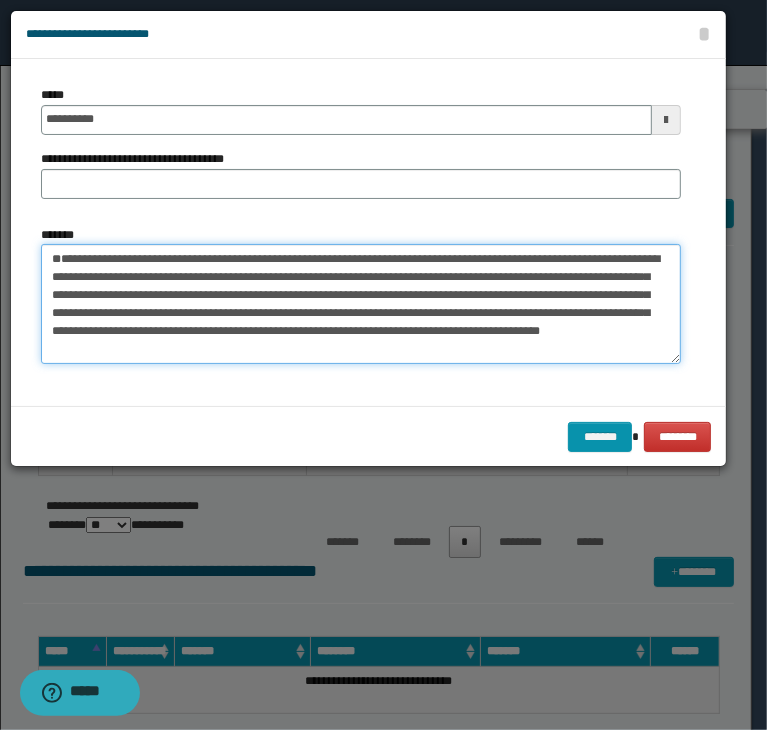 scroll, scrollTop: 66, scrollLeft: 0, axis: vertical 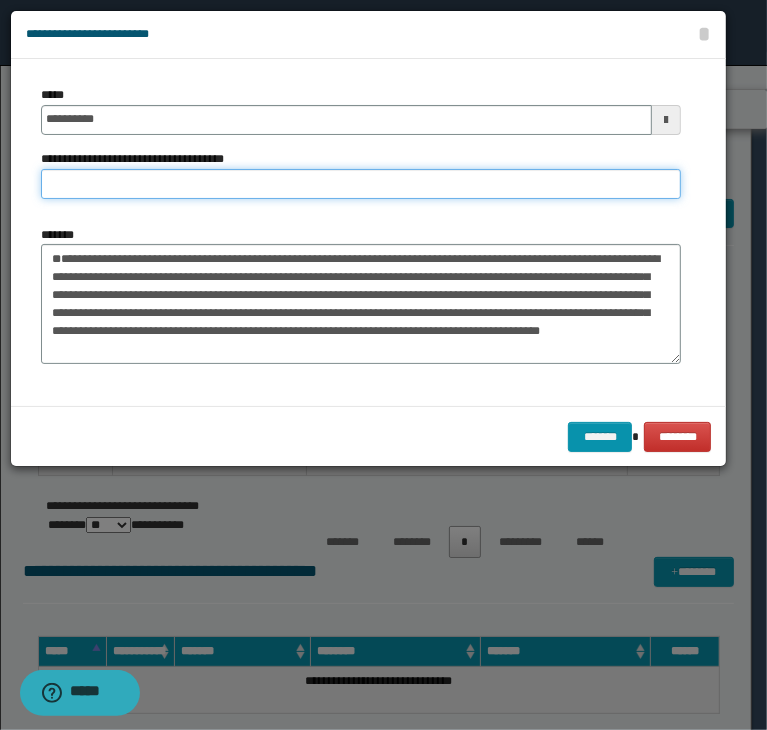 click on "**********" at bounding box center [361, 184] 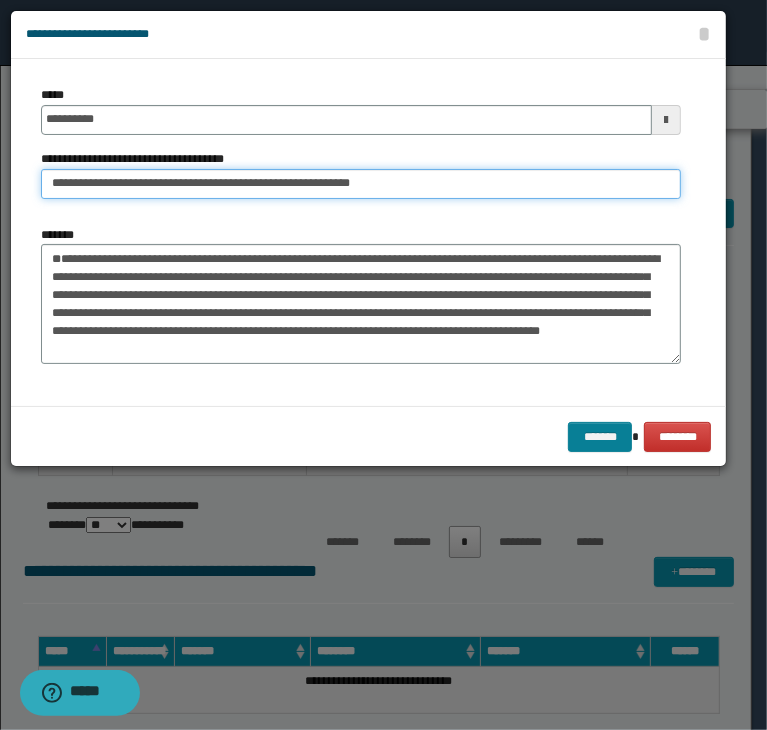 type on "**********" 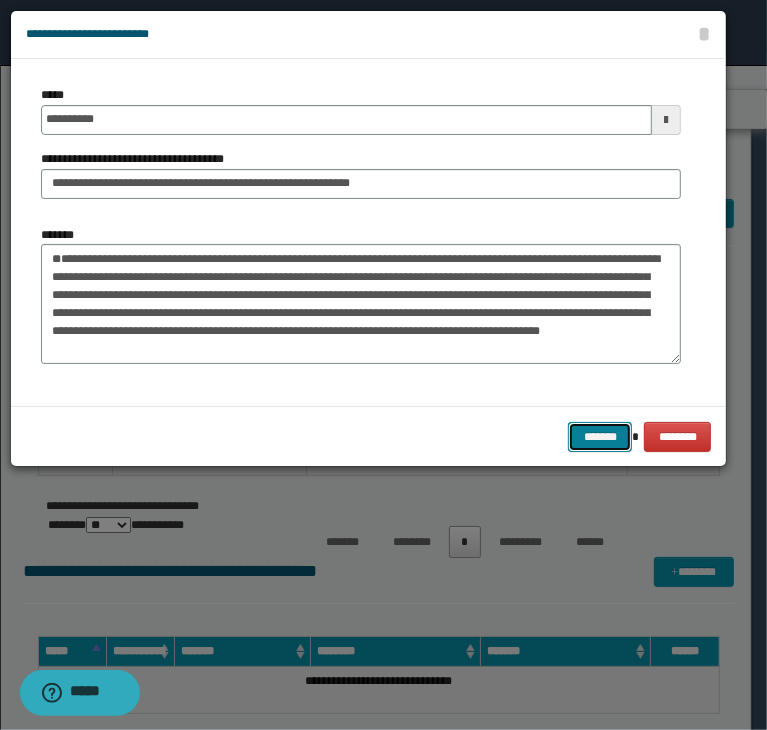 click on "*******" at bounding box center [600, 437] 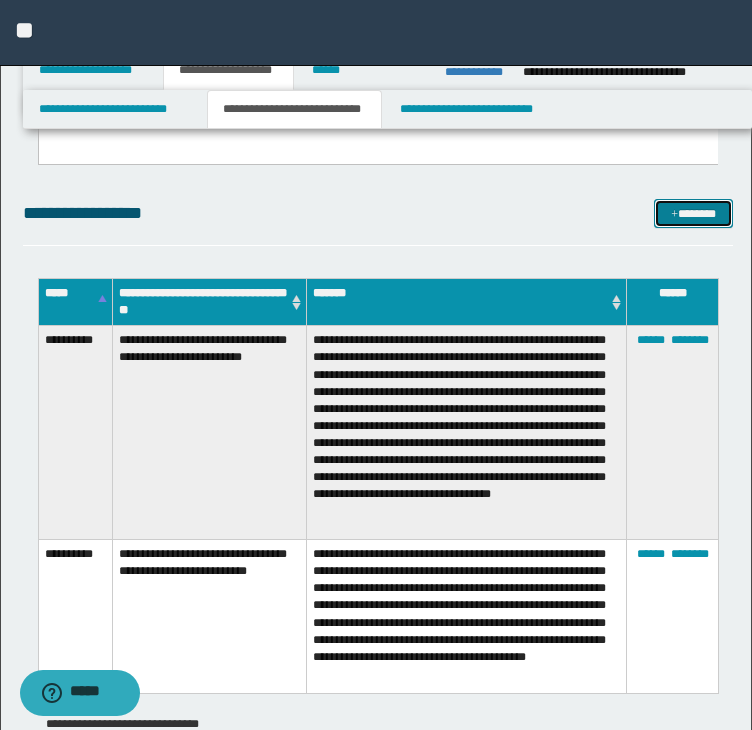 drag, startPoint x: 688, startPoint y: 210, endPoint x: 676, endPoint y: 215, distance: 13 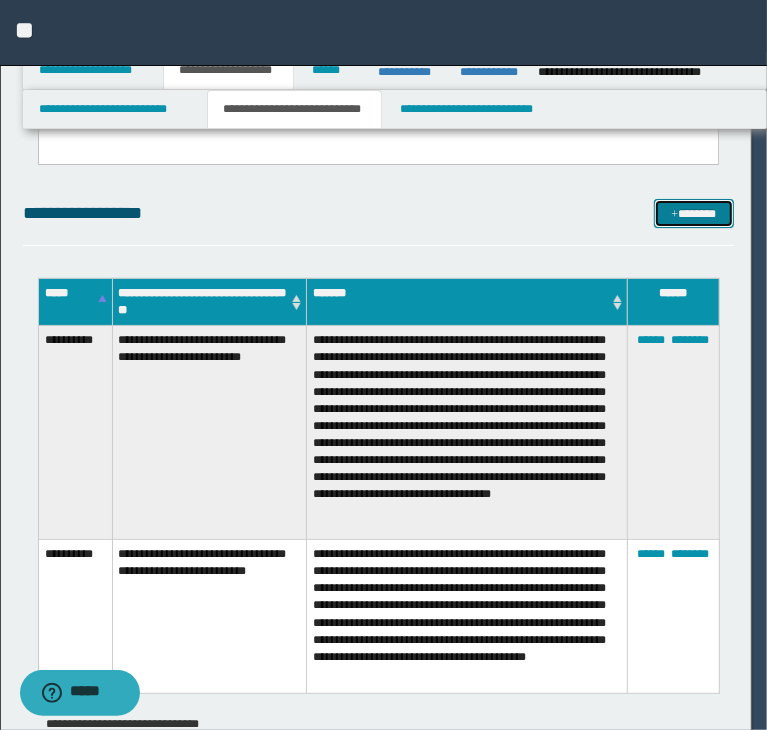 scroll, scrollTop: 0, scrollLeft: 0, axis: both 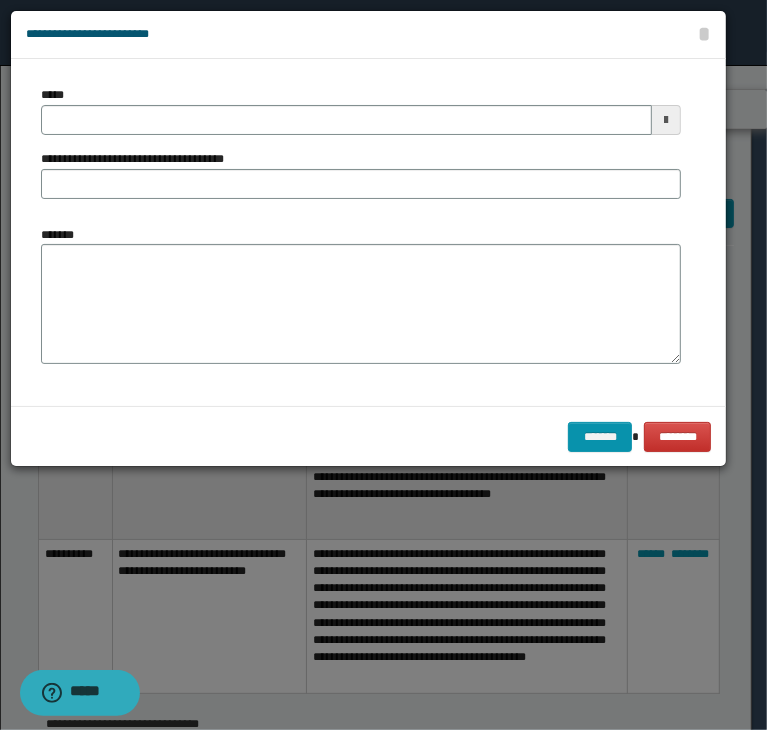 click on "*****" at bounding box center [361, 110] 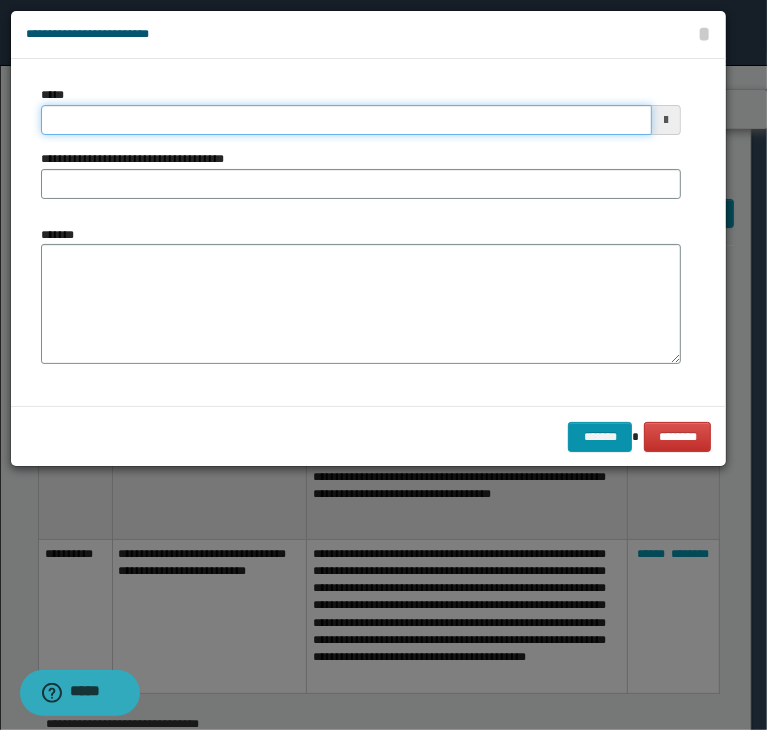 click on "*****" at bounding box center [346, 120] 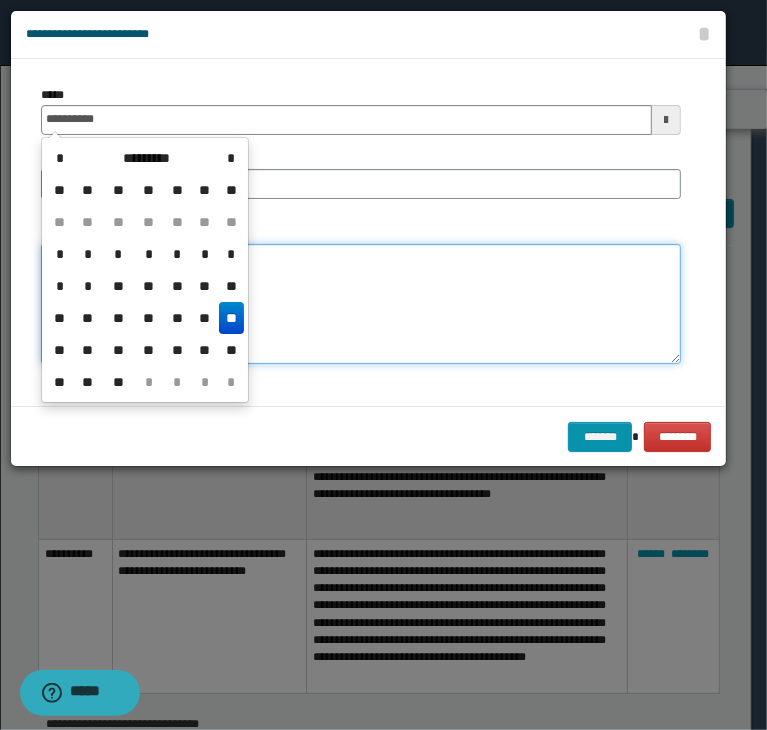 type on "**********" 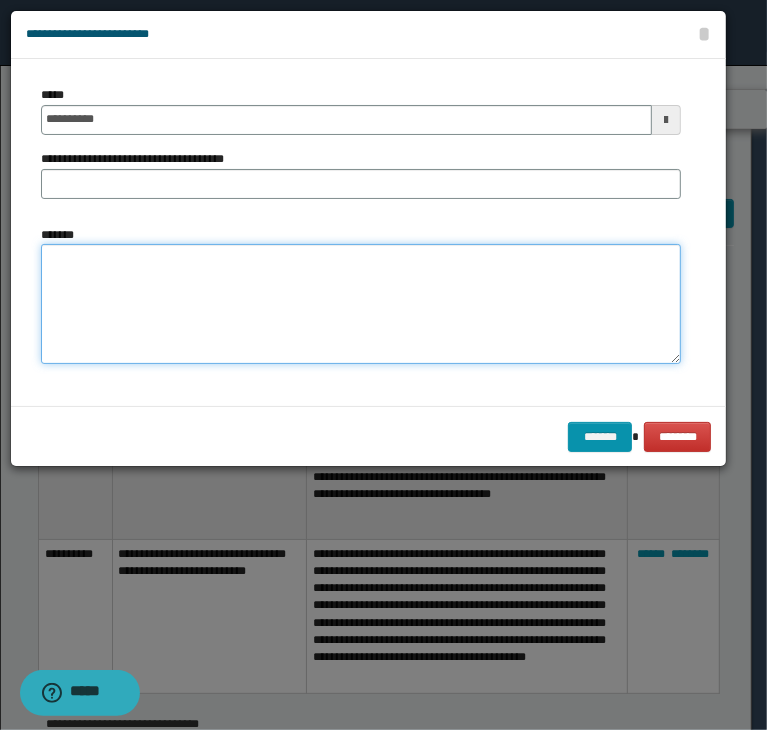 click on "*******" at bounding box center (361, 304) 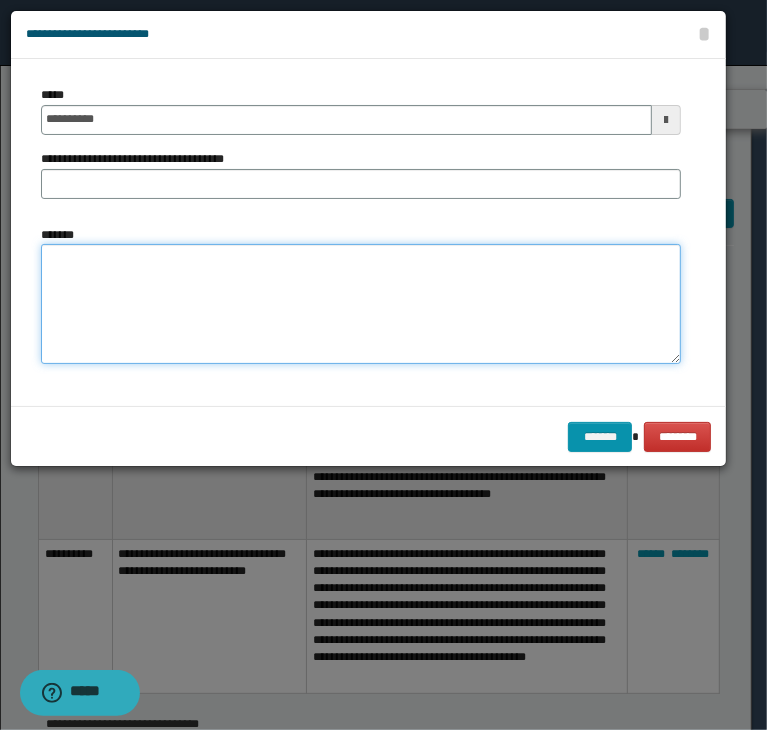 paste on "**********" 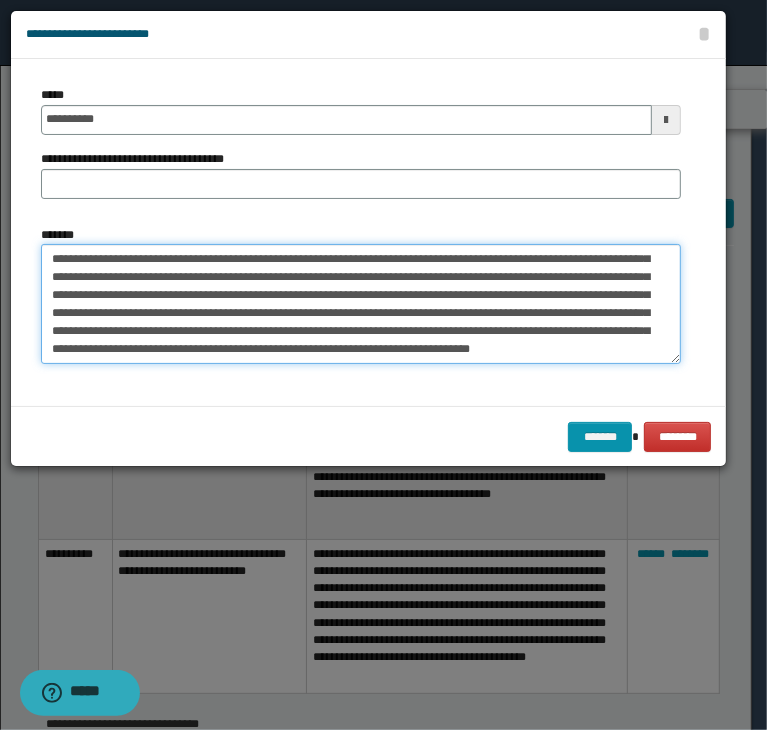 scroll, scrollTop: 0, scrollLeft: 0, axis: both 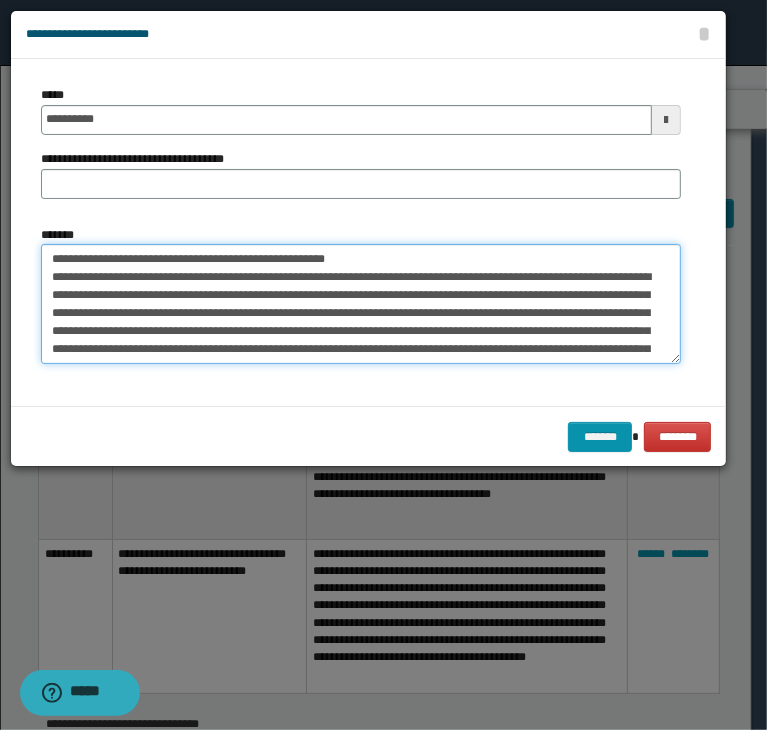 drag, startPoint x: 368, startPoint y: 255, endPoint x: 8, endPoint y: 252, distance: 360.0125 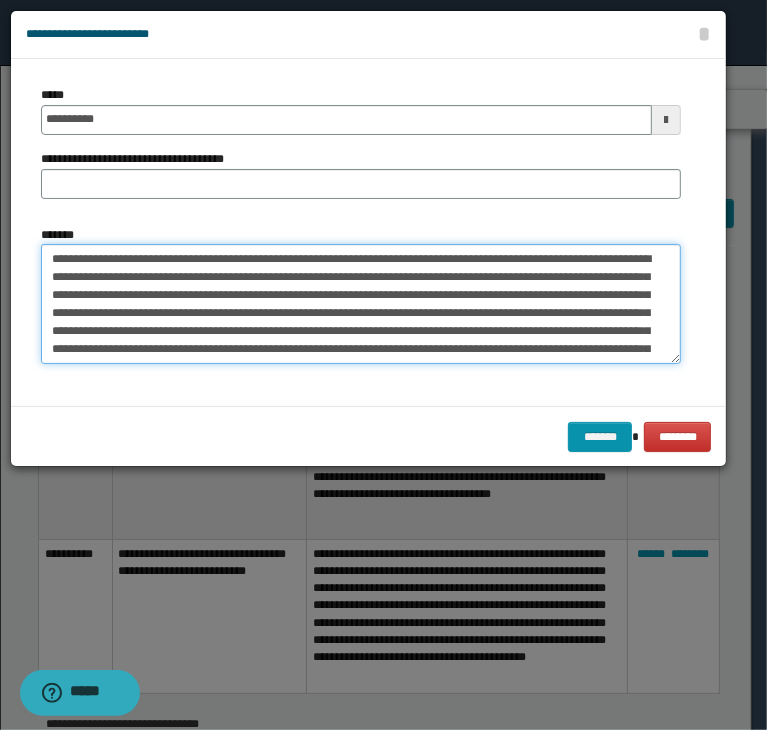 type on "**********" 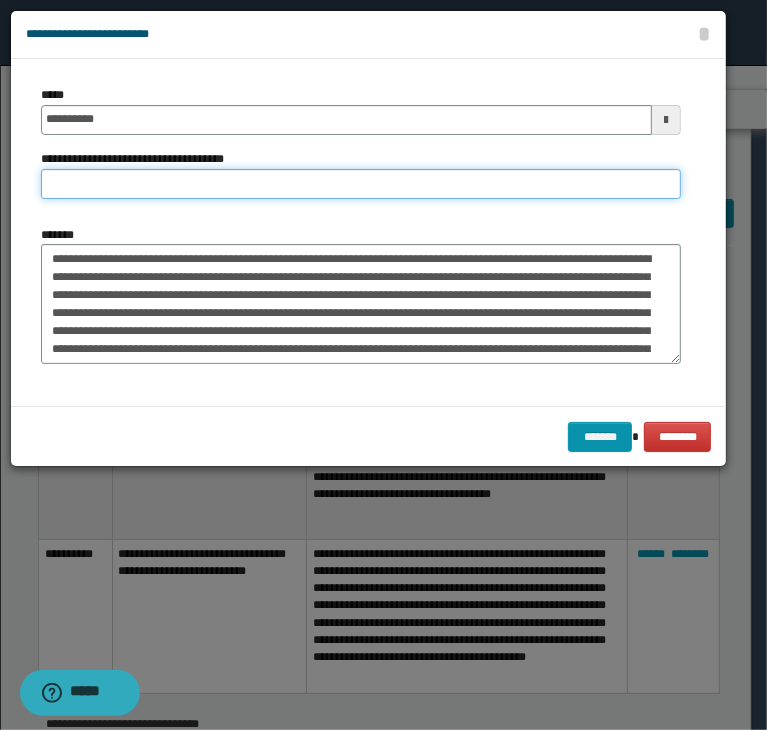 click on "**********" at bounding box center [361, 184] 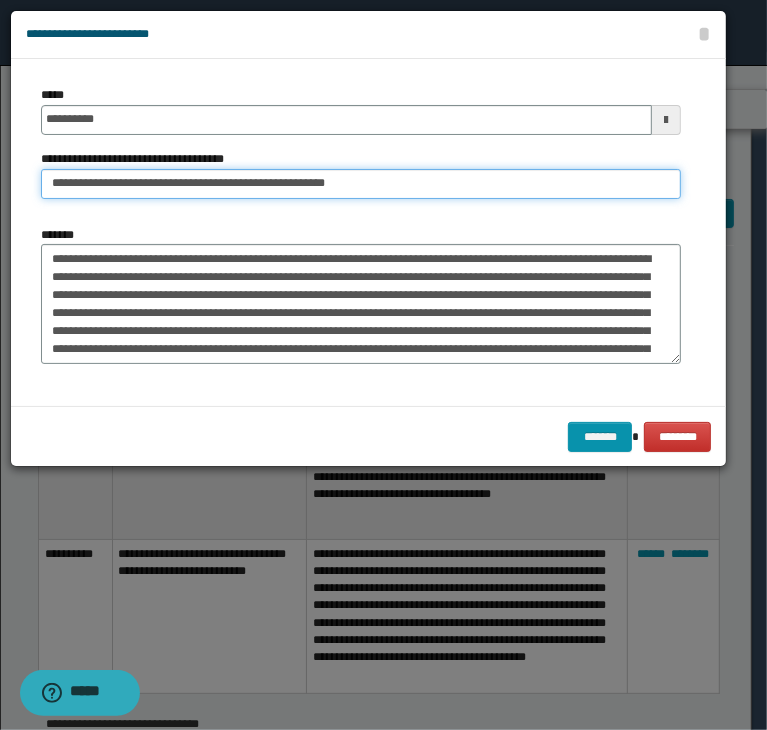 drag, startPoint x: 112, startPoint y: 181, endPoint x: -53, endPoint y: 192, distance: 165.36626 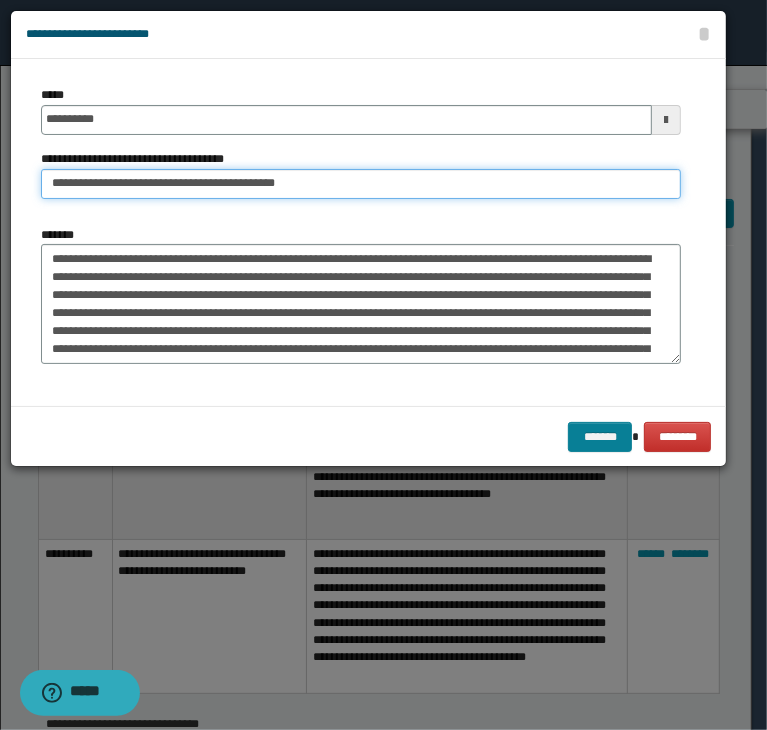 type on "**********" 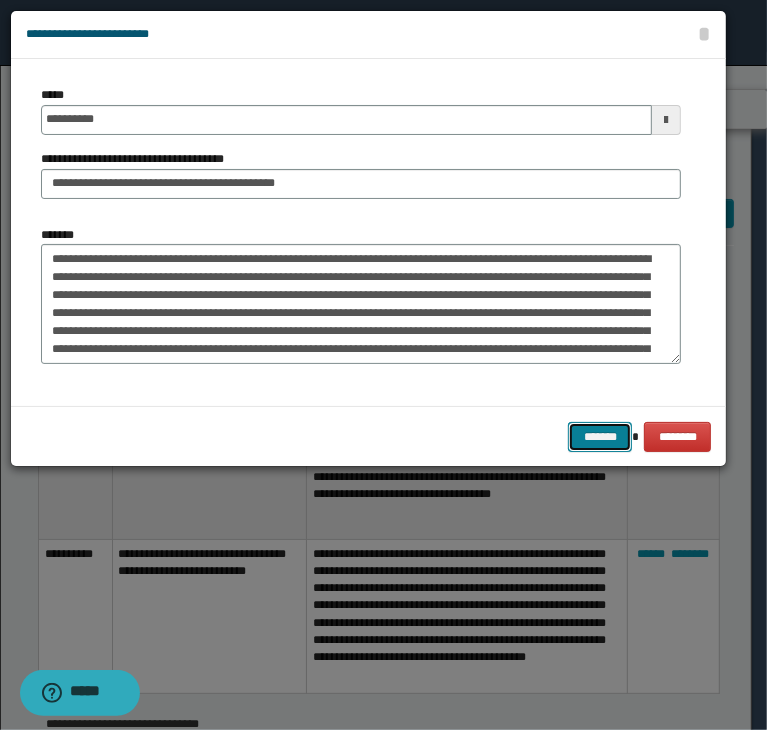 click on "*******" at bounding box center (600, 437) 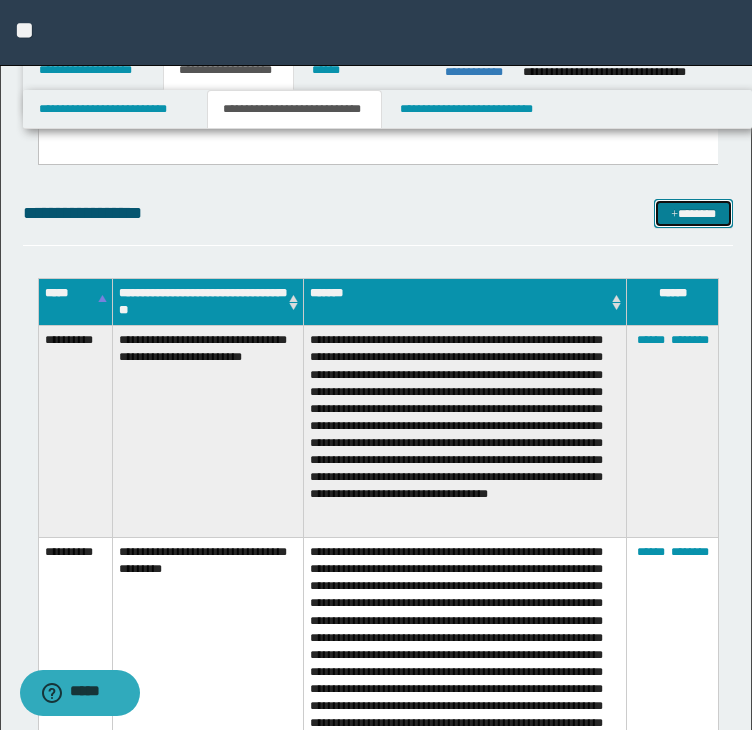 click on "*******" at bounding box center [693, 214] 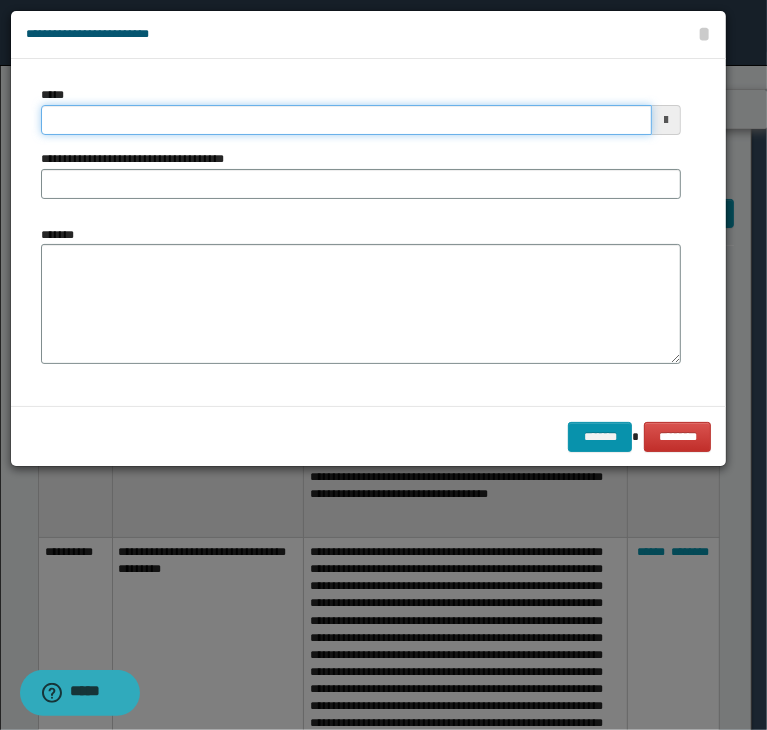 click on "*****" at bounding box center (346, 120) 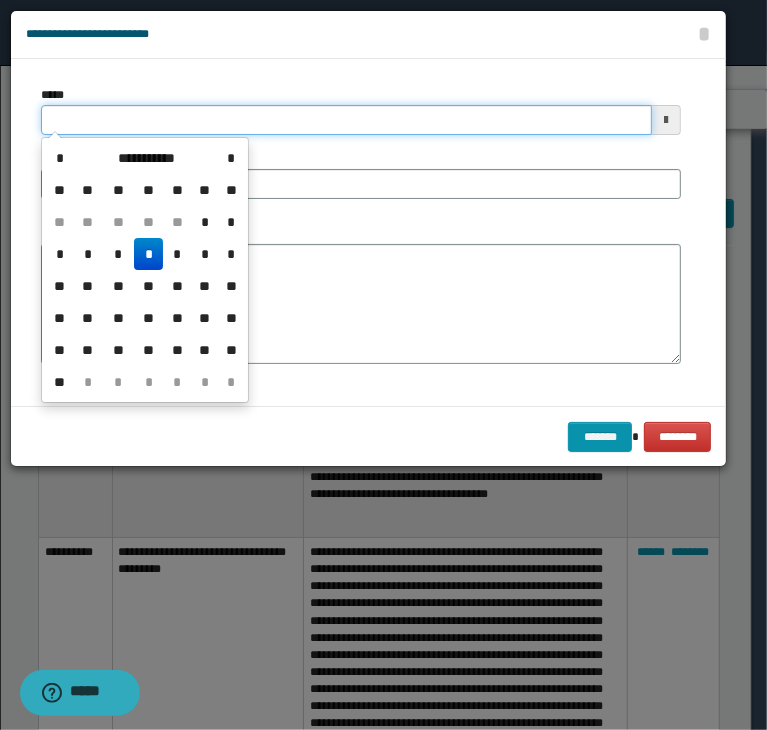 click on "*****" at bounding box center [346, 120] 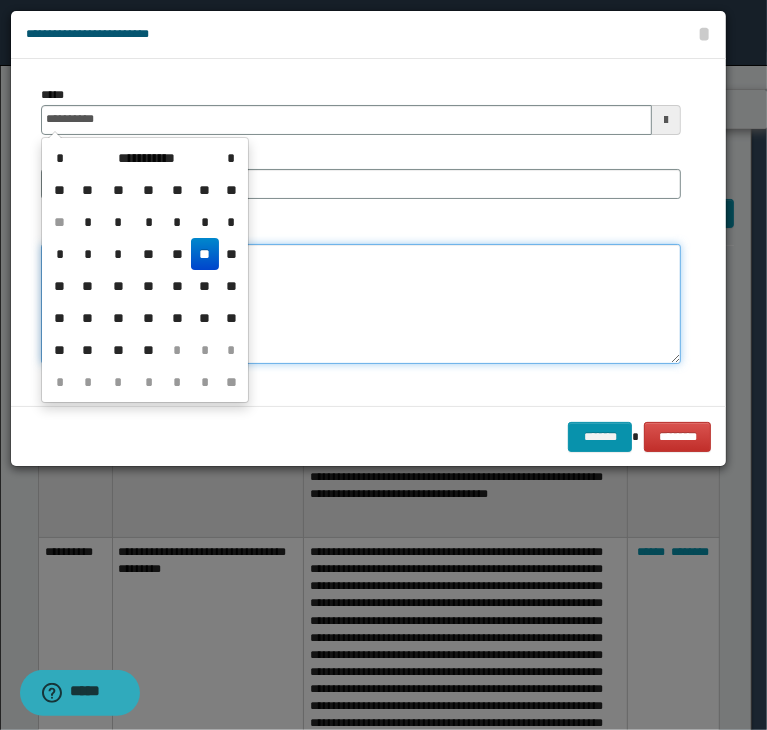 type on "**********" 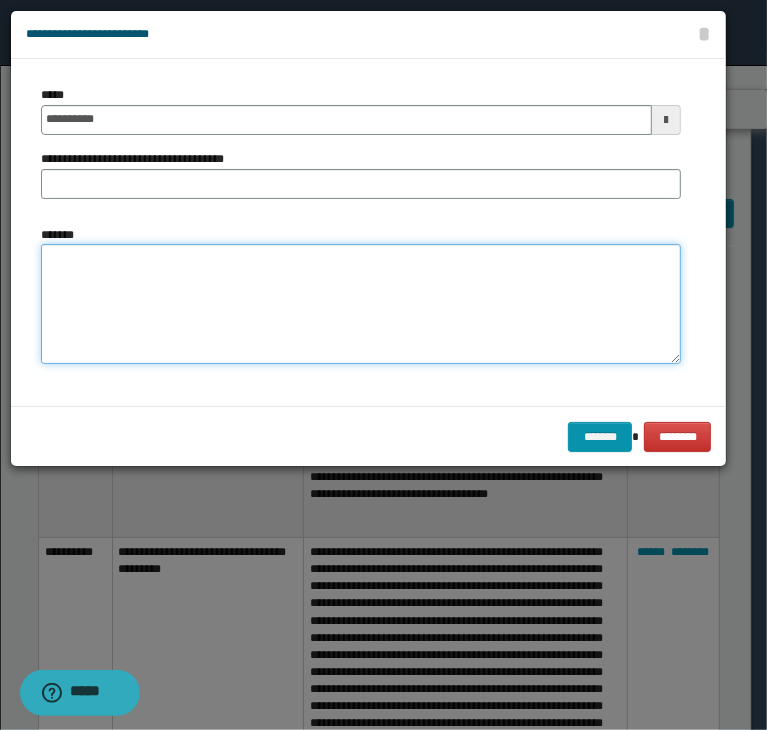 paste on "**********" 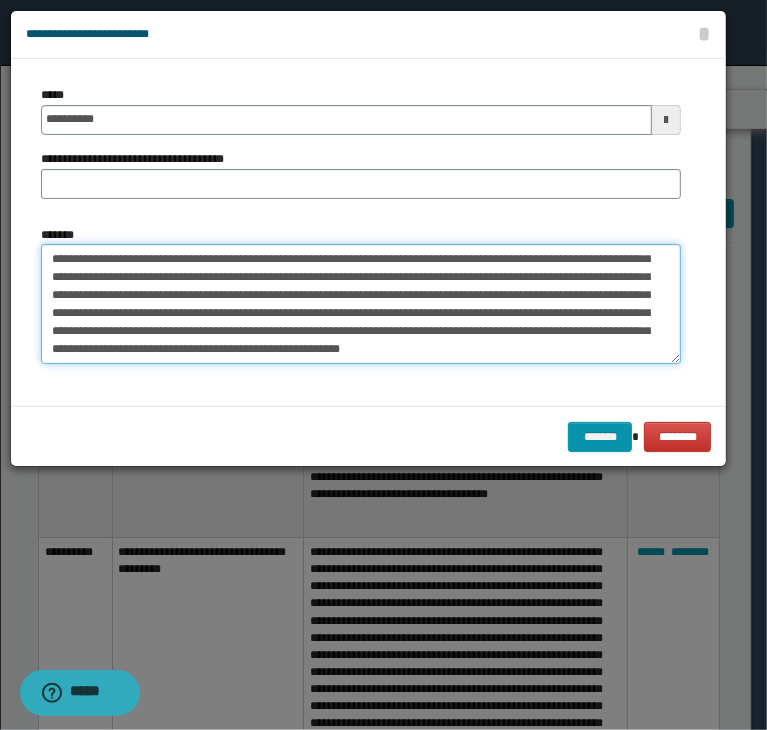 scroll, scrollTop: 0, scrollLeft: 0, axis: both 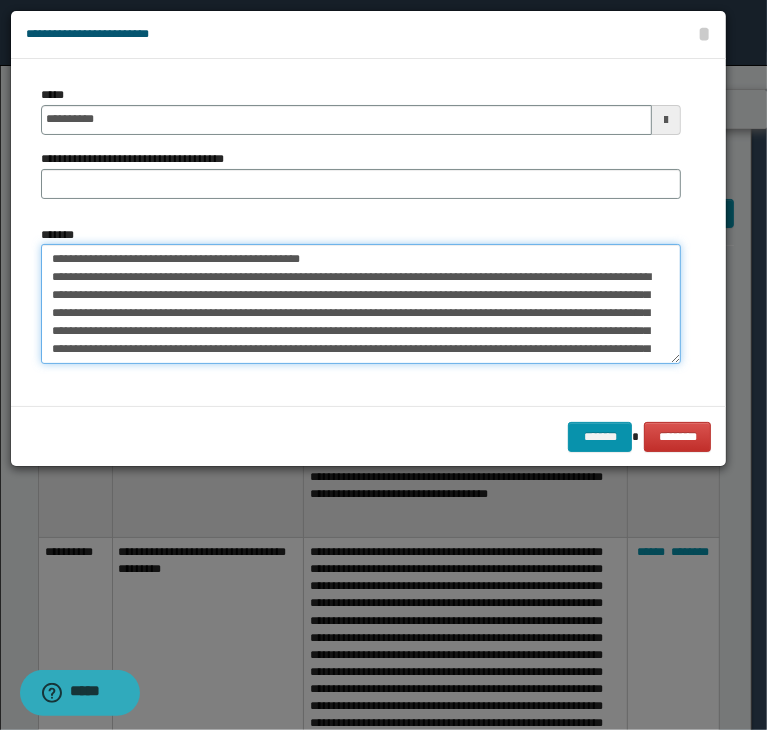 drag, startPoint x: 360, startPoint y: 261, endPoint x: -26, endPoint y: 254, distance: 386.06348 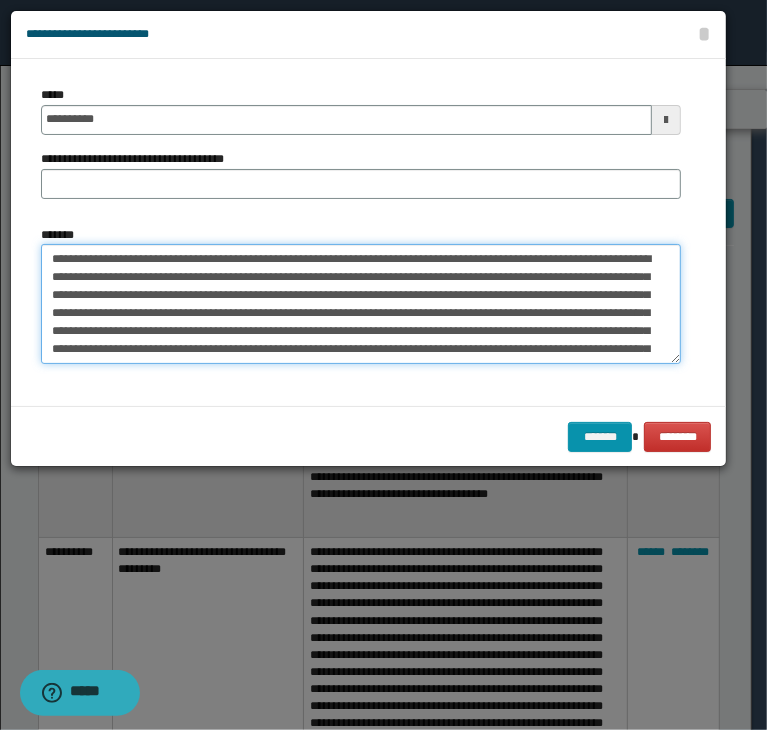 type on "**********" 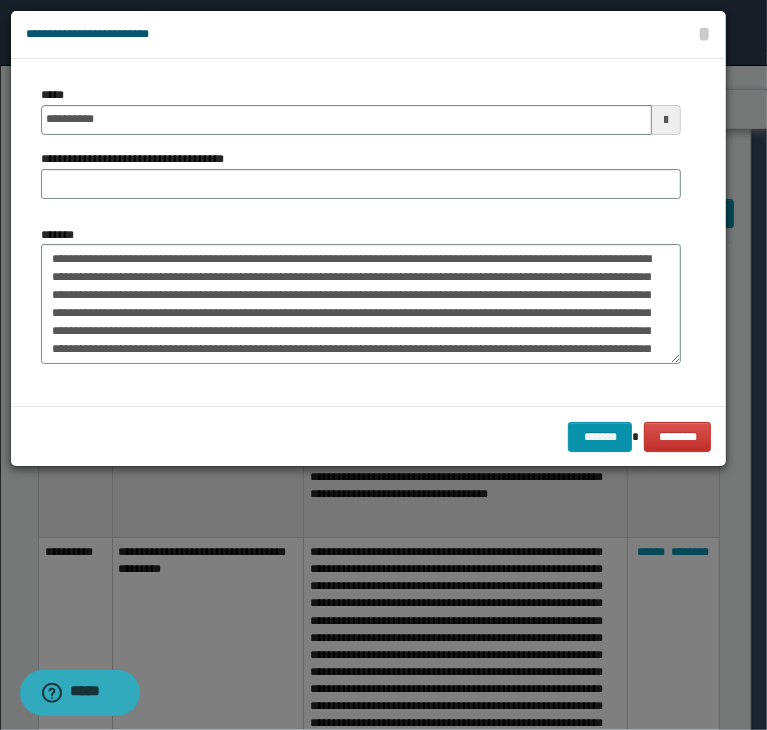 click on "**********" at bounding box center (361, 150) 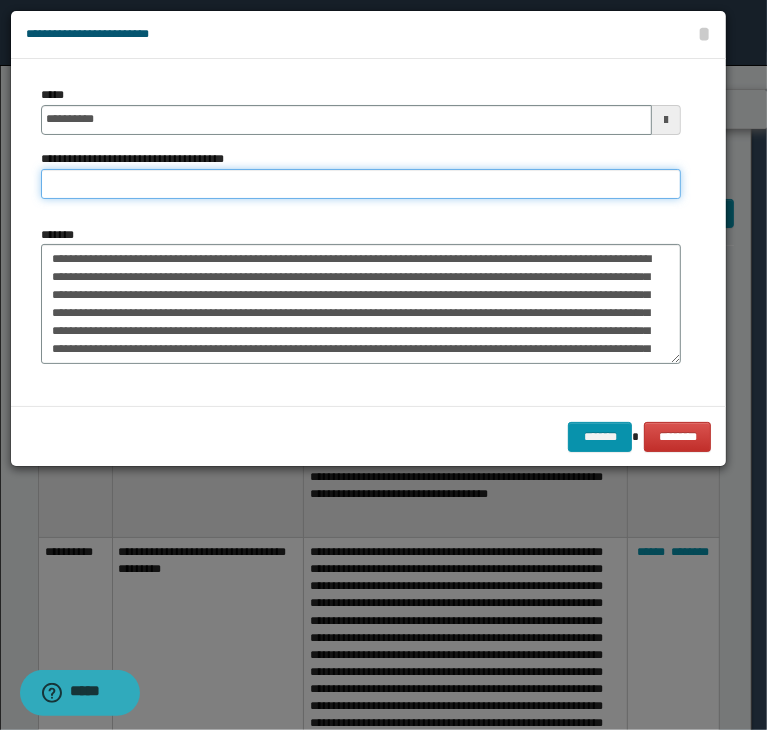 click on "**********" at bounding box center (361, 184) 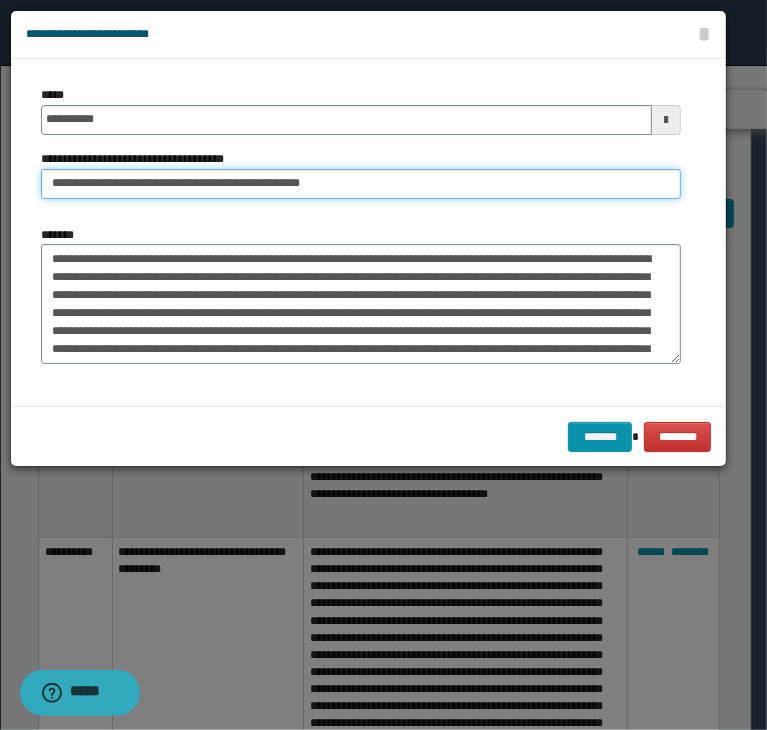 drag, startPoint x: 108, startPoint y: 181, endPoint x: -60, endPoint y: 178, distance: 168.02678 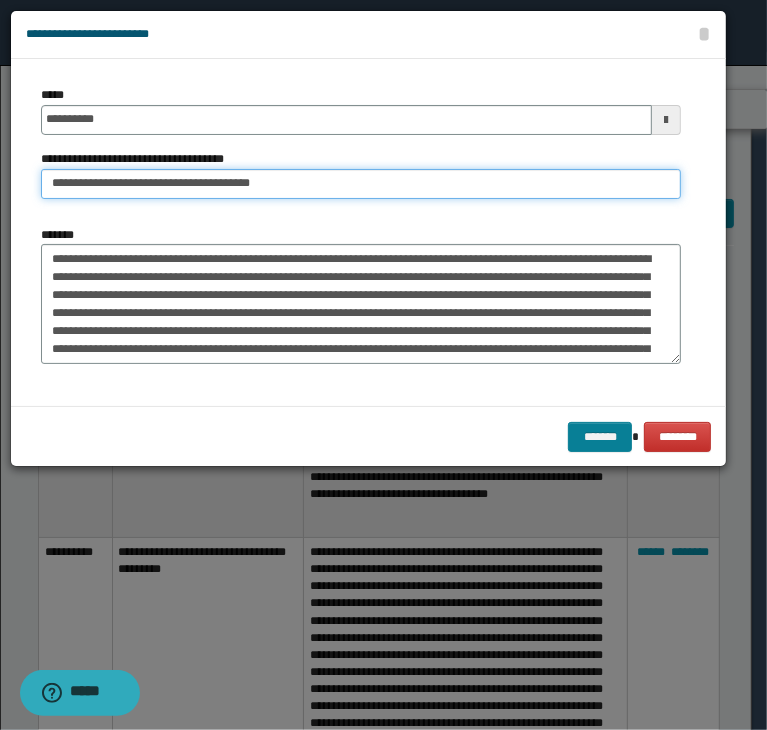 type on "**********" 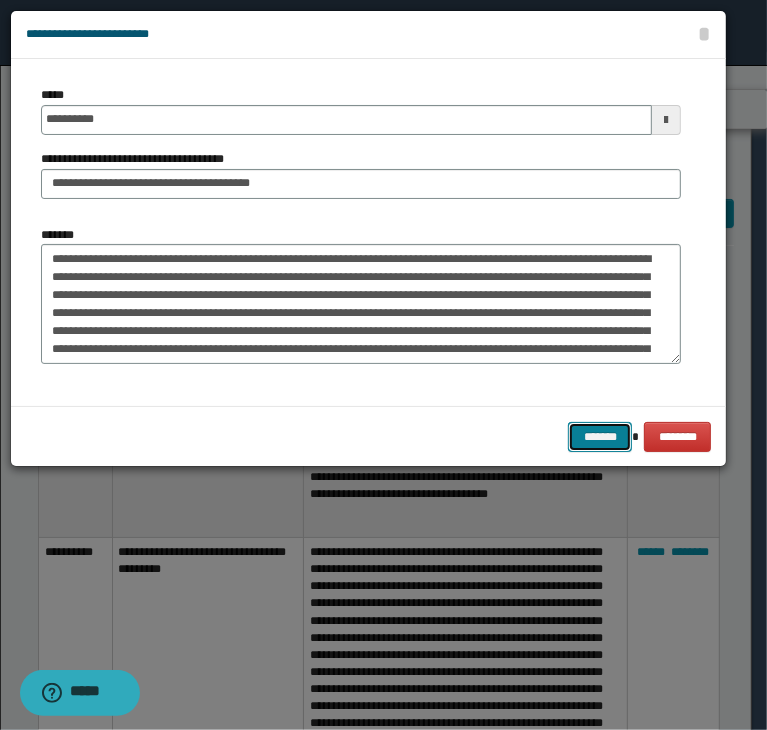 click on "*******" at bounding box center (600, 437) 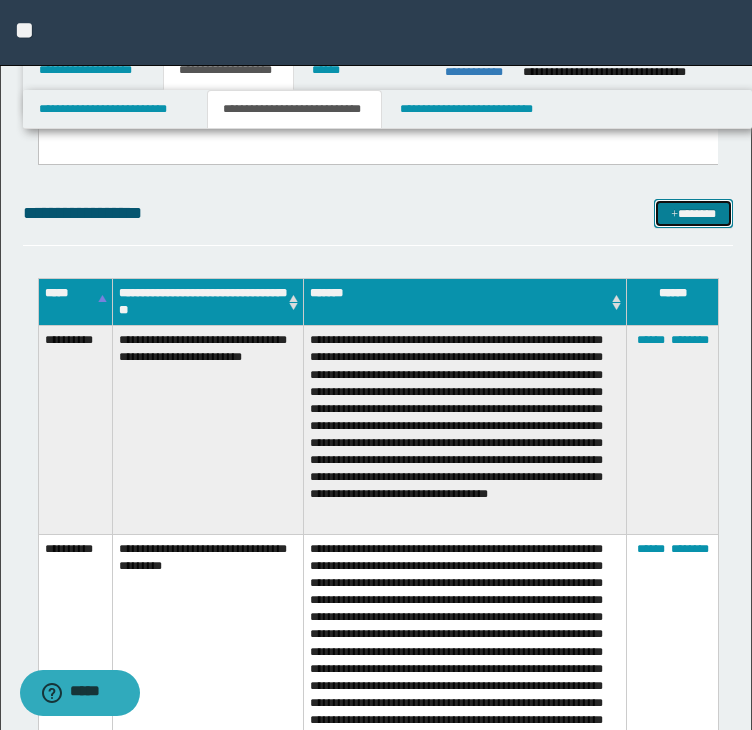 click on "*******" at bounding box center [693, 214] 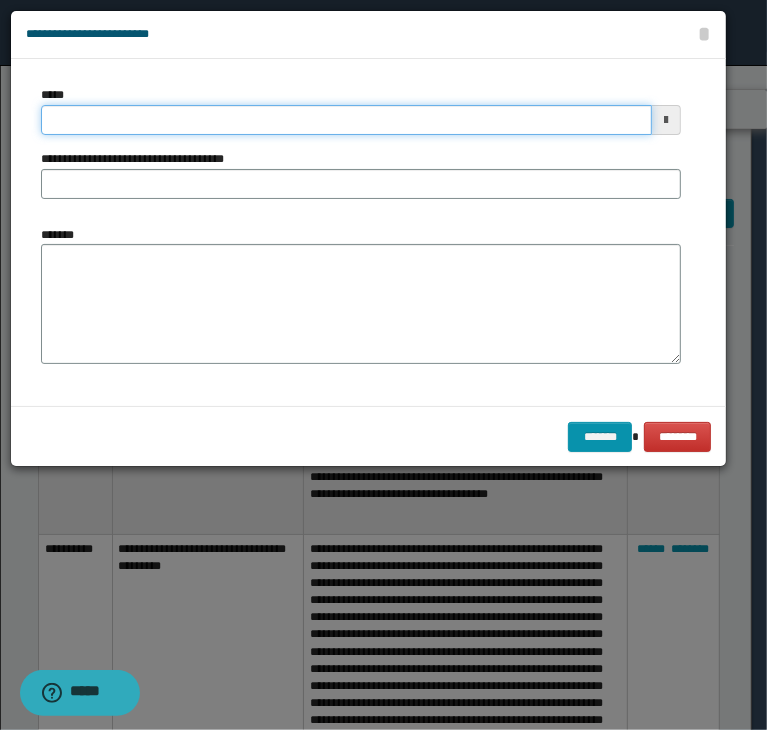 click on "*****" at bounding box center (346, 120) 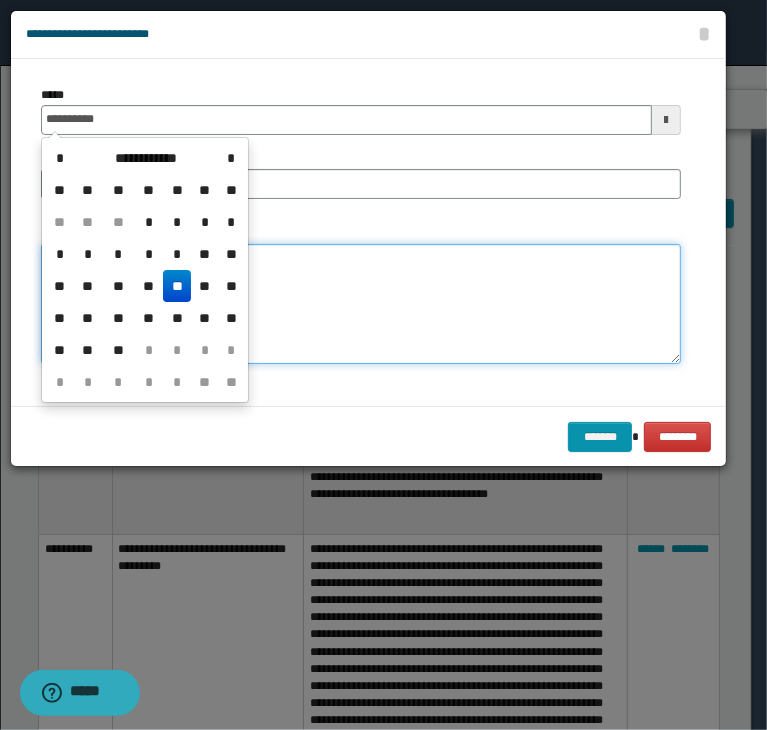 type on "**********" 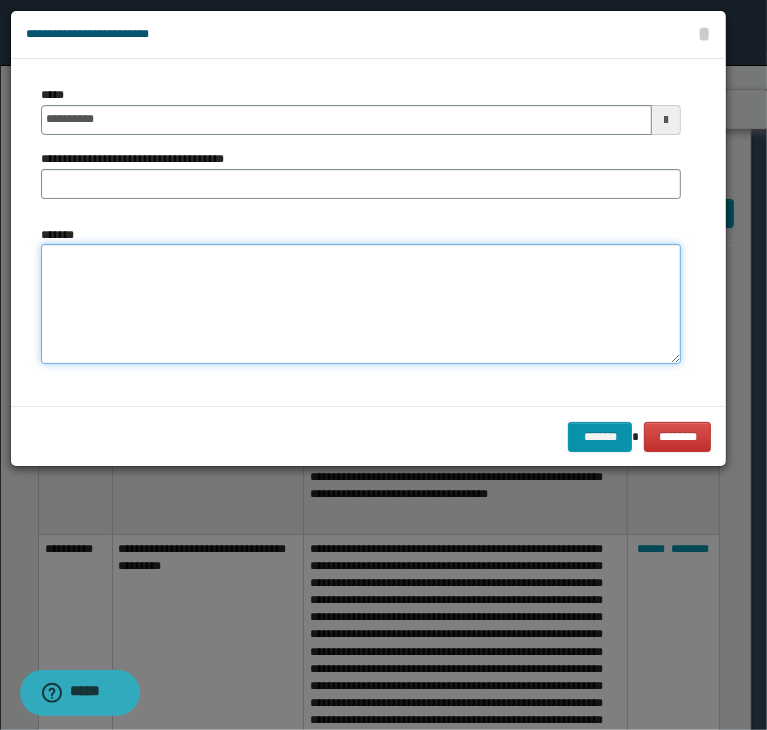 click on "*******" at bounding box center (361, 304) 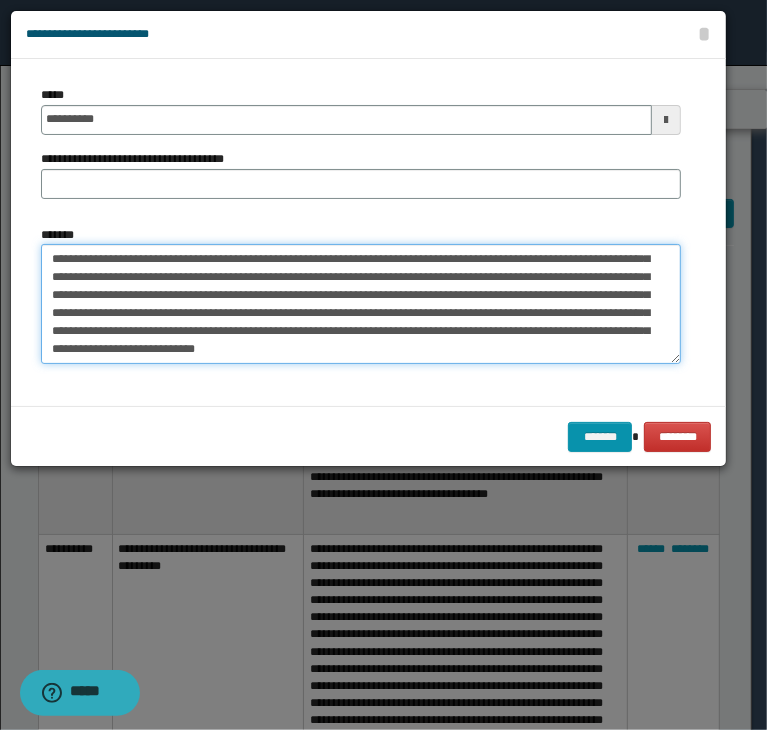 scroll, scrollTop: 0, scrollLeft: 0, axis: both 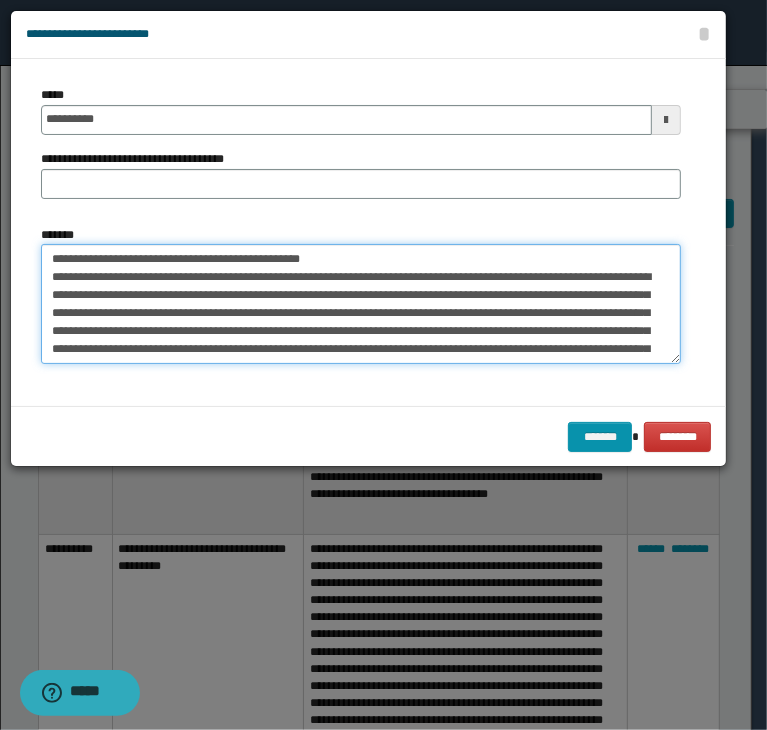 drag, startPoint x: 271, startPoint y: 262, endPoint x: -34, endPoint y: 260, distance: 305.00656 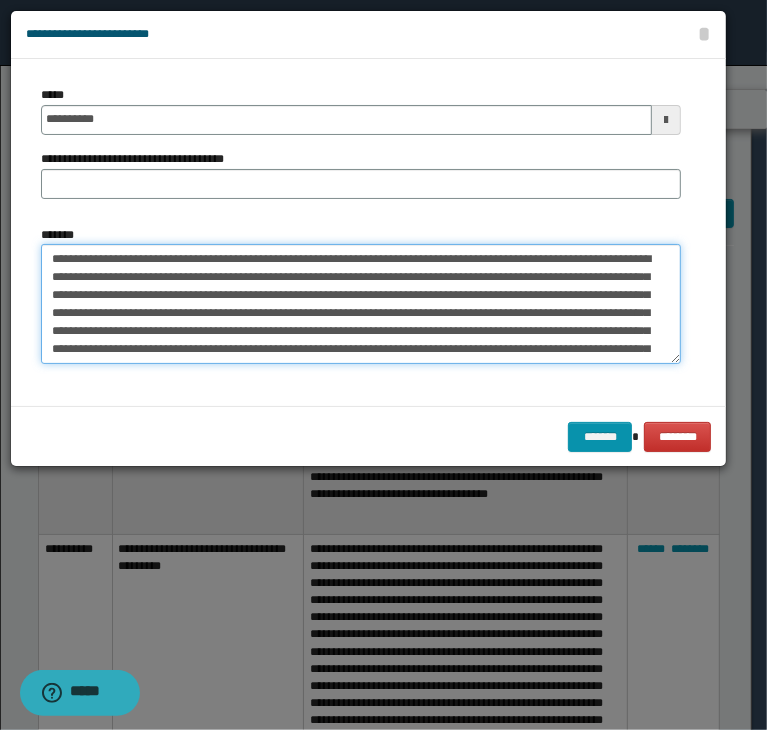 type on "**********" 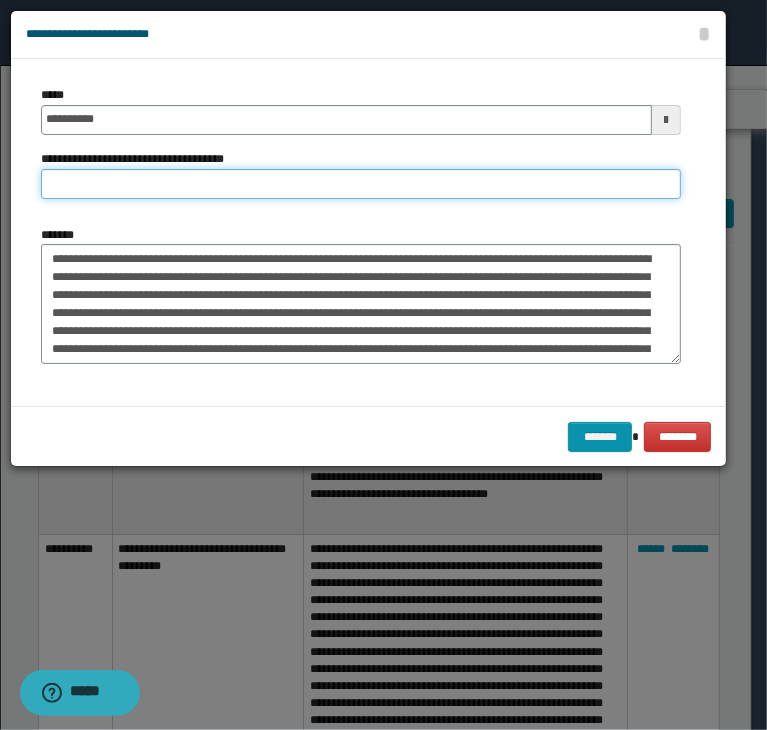 click on "**********" at bounding box center (361, 184) 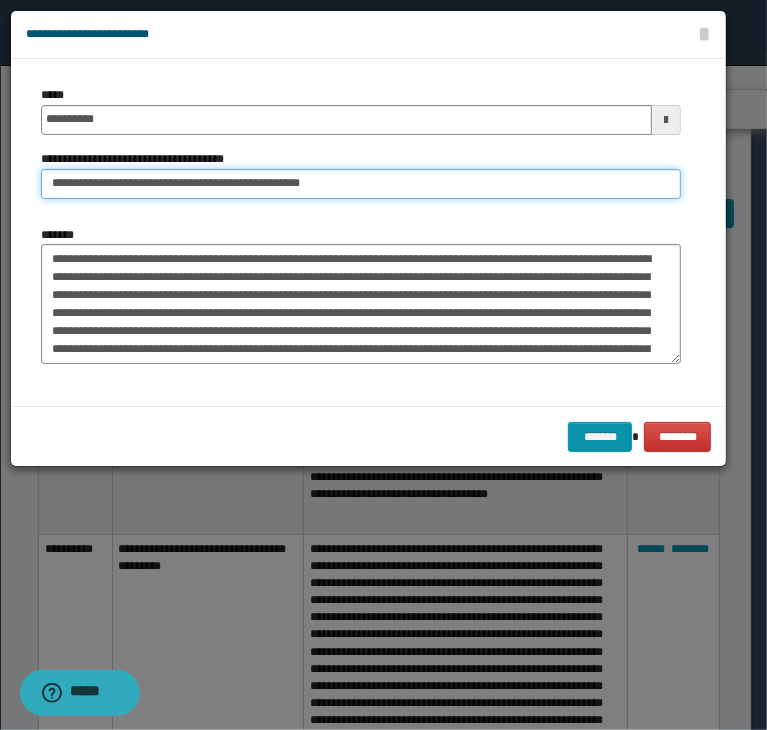 drag, startPoint x: 117, startPoint y: 184, endPoint x: -92, endPoint y: 194, distance: 209.2391 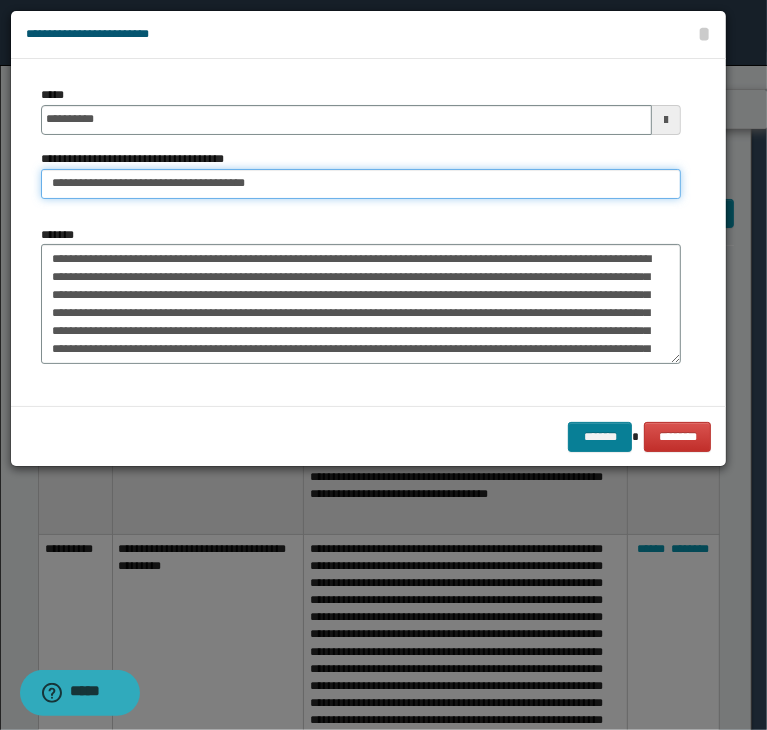 type on "**********" 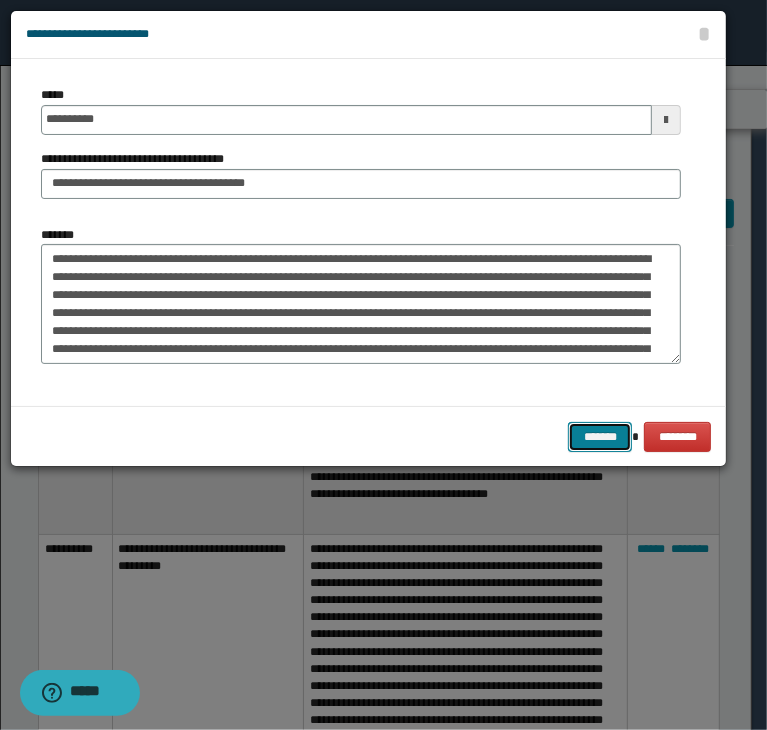 click on "*******" at bounding box center (600, 437) 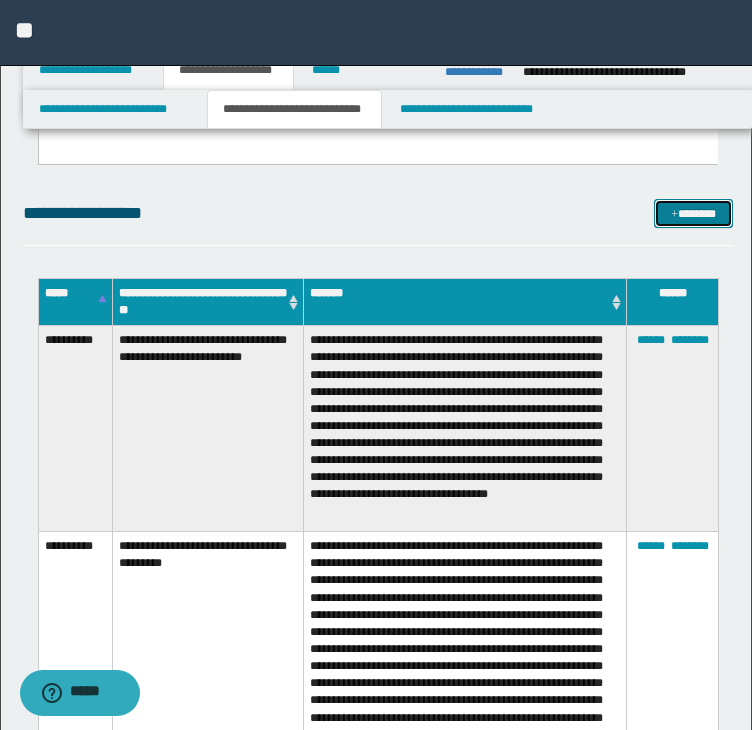 click on "*******" at bounding box center [693, 214] 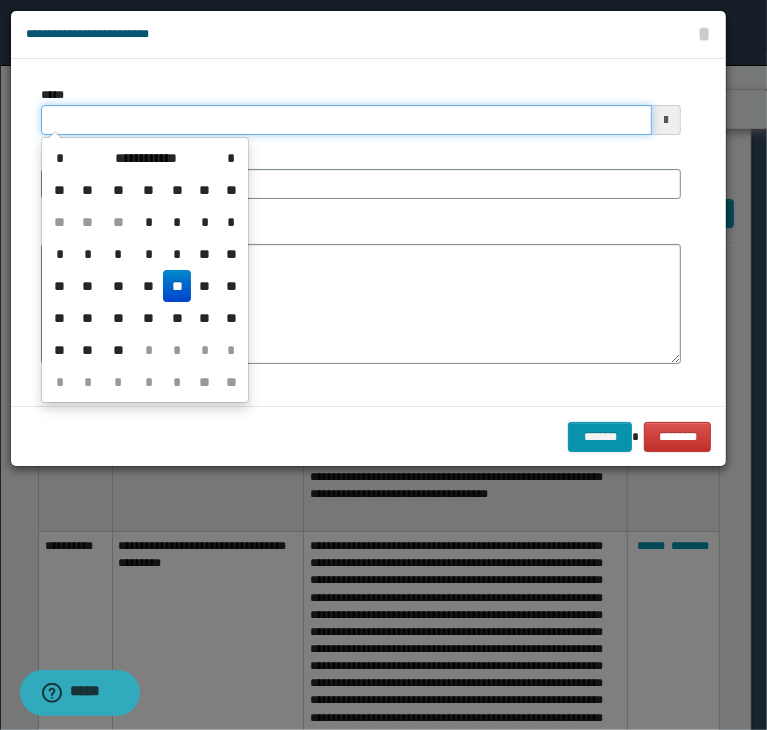 click on "*****" at bounding box center (346, 120) 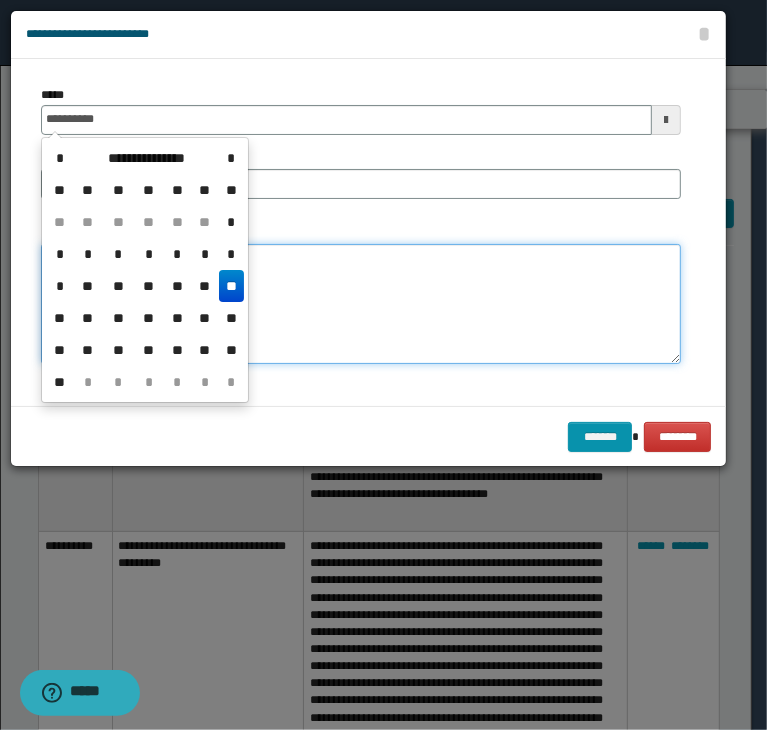 type on "**********" 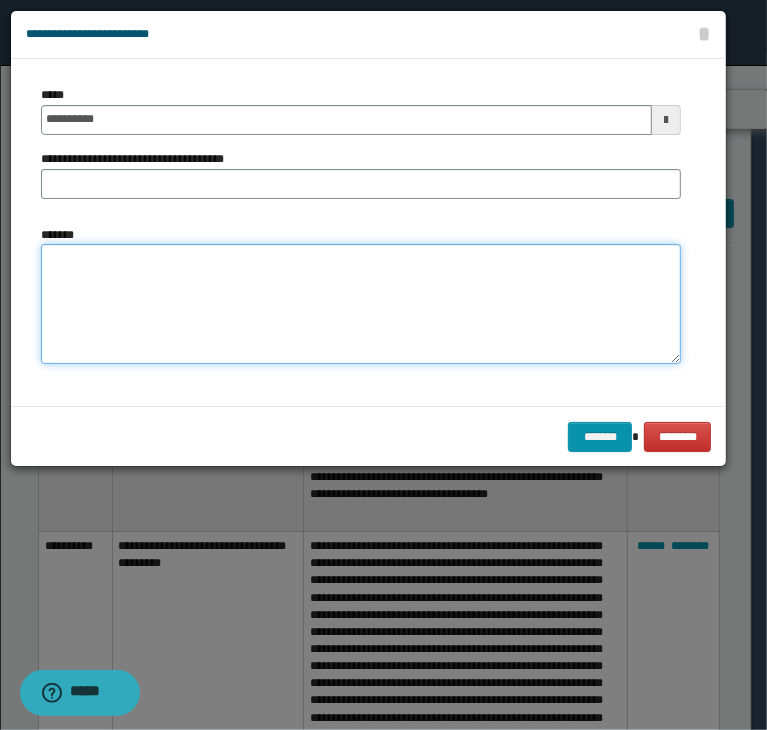 paste on "**********" 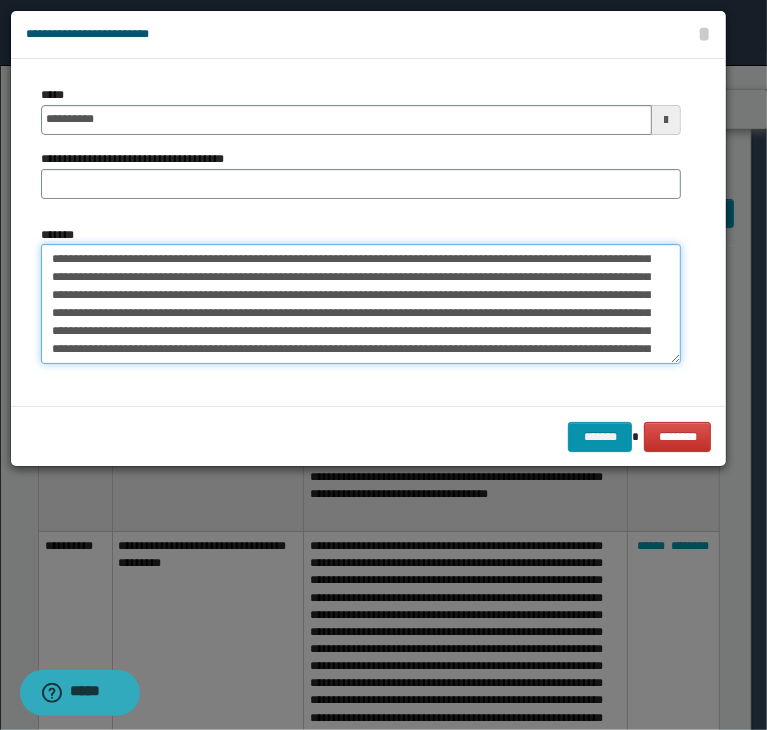 scroll, scrollTop: 0, scrollLeft: 0, axis: both 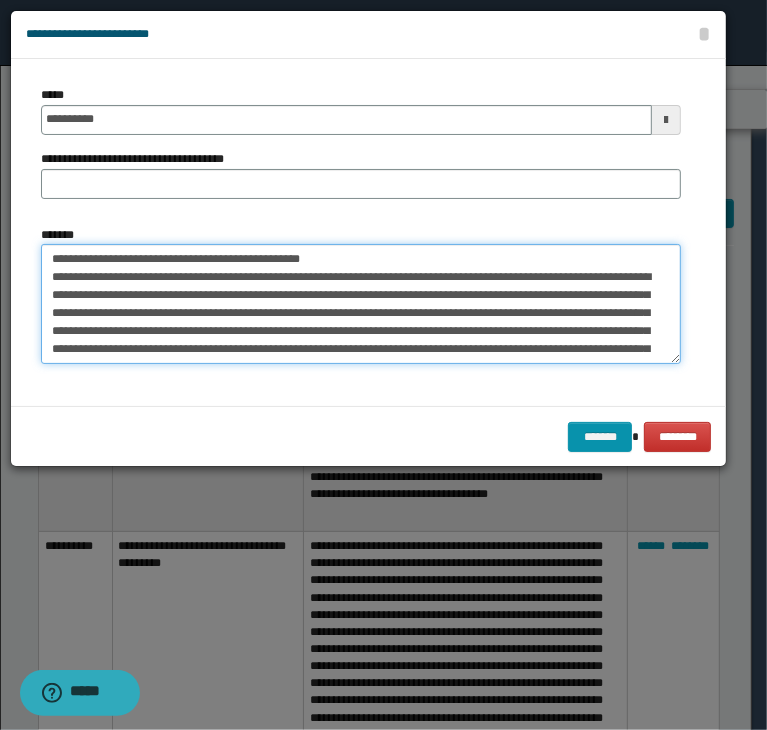 drag, startPoint x: 382, startPoint y: 246, endPoint x: -22, endPoint y: 249, distance: 404.01114 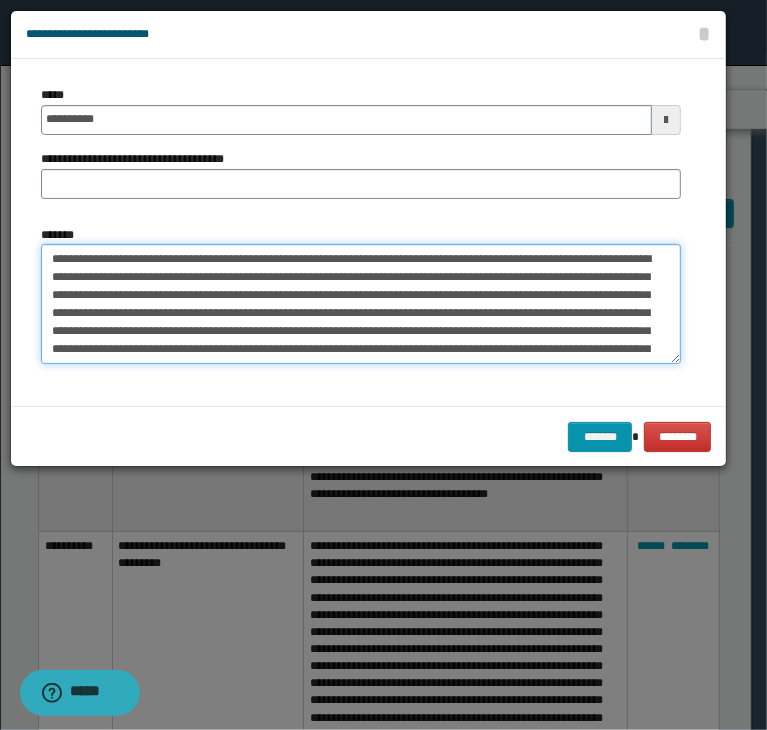 type on "**********" 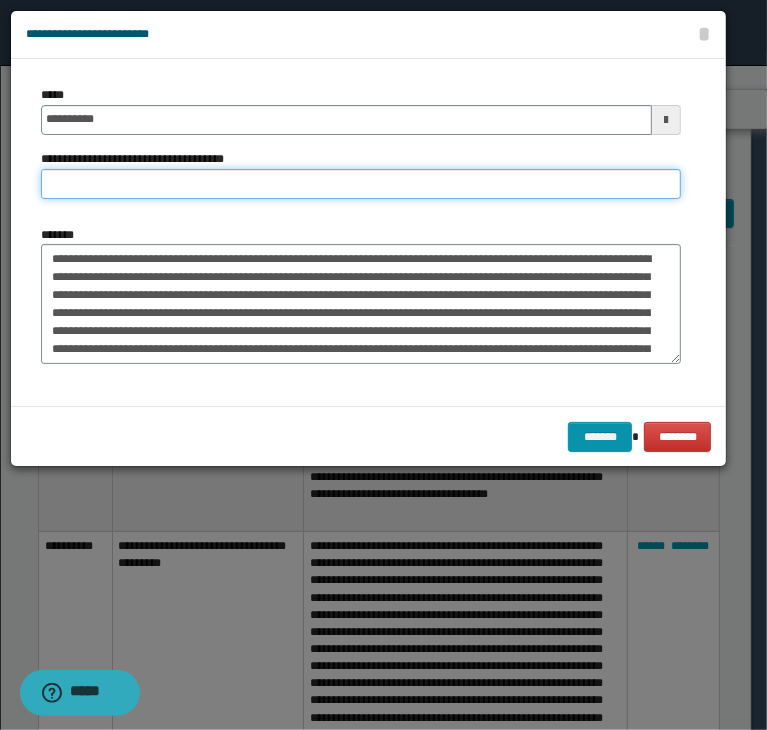 click on "**********" at bounding box center (361, 184) 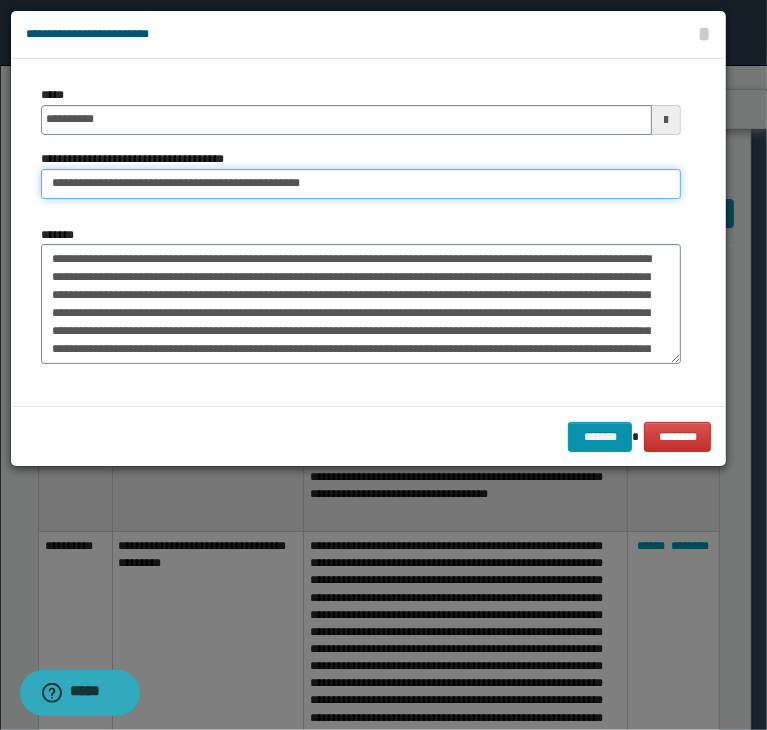 drag, startPoint x: 112, startPoint y: 183, endPoint x: -128, endPoint y: 206, distance: 241.09956 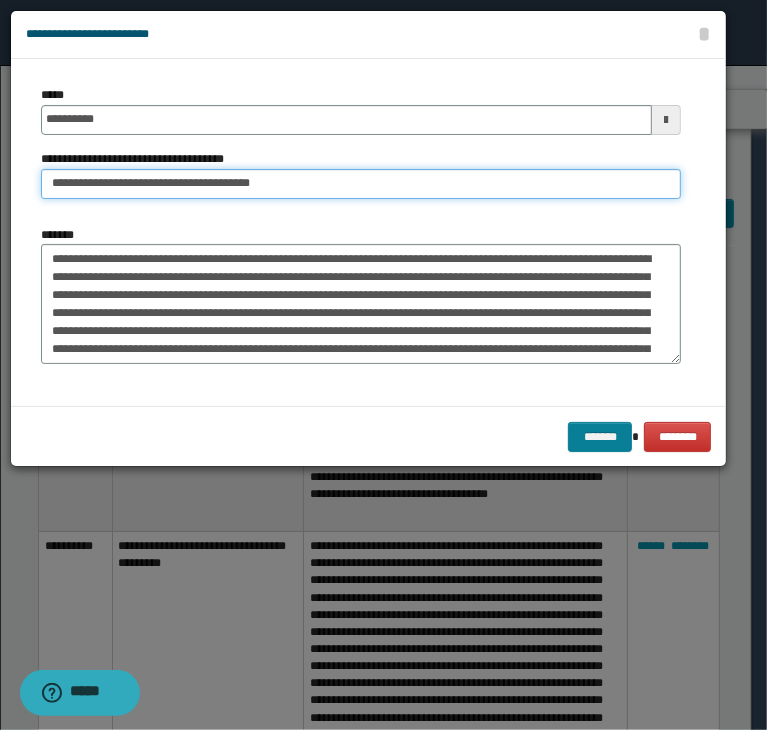 type on "**********" 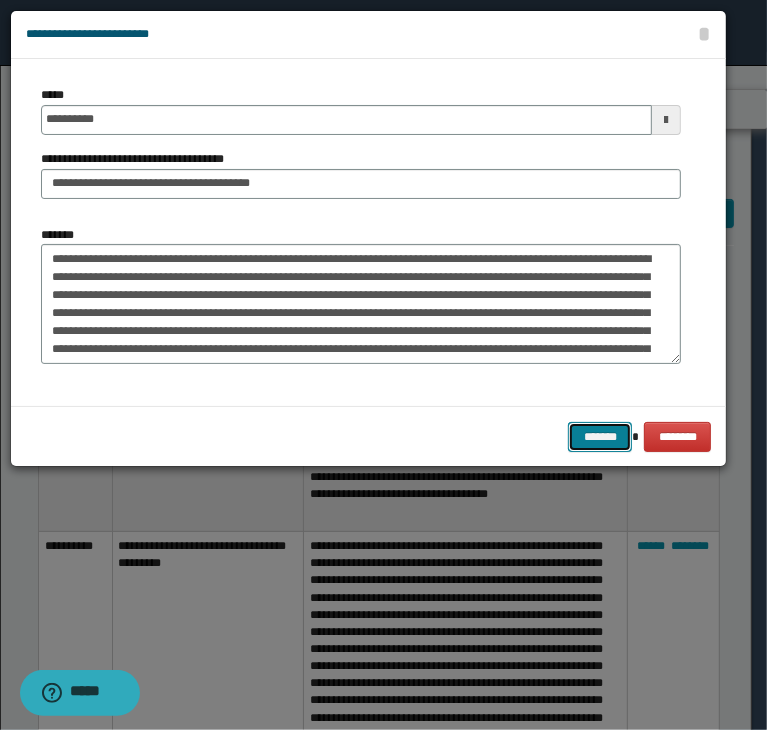 click on "*******" at bounding box center (600, 437) 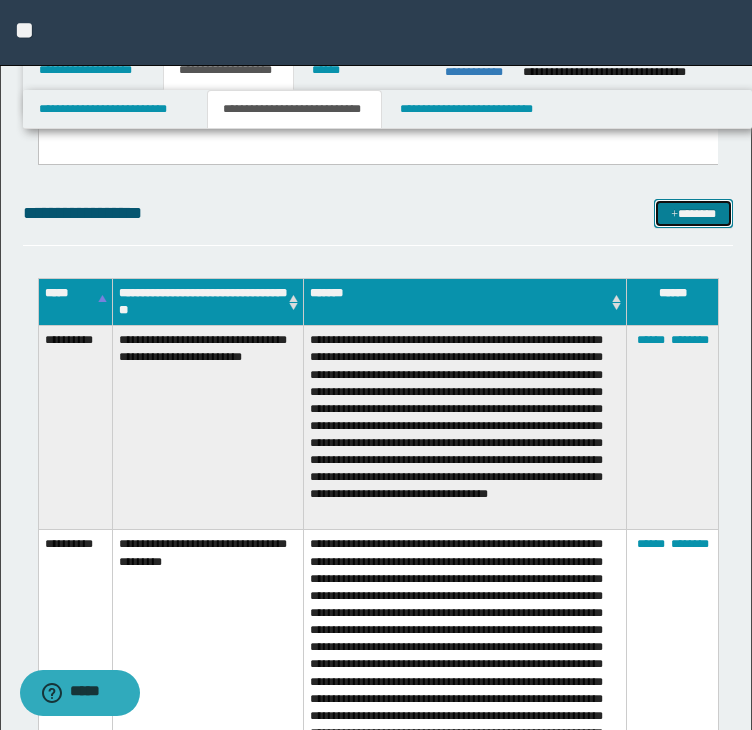 click on "*******" at bounding box center (693, 214) 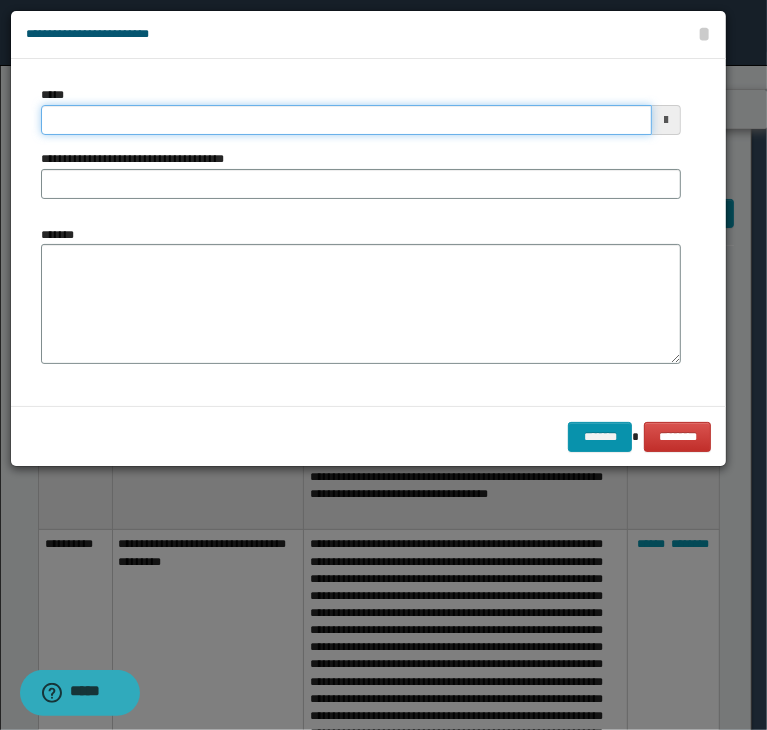 click on "*****" at bounding box center (346, 120) 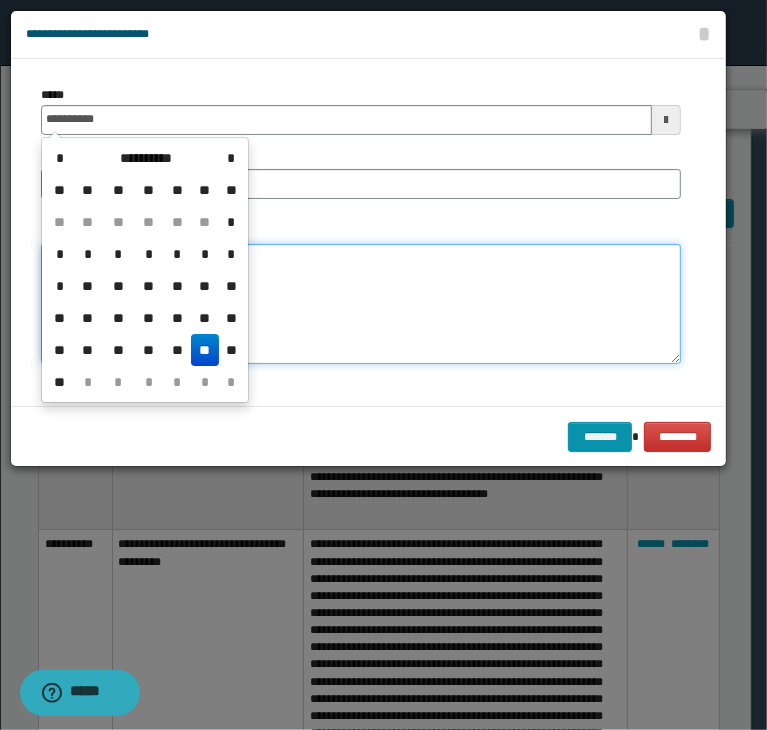 type on "**********" 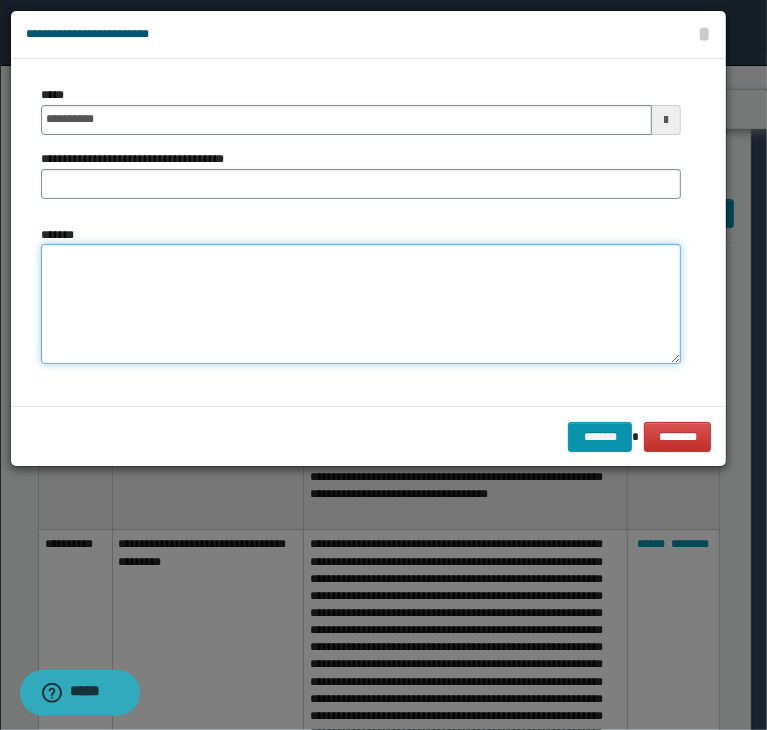 click on "*******" at bounding box center (361, 304) 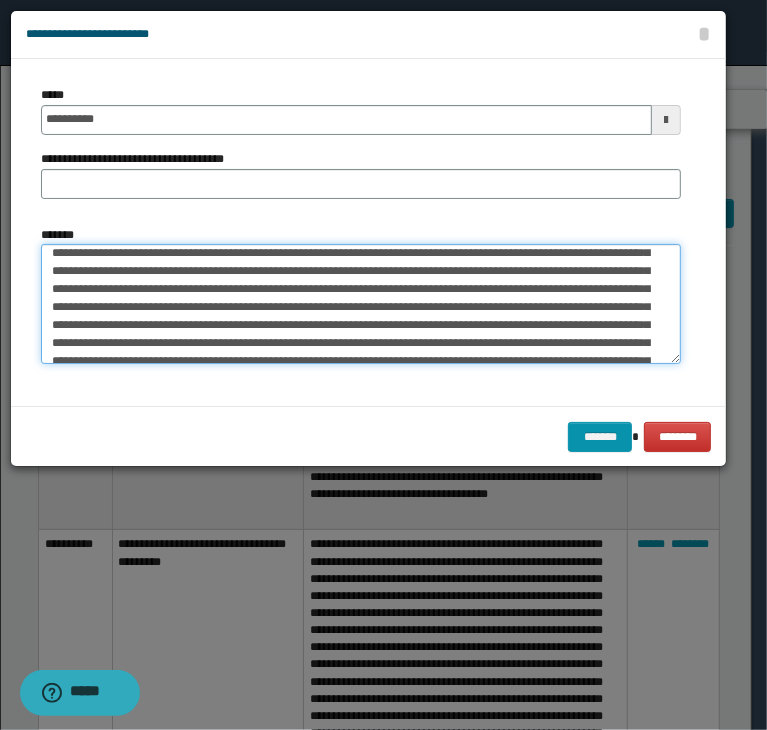 scroll, scrollTop: 0, scrollLeft: 0, axis: both 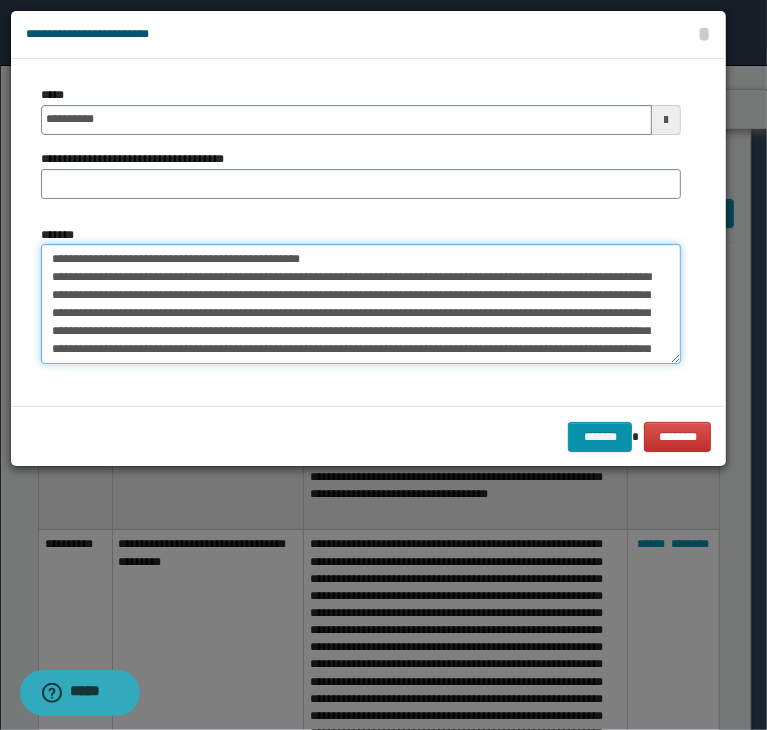 drag, startPoint x: 340, startPoint y: 268, endPoint x: 6, endPoint y: 258, distance: 334.14966 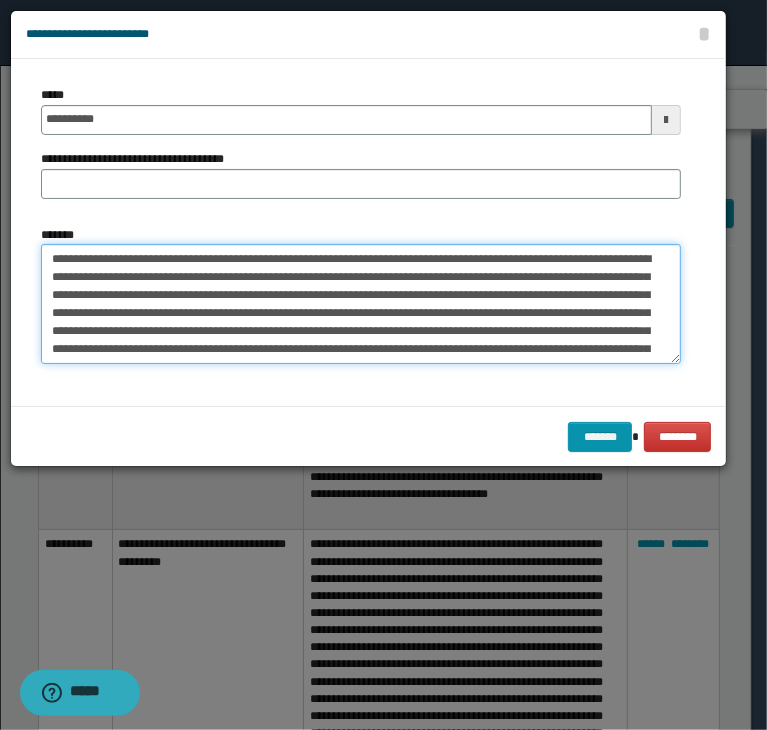 type on "**********" 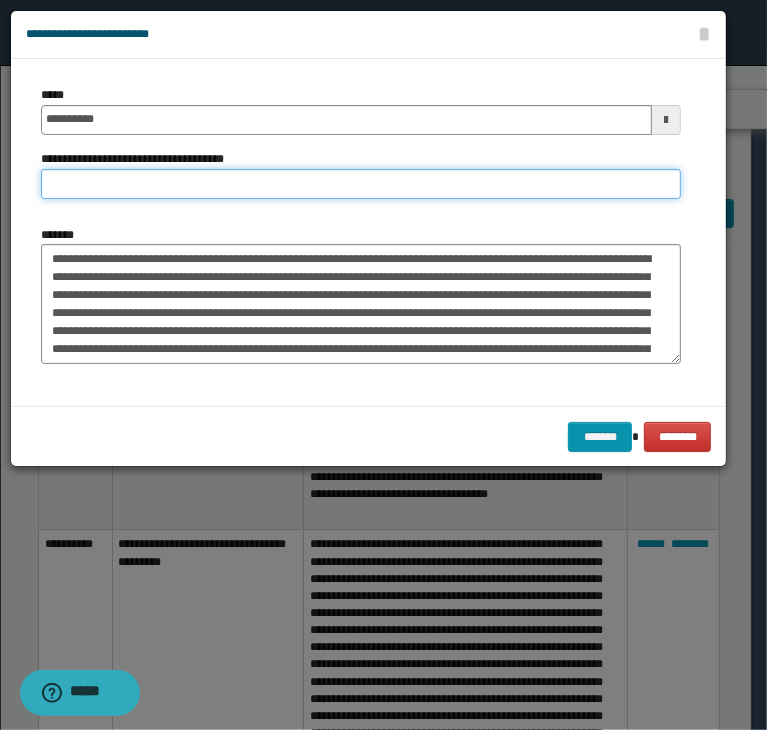 click on "**********" at bounding box center (361, 184) 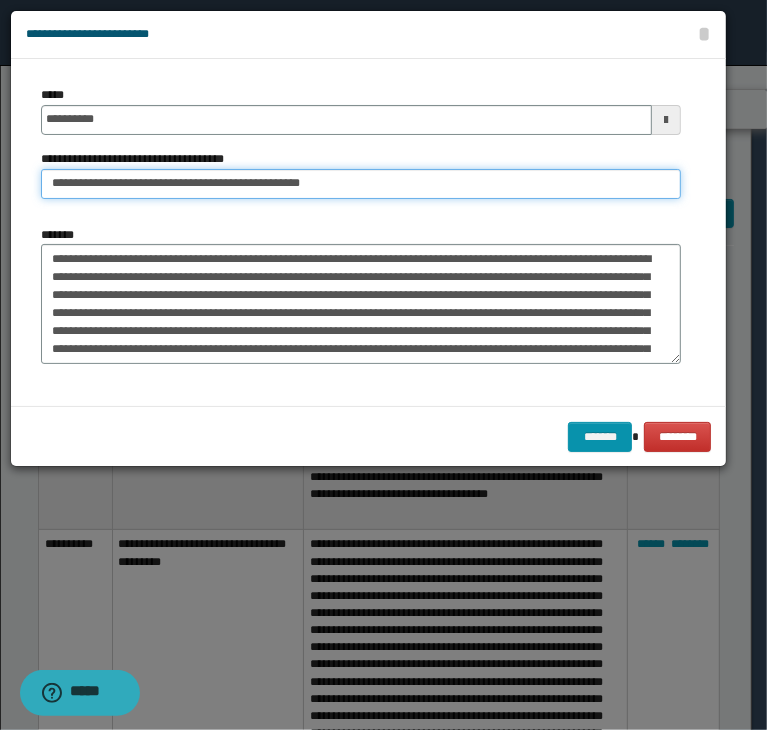 drag, startPoint x: 113, startPoint y: 181, endPoint x: -52, endPoint y: 189, distance: 165.19383 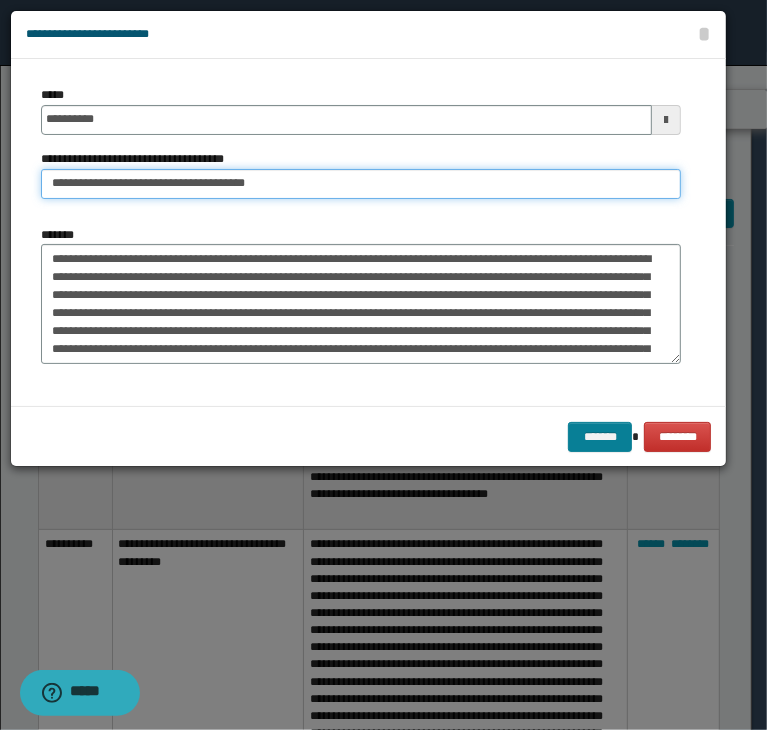 type on "**********" 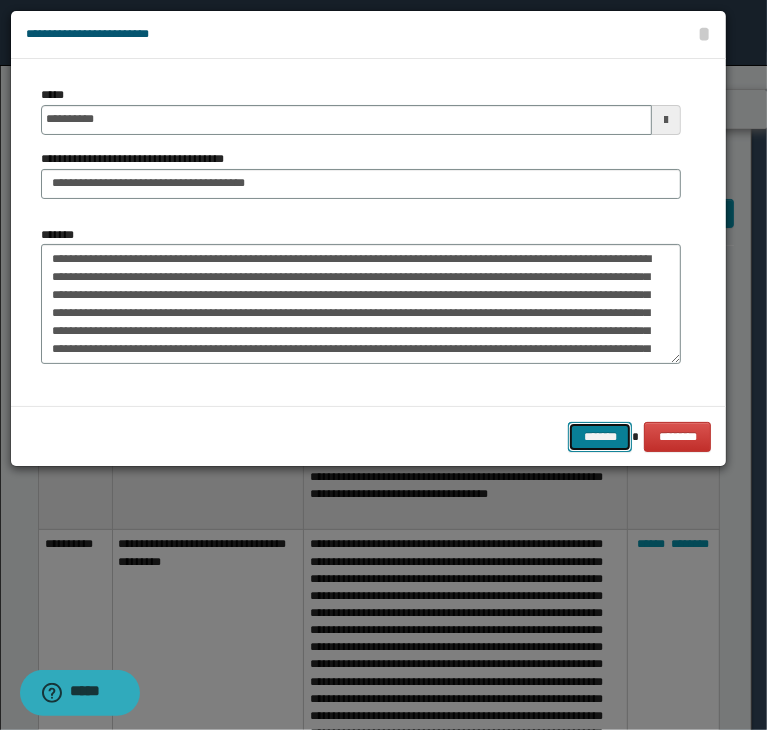 click on "*******" at bounding box center [600, 437] 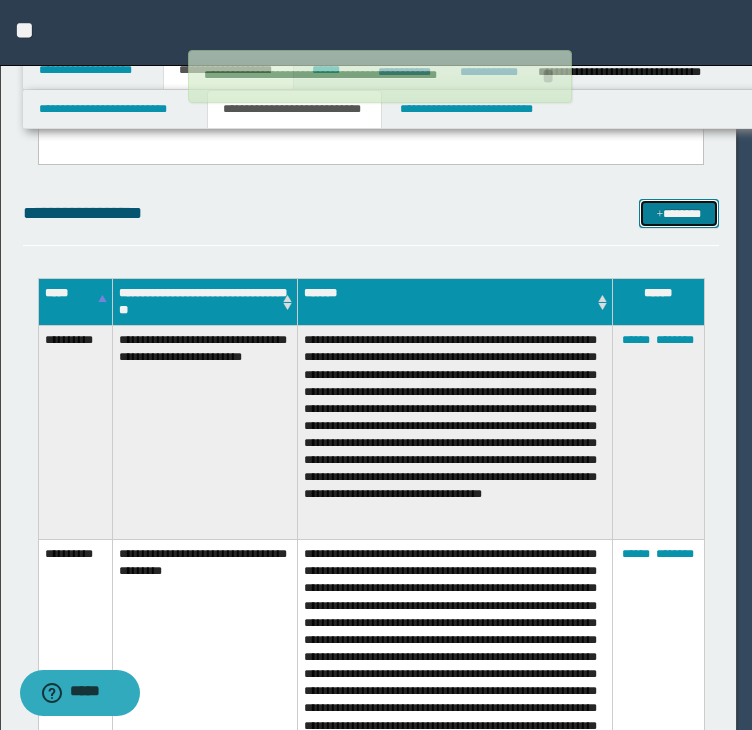 type 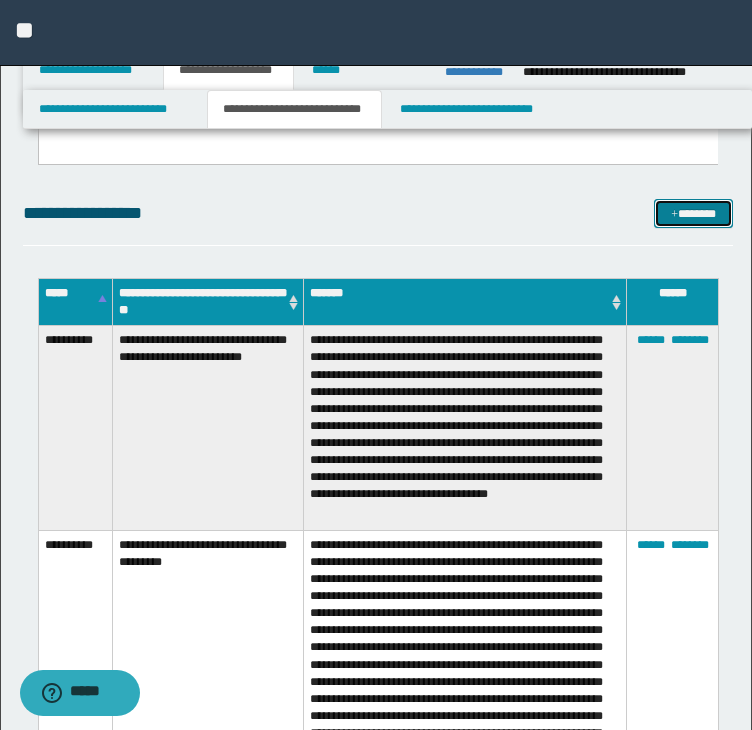 click on "*******" at bounding box center (693, 214) 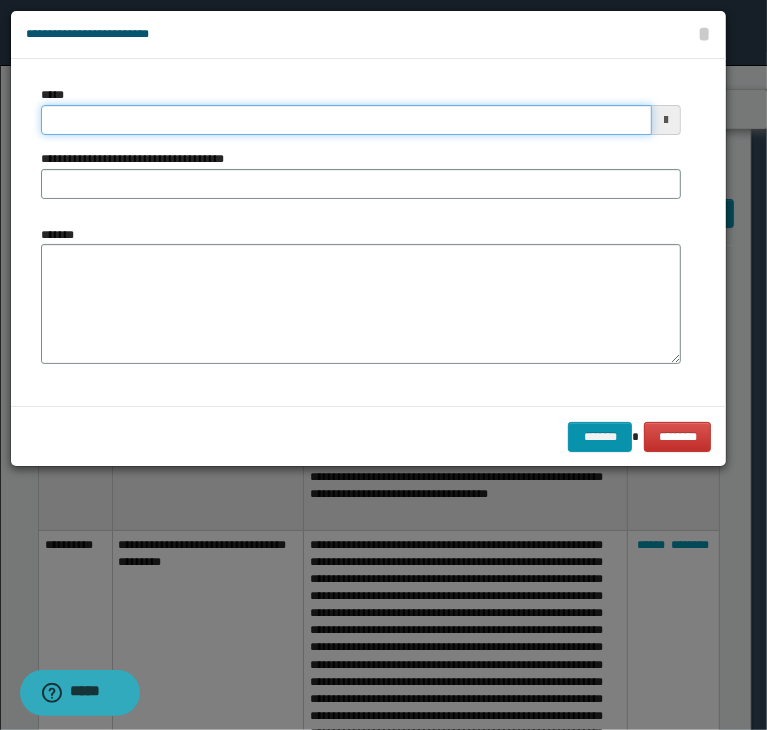click on "*****" at bounding box center [346, 120] 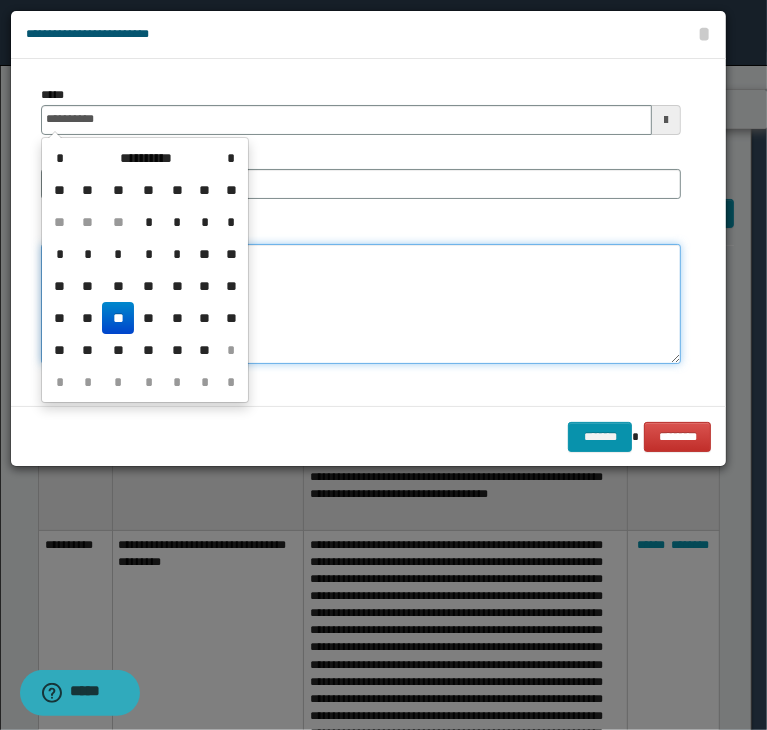 type on "**********" 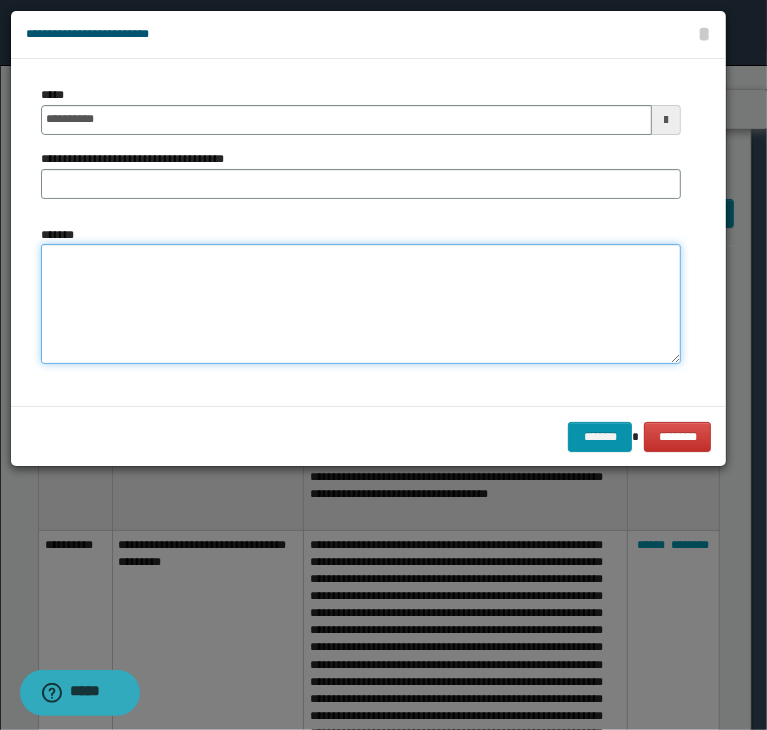 paste on "**********" 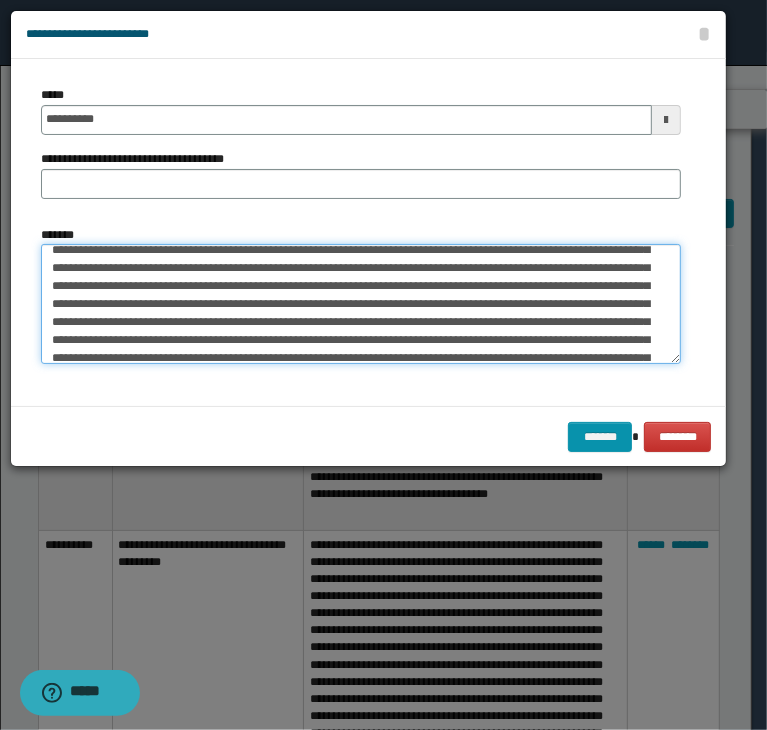 scroll, scrollTop: 0, scrollLeft: 0, axis: both 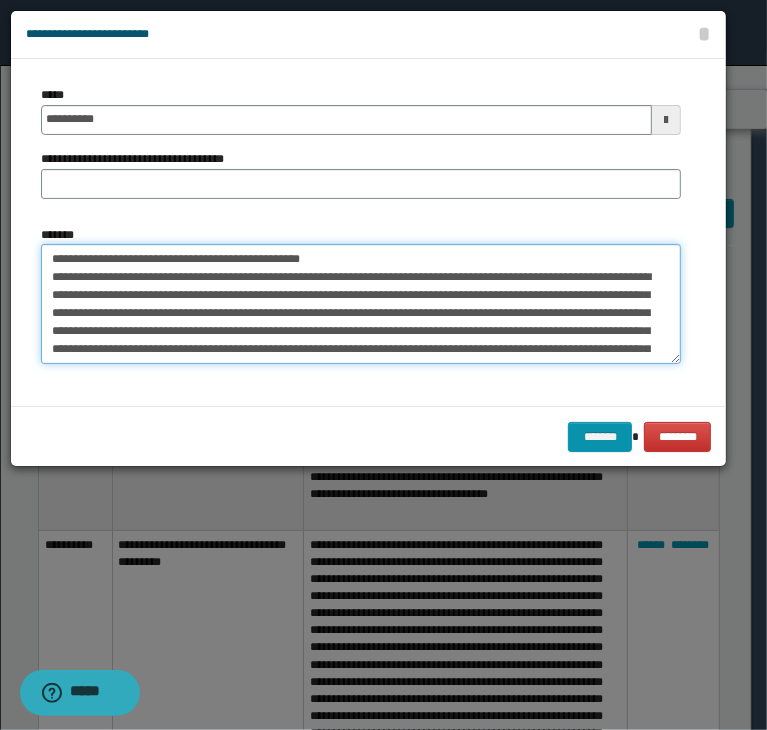 drag, startPoint x: 367, startPoint y: 261, endPoint x: -64, endPoint y: 252, distance: 431.09396 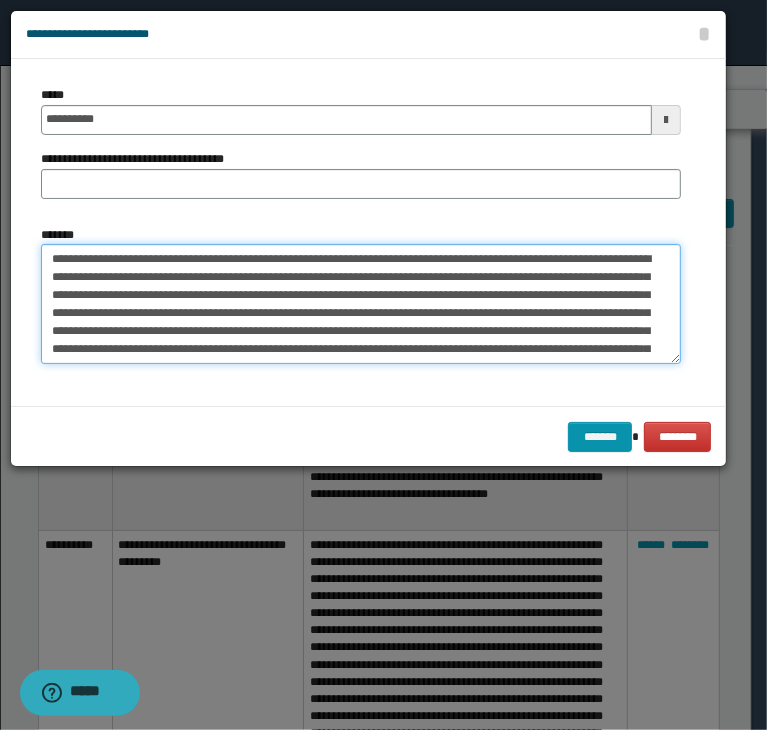 type on "**********" 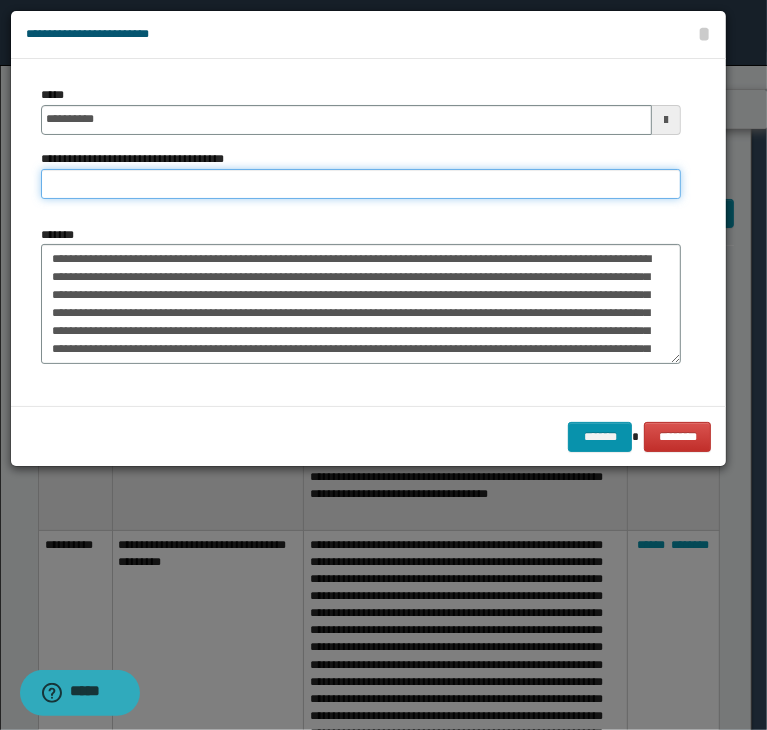 click on "**********" at bounding box center [361, 184] 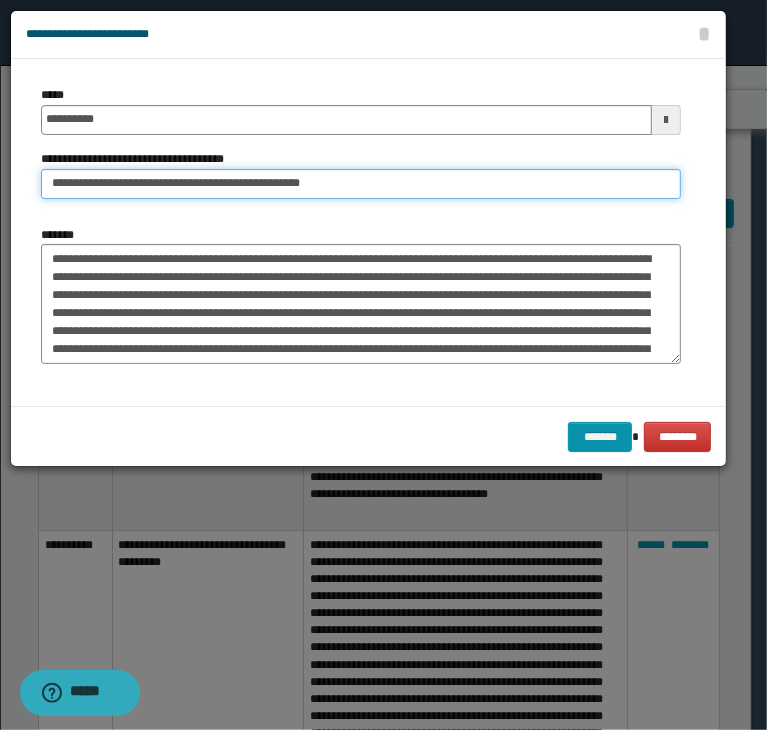 drag, startPoint x: 81, startPoint y: 184, endPoint x: -131, endPoint y: 183, distance: 212.00237 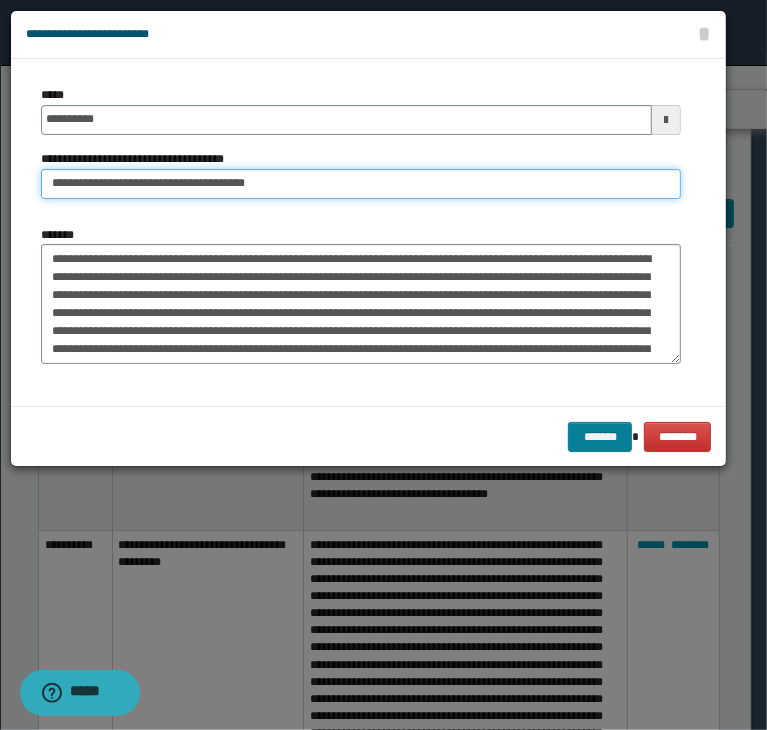 type on "**********" 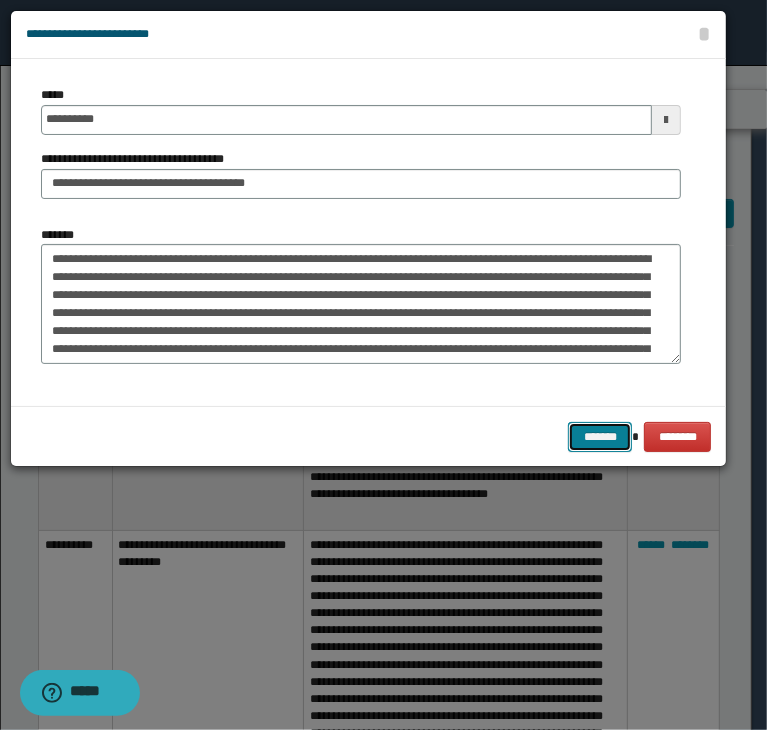 drag, startPoint x: 616, startPoint y: 429, endPoint x: 596, endPoint y: 418, distance: 22.825424 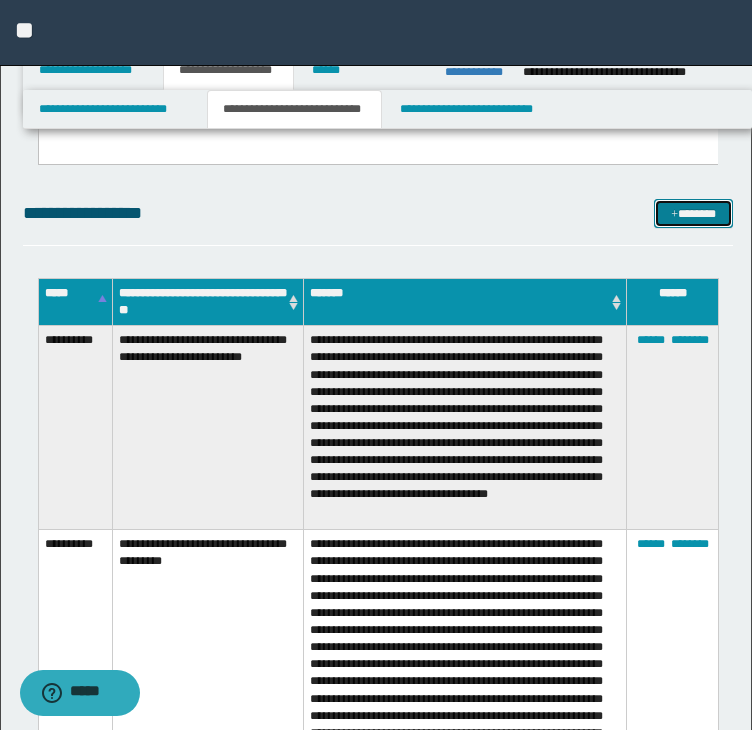 click on "*******" at bounding box center (693, 214) 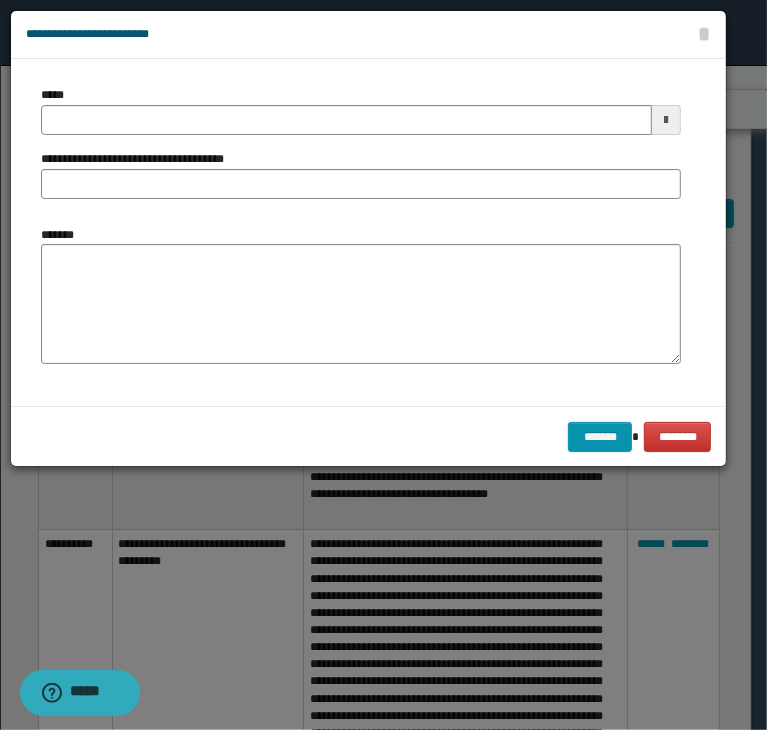 click on "*****" at bounding box center [361, 110] 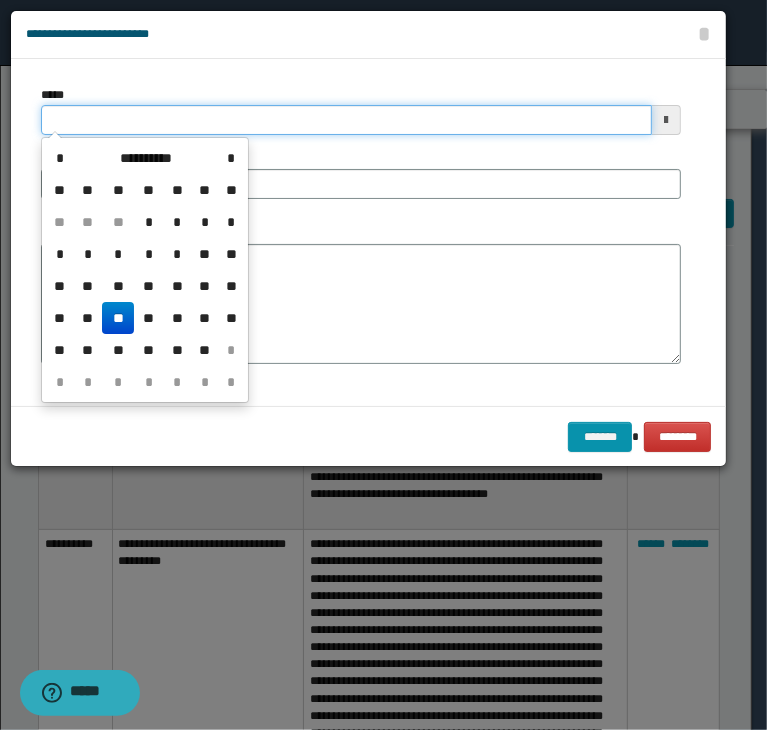 click on "*****" at bounding box center (346, 120) 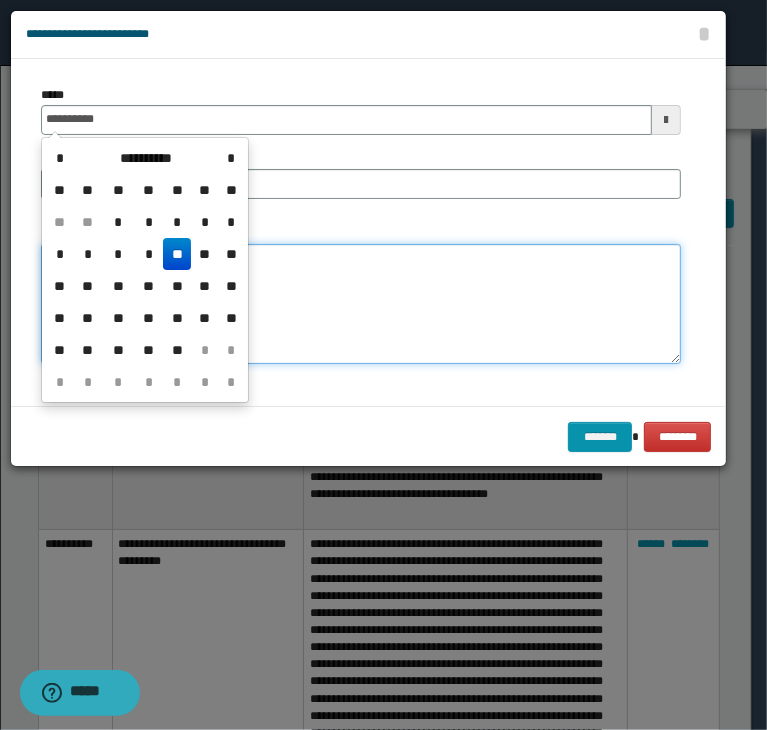 type on "**********" 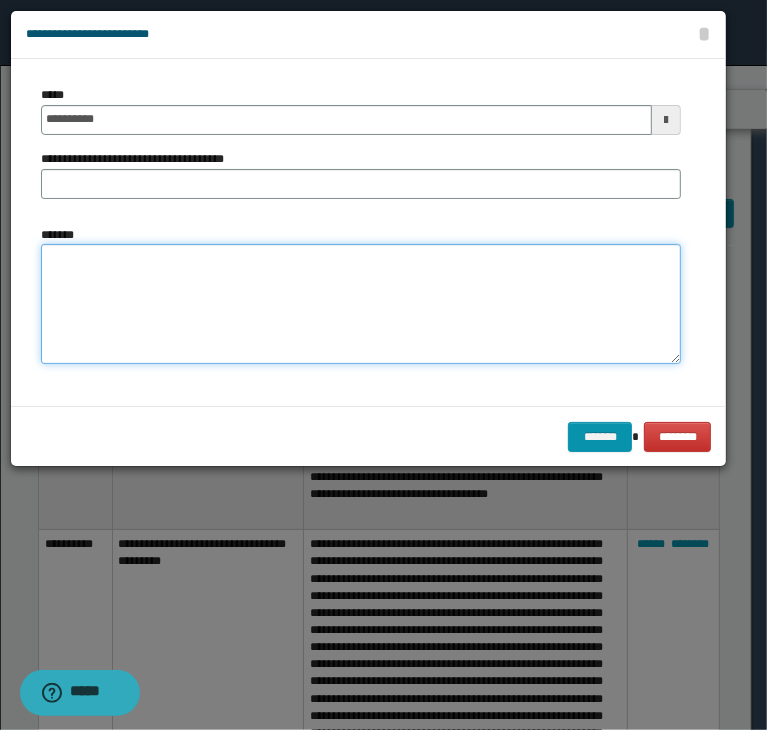 click on "*******" at bounding box center (361, 304) 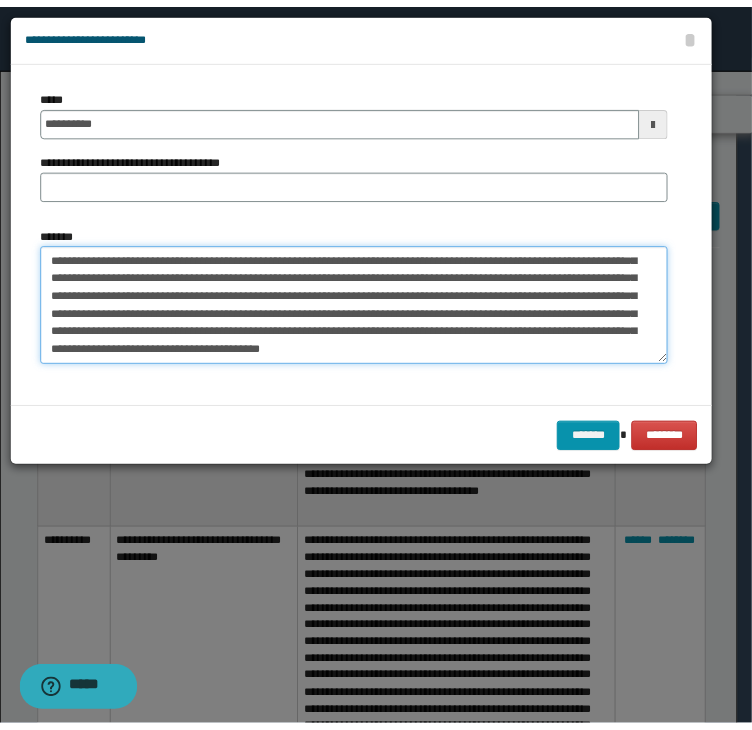 scroll, scrollTop: 0, scrollLeft: 0, axis: both 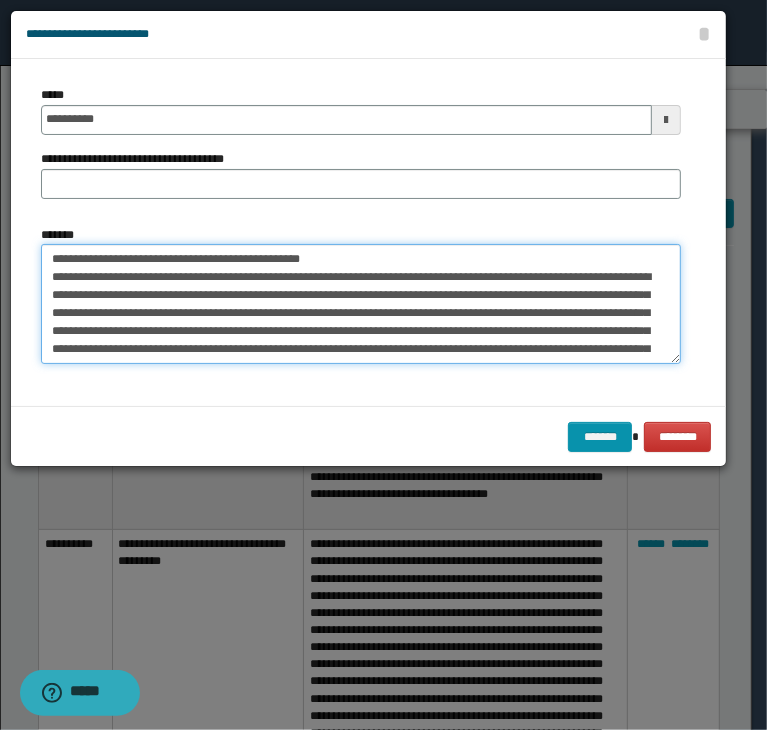 drag, startPoint x: 384, startPoint y: 261, endPoint x: -2, endPoint y: 260, distance: 386.00128 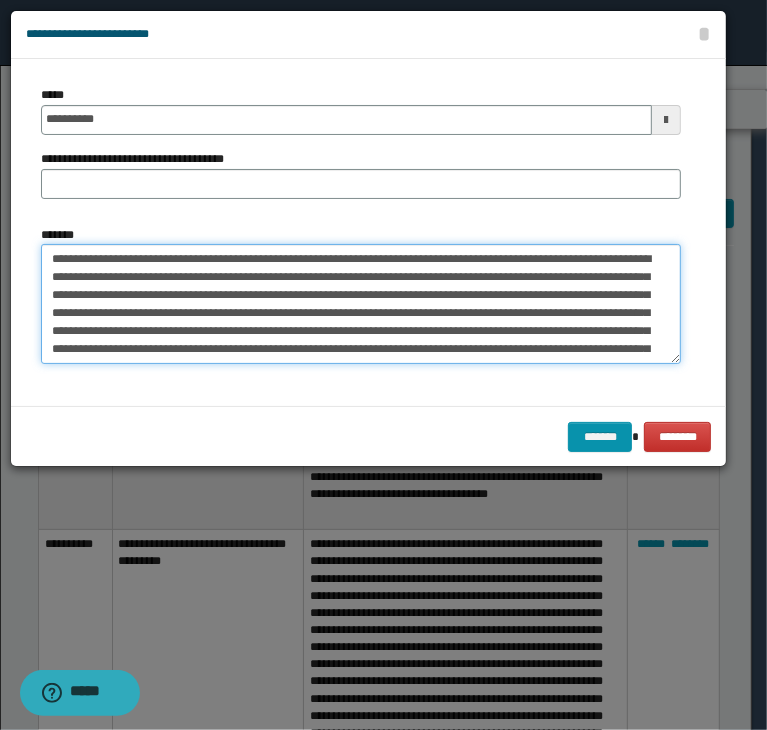 type on "**********" 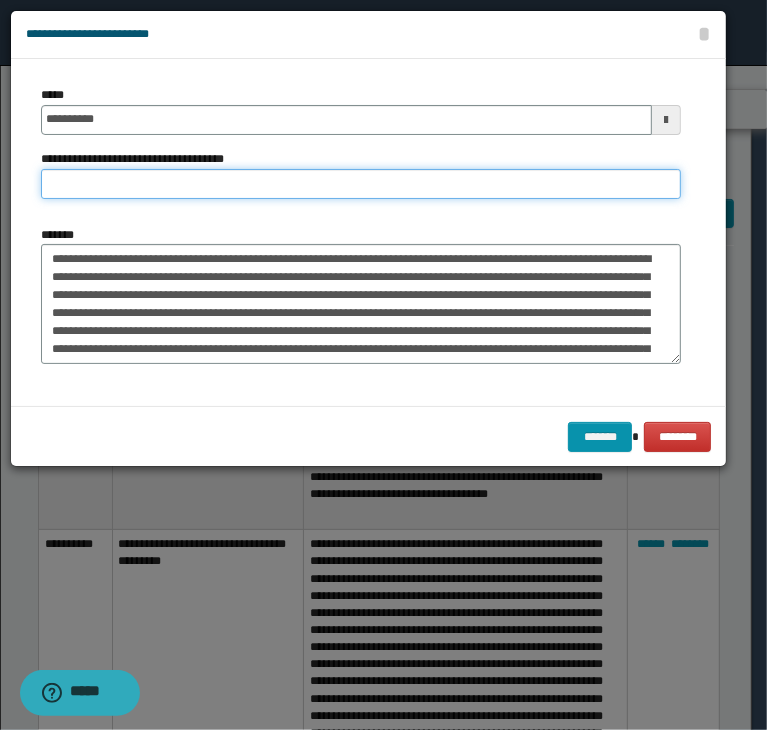 click on "**********" at bounding box center (361, 184) 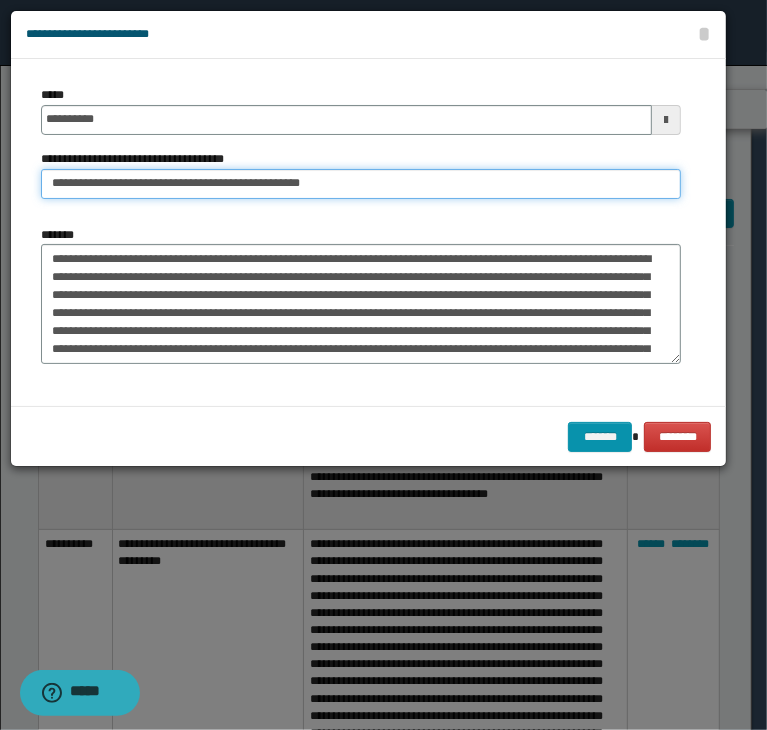 drag, startPoint x: 109, startPoint y: 181, endPoint x: -73, endPoint y: 181, distance: 182 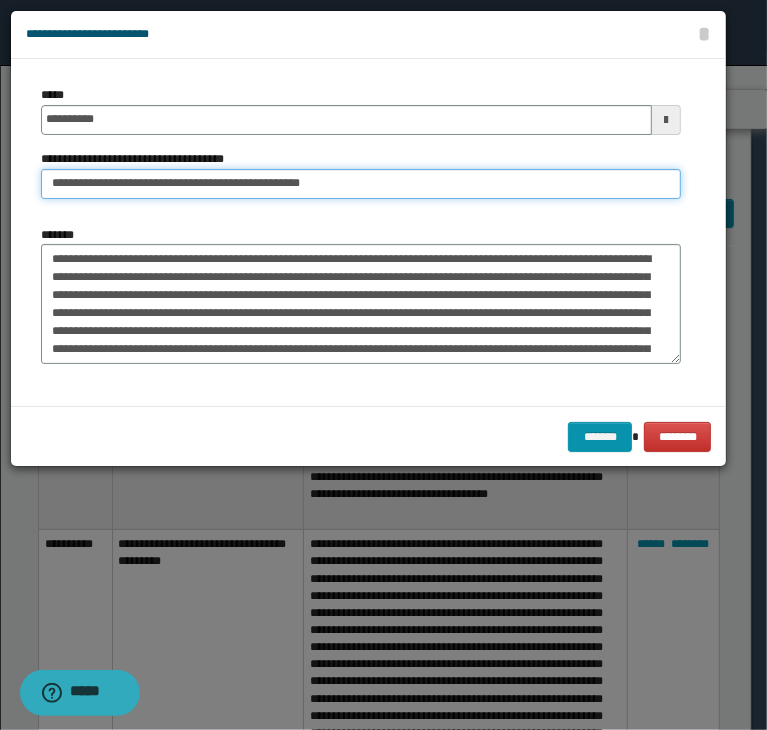 click on "**********" at bounding box center [383, -3135] 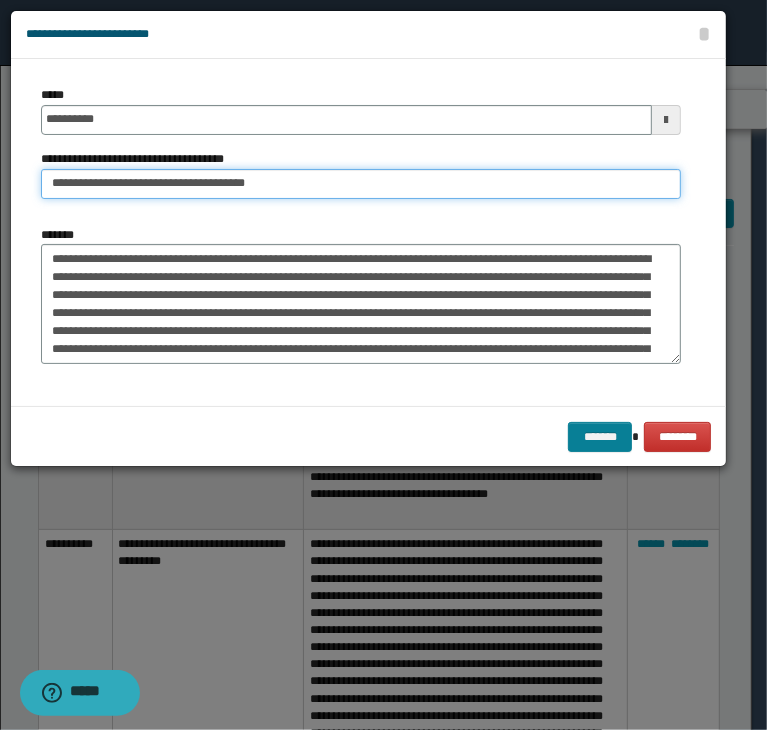 type on "**********" 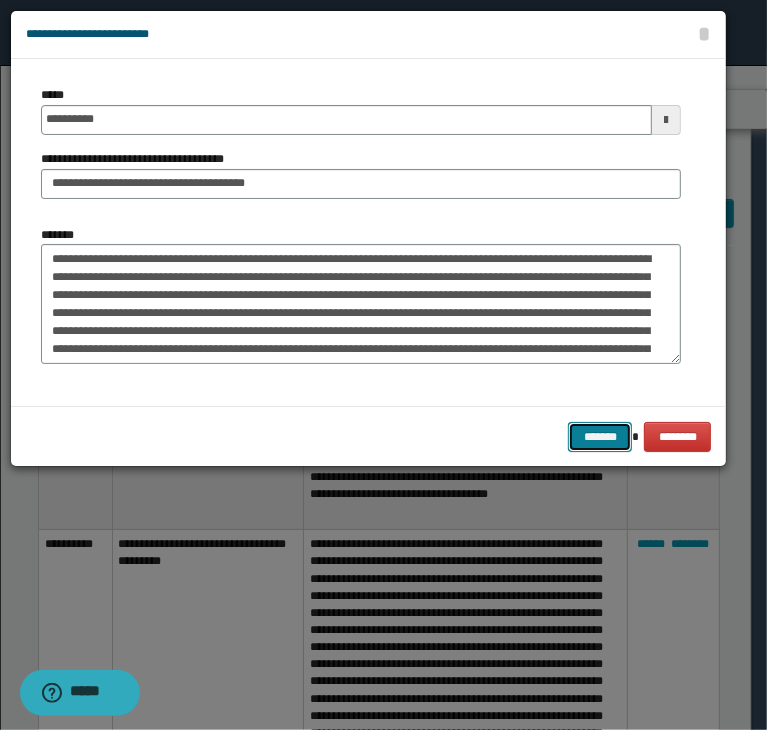 drag, startPoint x: 585, startPoint y: 429, endPoint x: 575, endPoint y: 421, distance: 12.806249 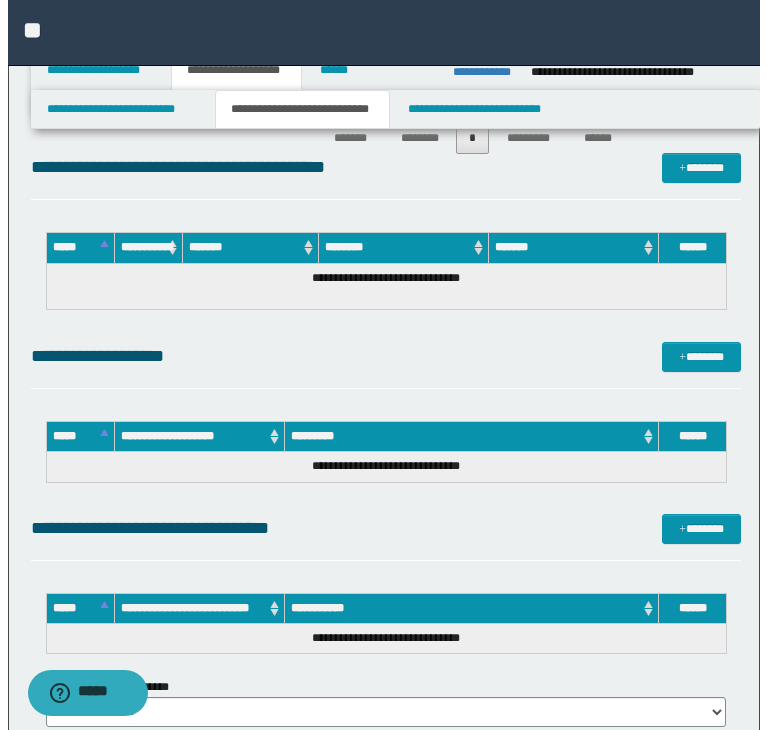 scroll, scrollTop: 7900, scrollLeft: 0, axis: vertical 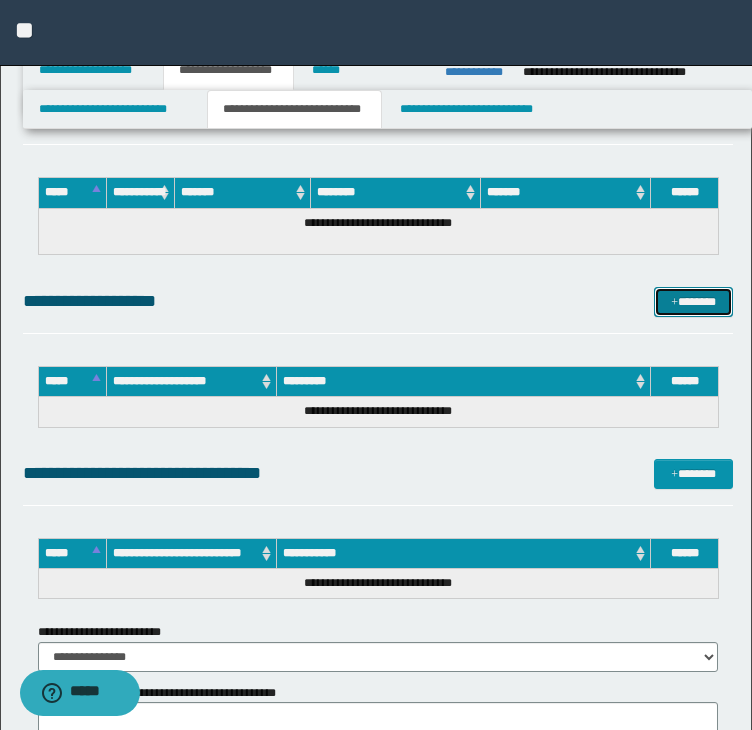 click on "*******" at bounding box center [693, 302] 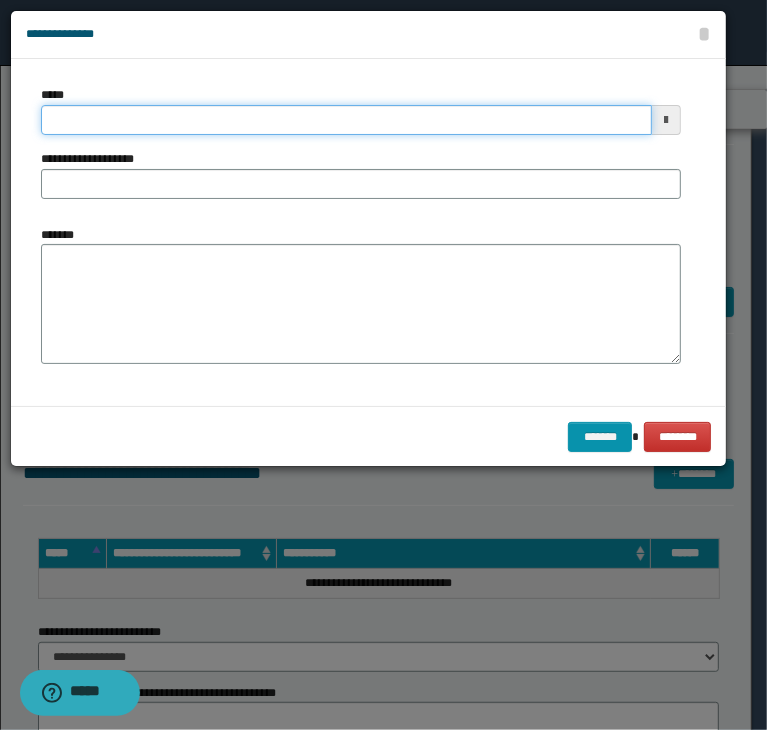 click on "*****" at bounding box center [346, 120] 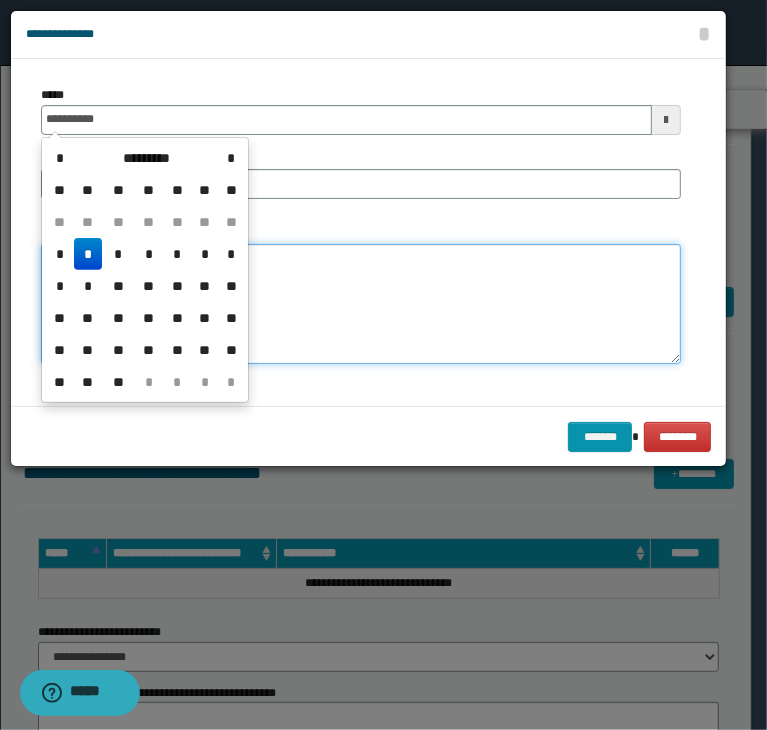 type on "**********" 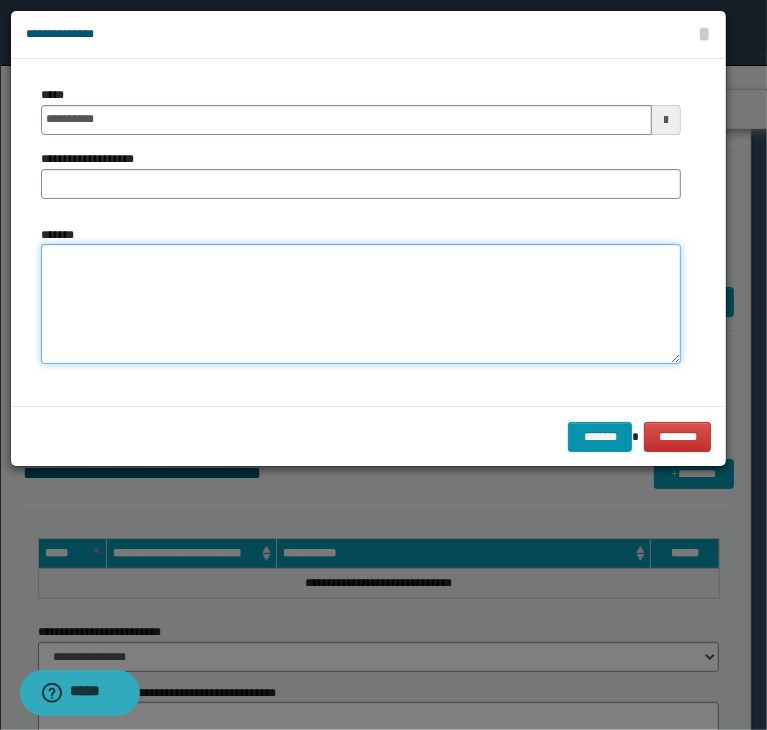 paste on "**********" 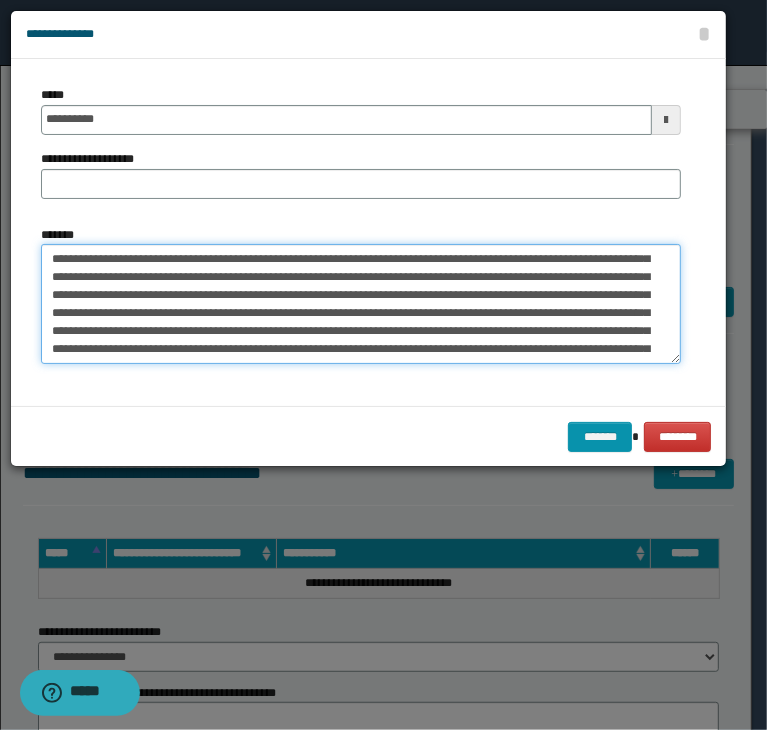 scroll, scrollTop: 0, scrollLeft: 0, axis: both 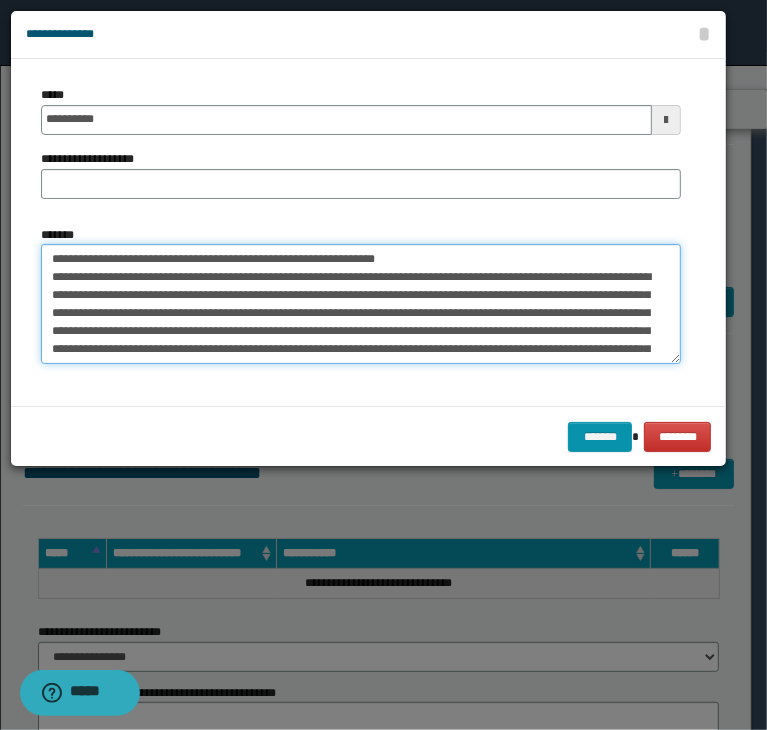 drag, startPoint x: 506, startPoint y: 259, endPoint x: 32, endPoint y: 267, distance: 474.0675 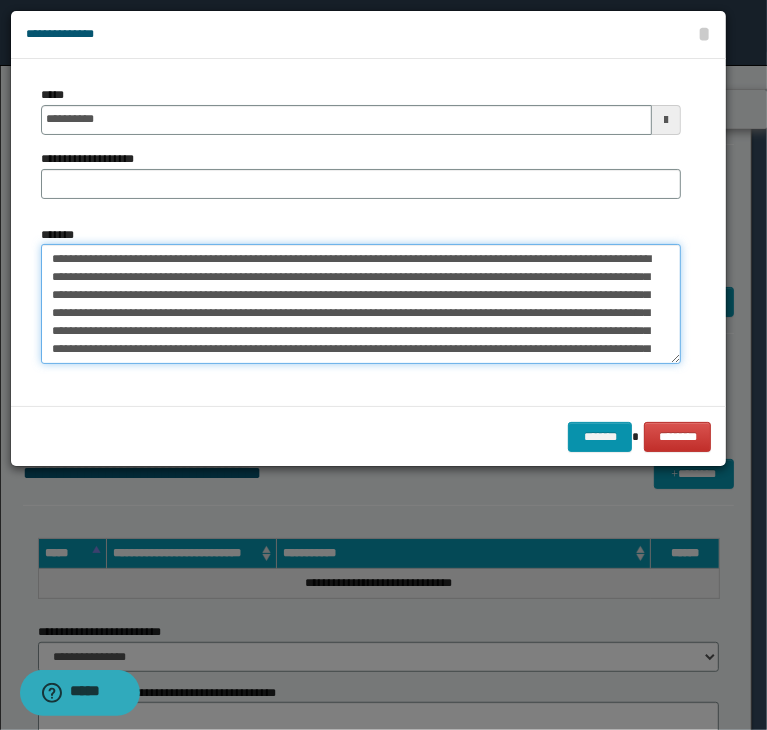 type on "**********" 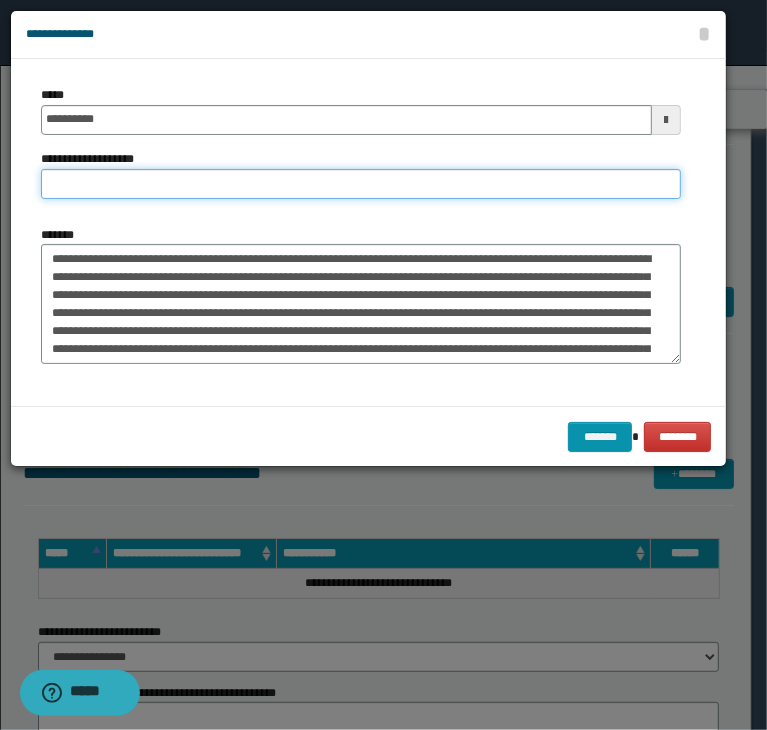 click on "**********" at bounding box center (361, 184) 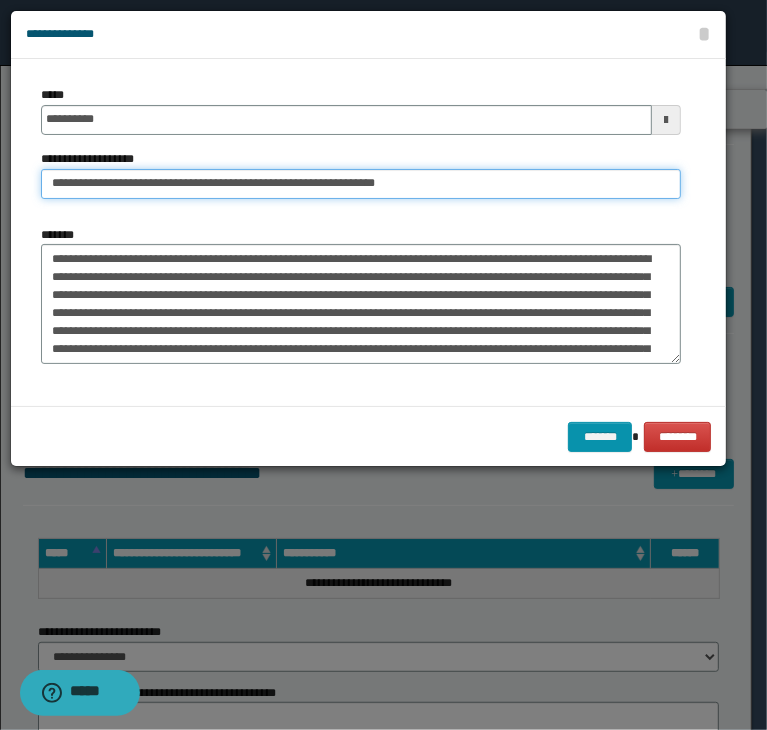 drag, startPoint x: 115, startPoint y: 185, endPoint x: -106, endPoint y: 185, distance: 221 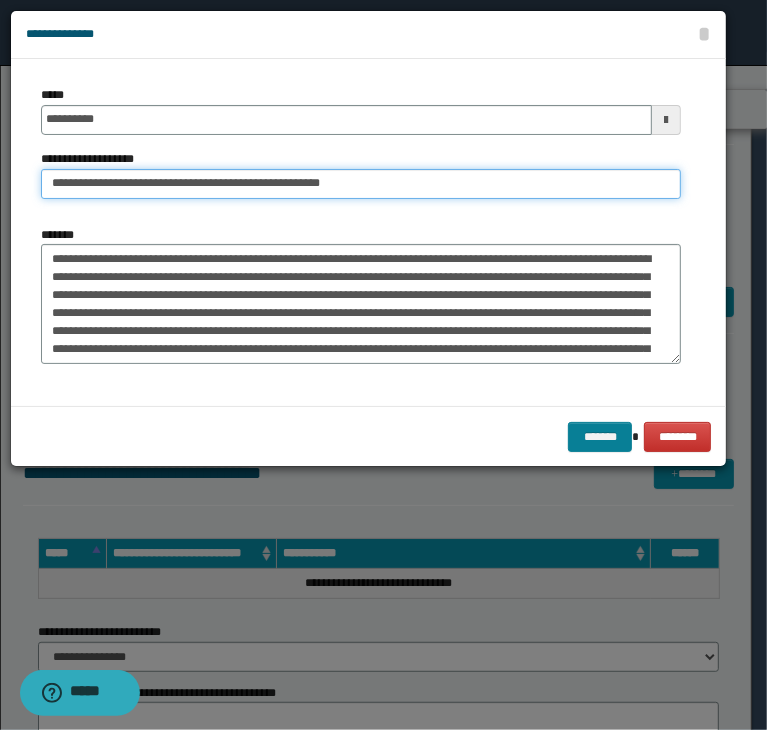 type on "**********" 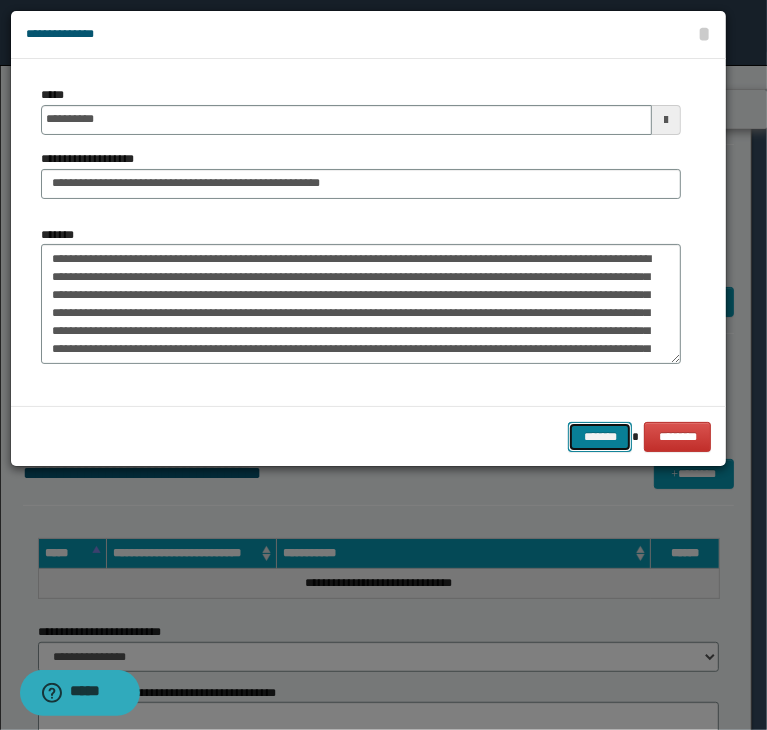 click on "*******" at bounding box center [600, 437] 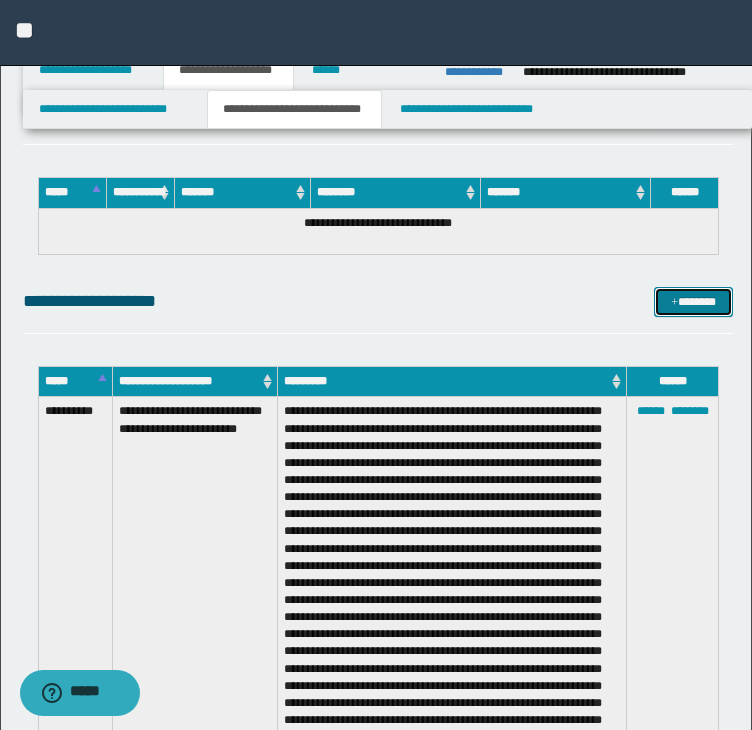 click on "*******" at bounding box center (693, 302) 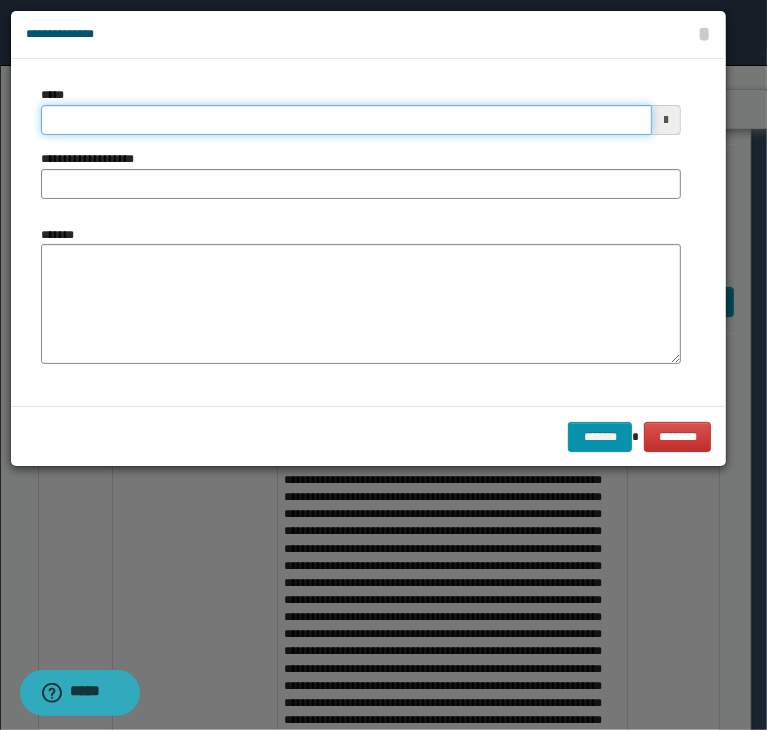 click on "*****" at bounding box center [346, 120] 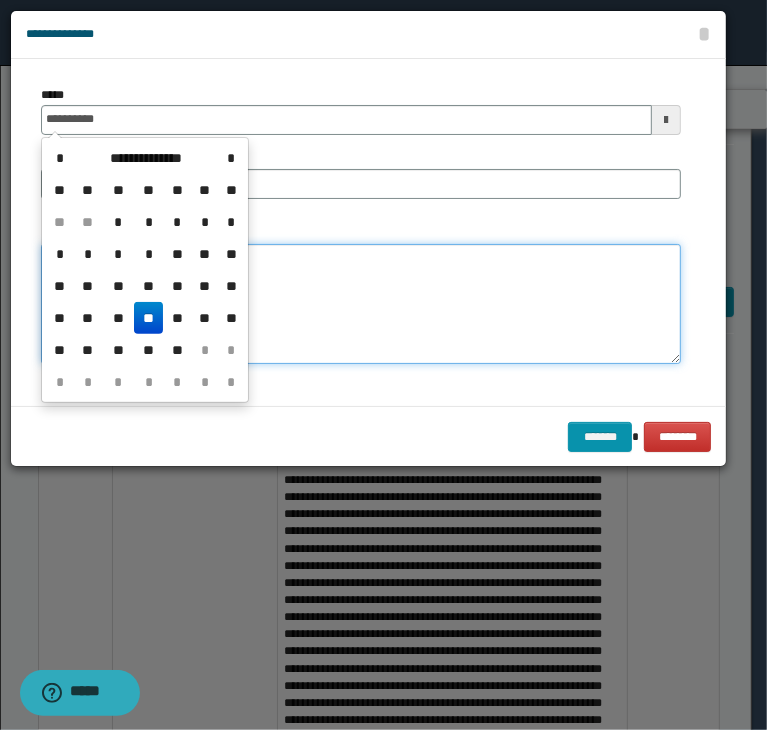 type on "**********" 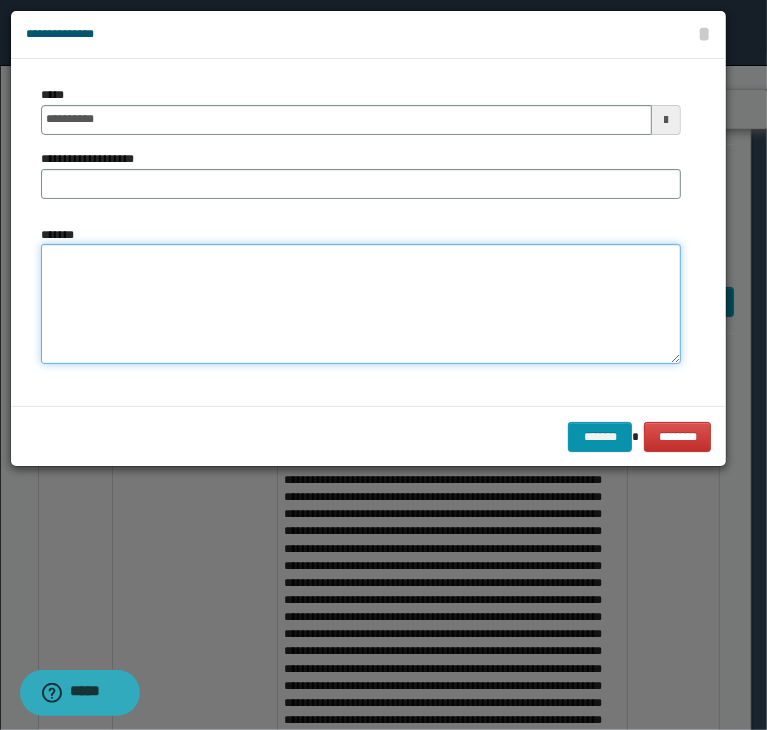paste on "**********" 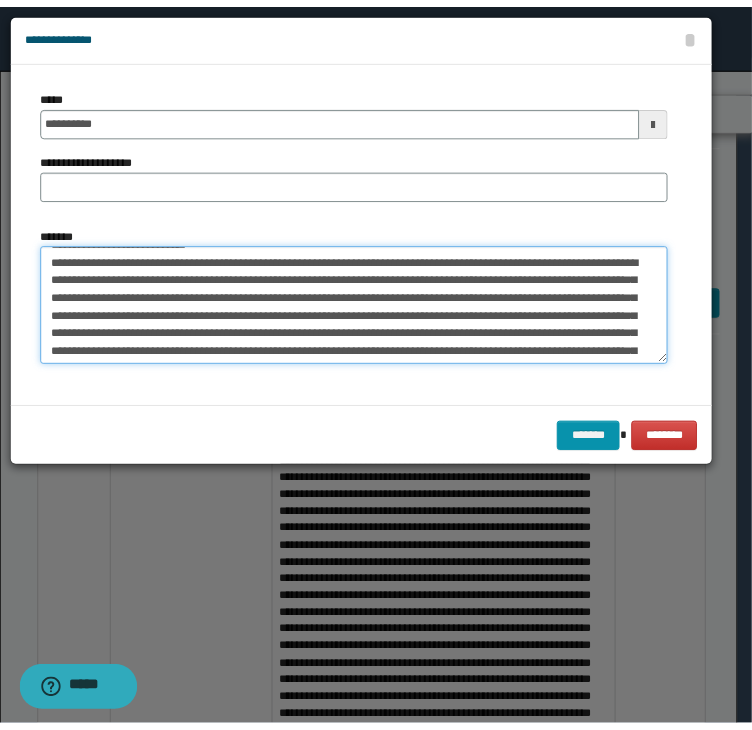 scroll, scrollTop: 0, scrollLeft: 0, axis: both 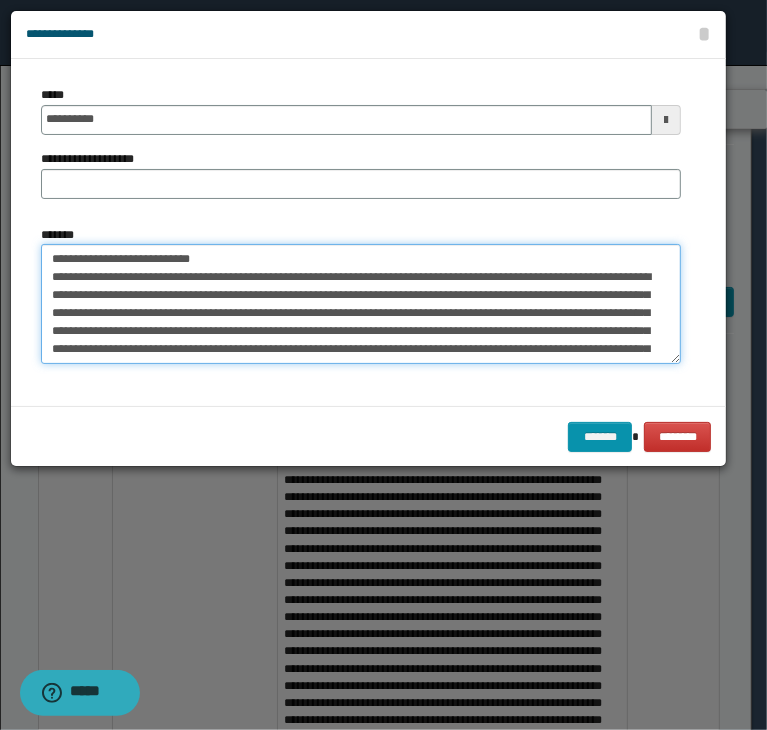 drag, startPoint x: 289, startPoint y: 252, endPoint x: -100, endPoint y: 249, distance: 389.01157 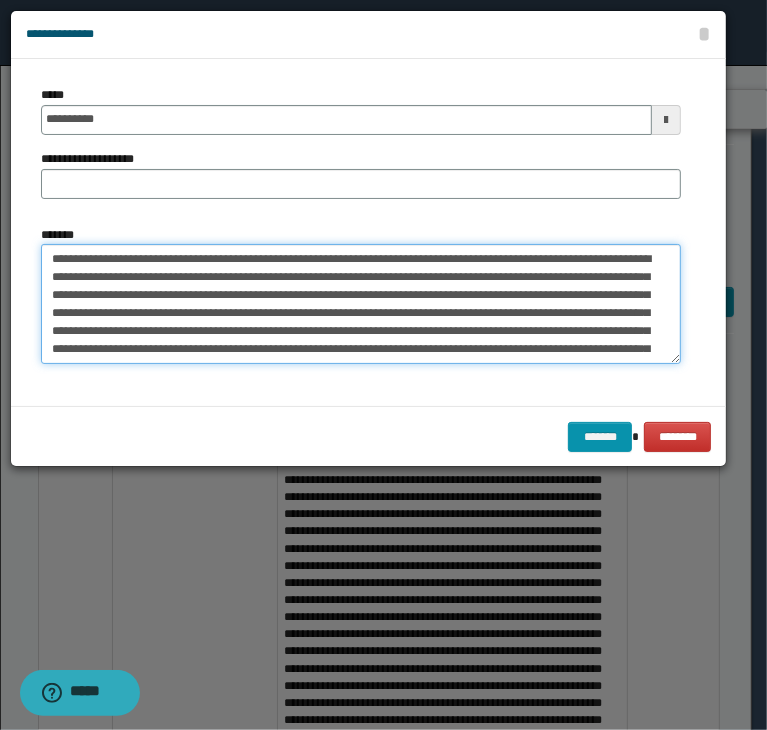 type on "**********" 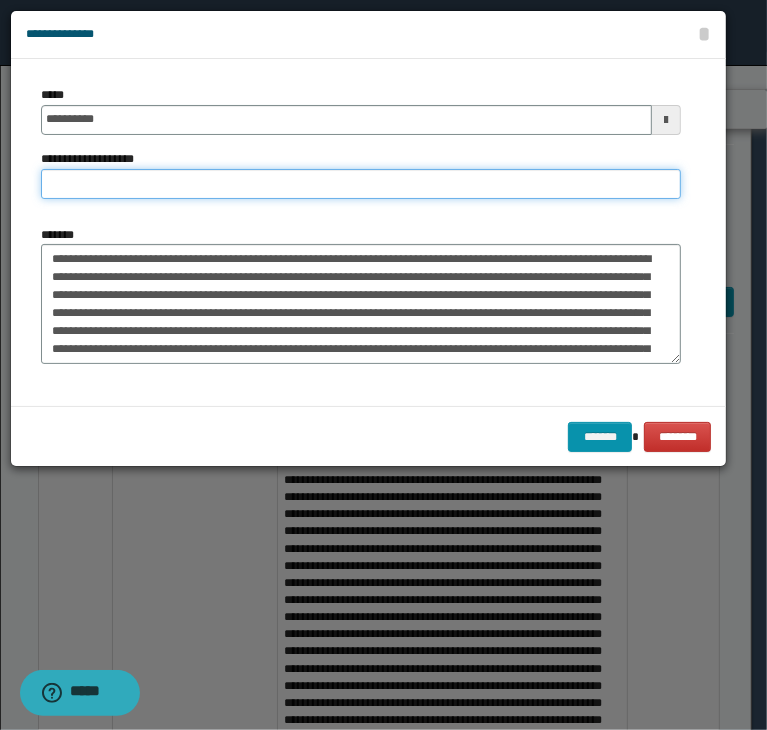 click on "**********" at bounding box center [361, 184] 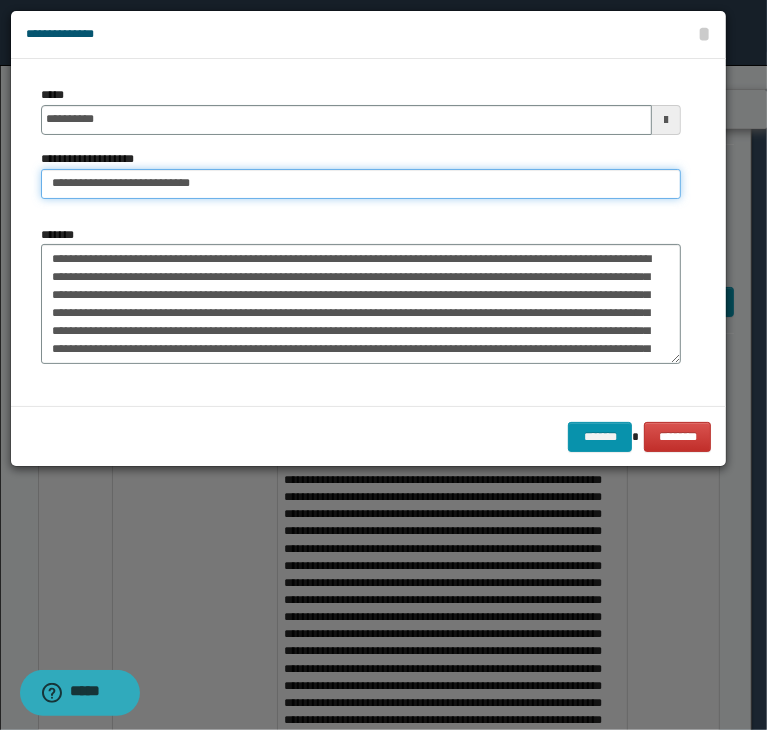 drag, startPoint x: 115, startPoint y: 182, endPoint x: -18, endPoint y: 185, distance: 133.03383 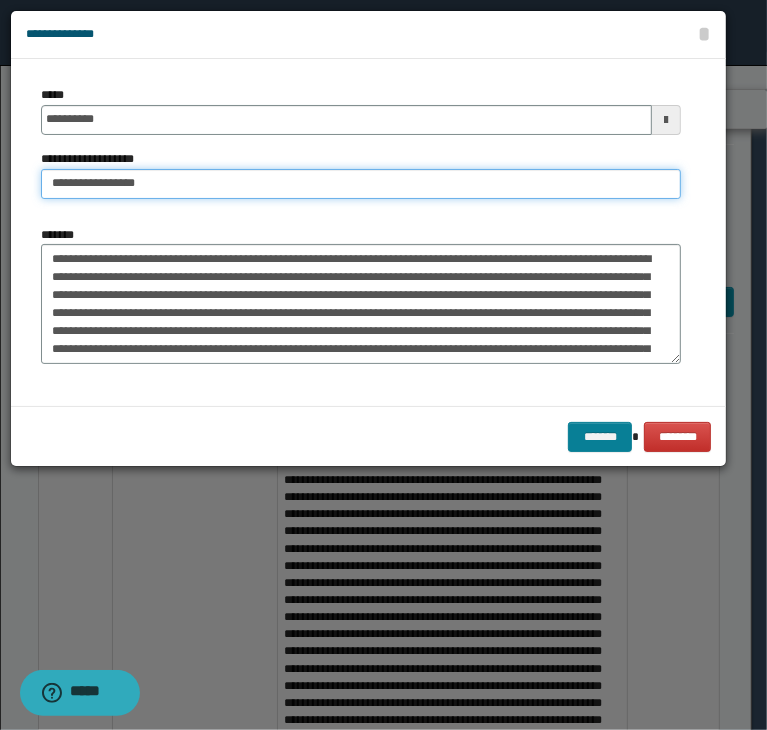 type on "**********" 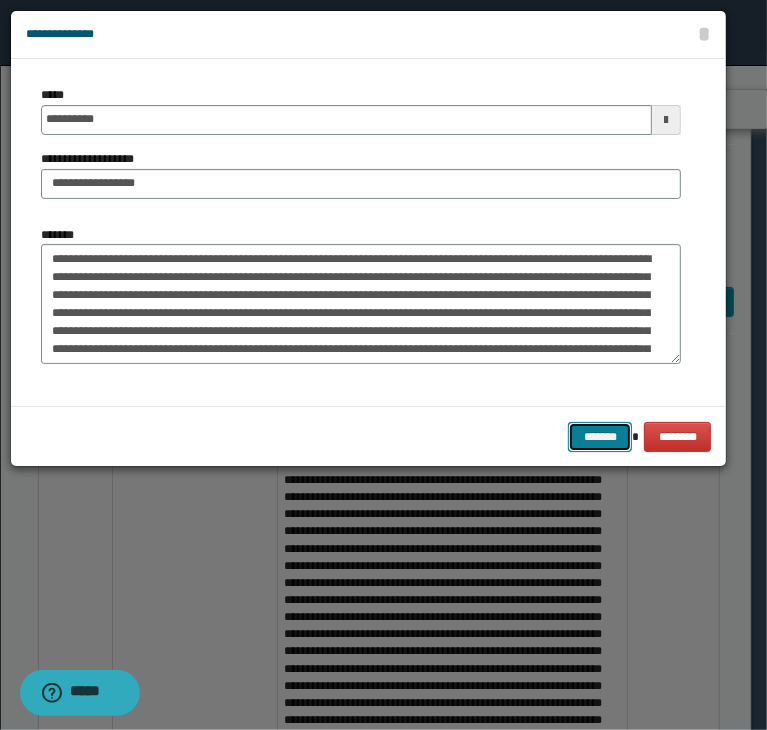 drag, startPoint x: 606, startPoint y: 436, endPoint x: 525, endPoint y: 432, distance: 81.09871 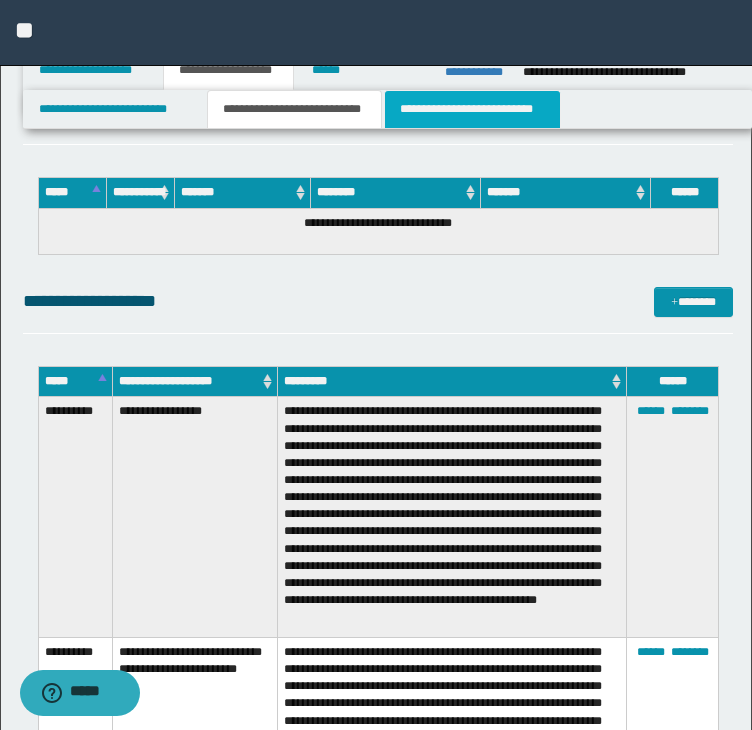 drag, startPoint x: 468, startPoint y: 107, endPoint x: 492, endPoint y: 121, distance: 27.784887 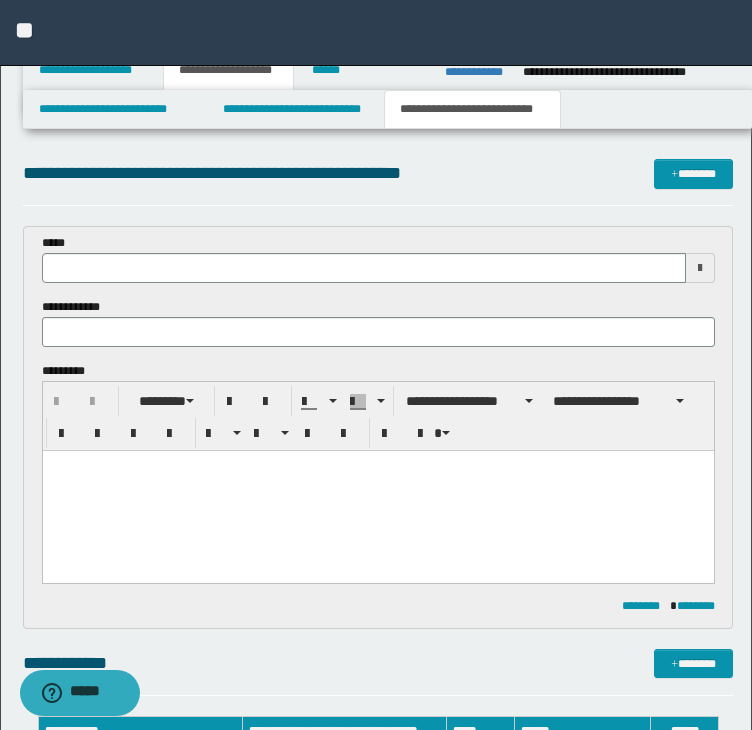 scroll, scrollTop: 0, scrollLeft: 0, axis: both 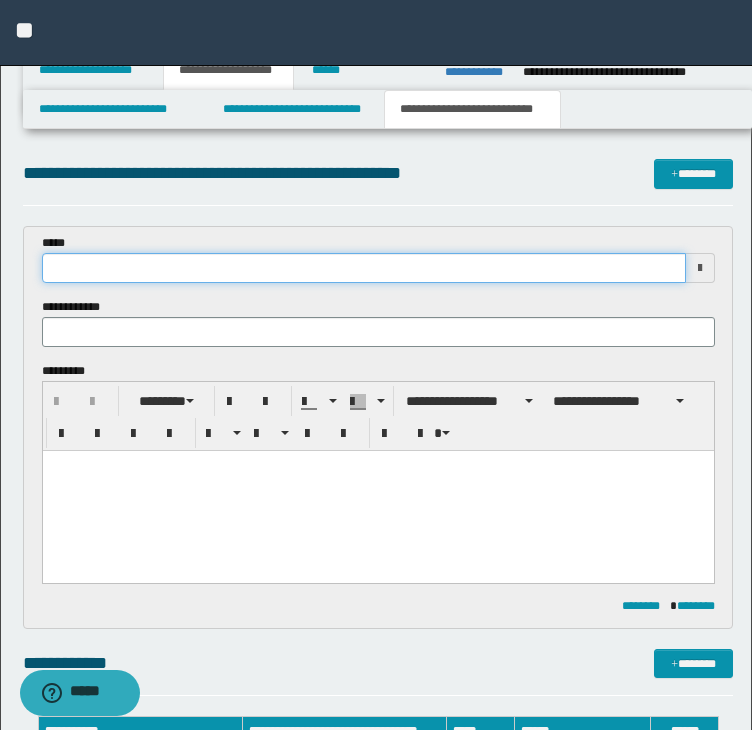 click at bounding box center [364, 268] 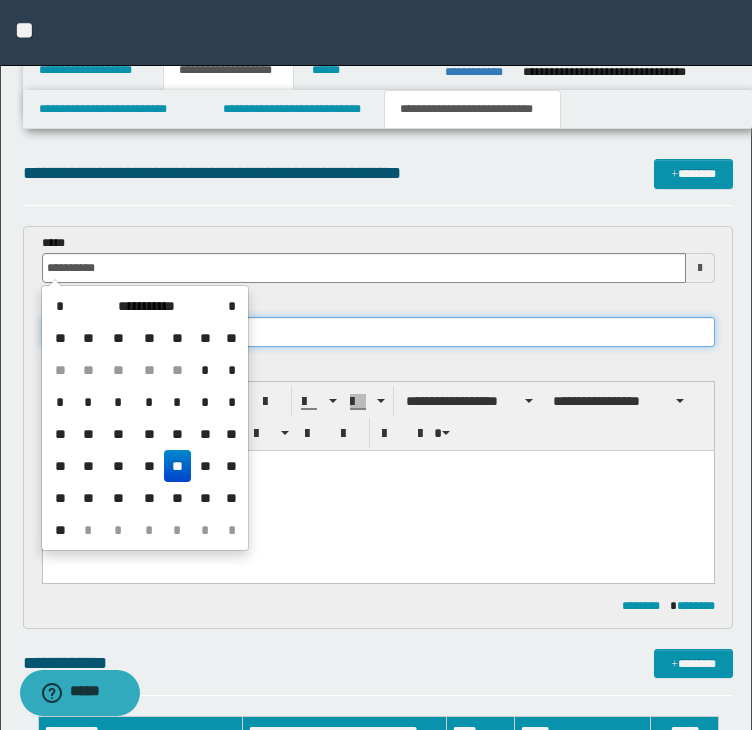 type on "**********" 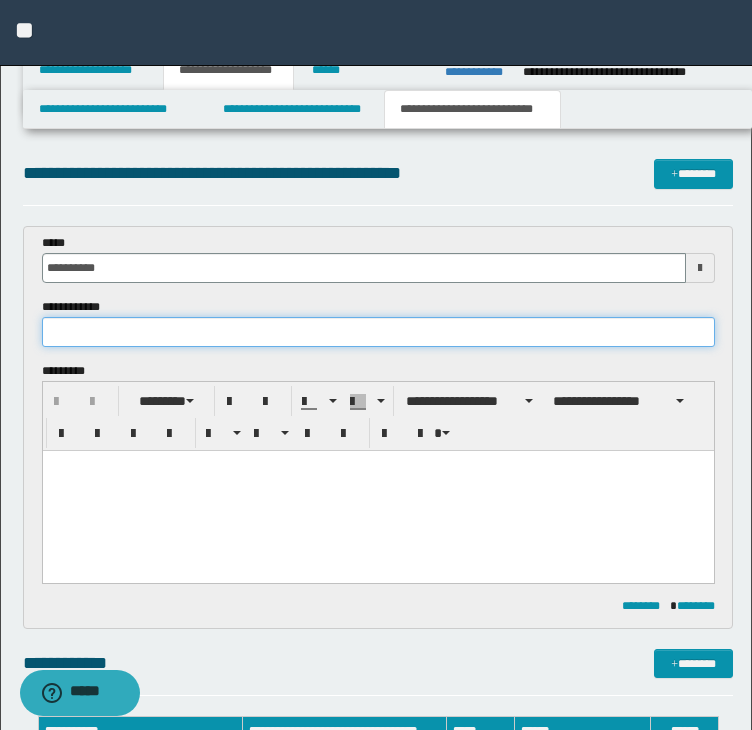 paste on "**********" 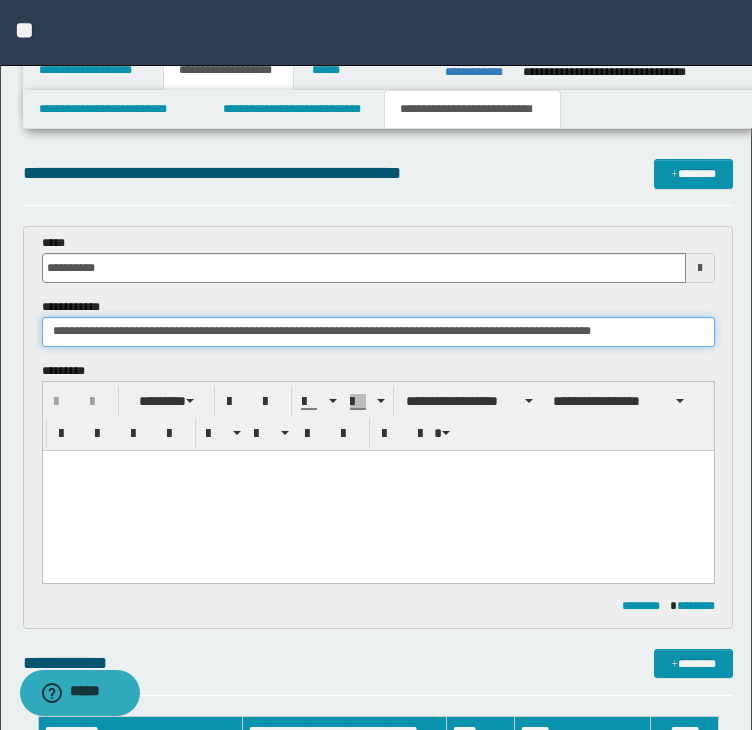 type on "**********" 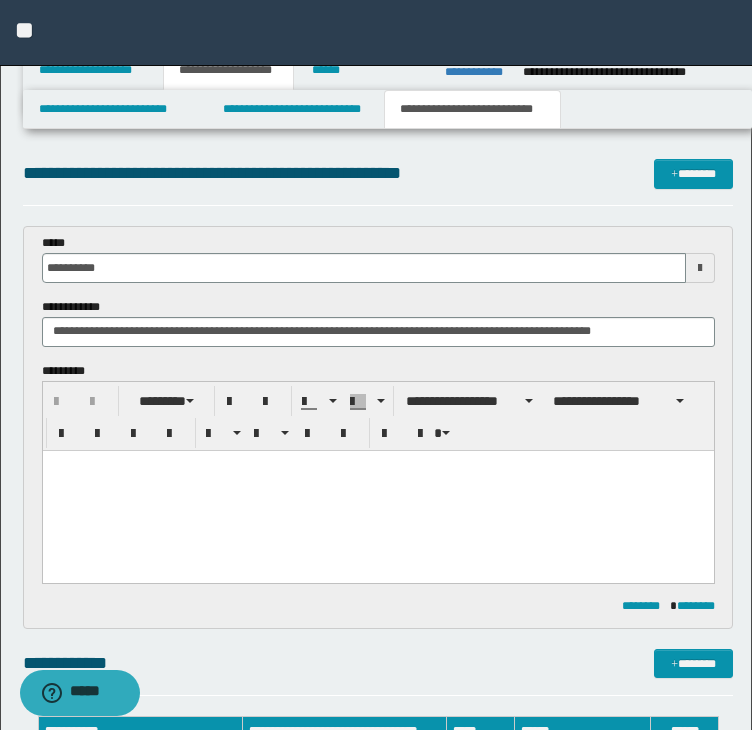 click at bounding box center (377, 490) 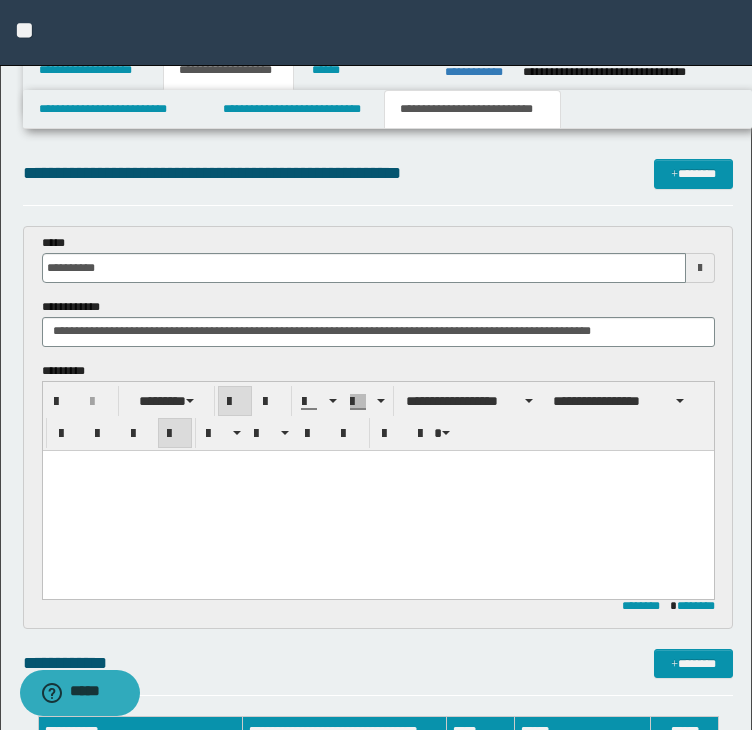 type 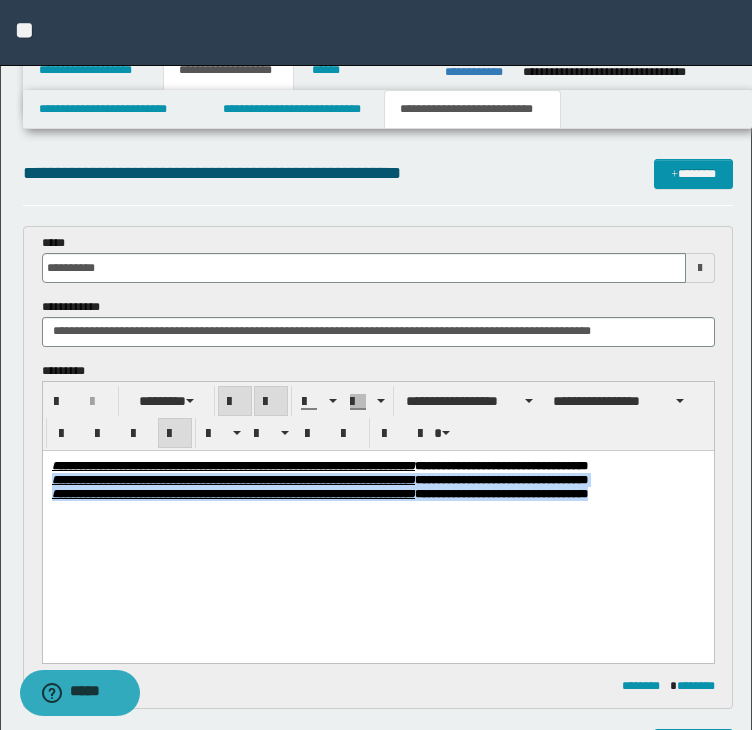 drag, startPoint x: 122, startPoint y: 547, endPoint x: 70, endPoint y: 943, distance: 399.39954 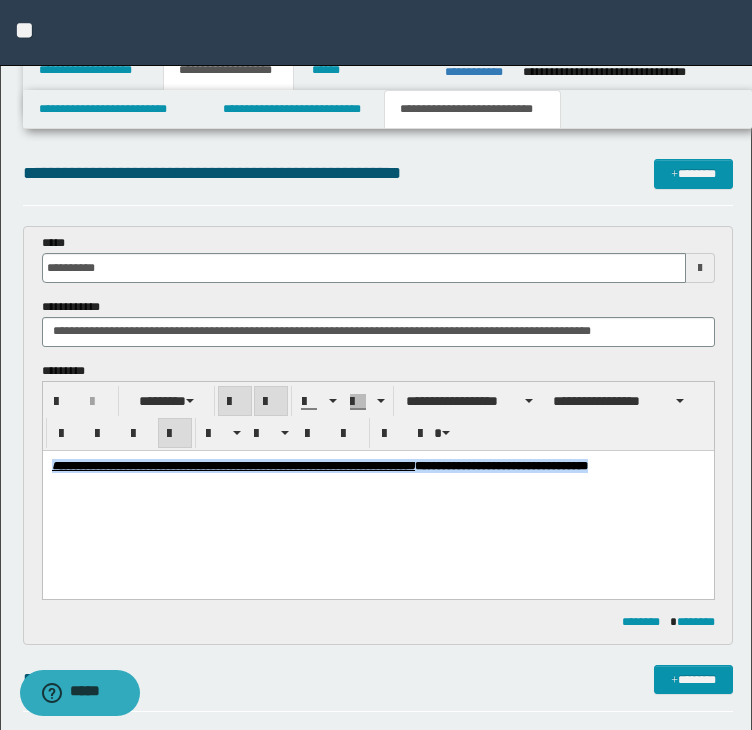 drag, startPoint x: 130, startPoint y: 498, endPoint x: 54, endPoint y: 464, distance: 83.25864 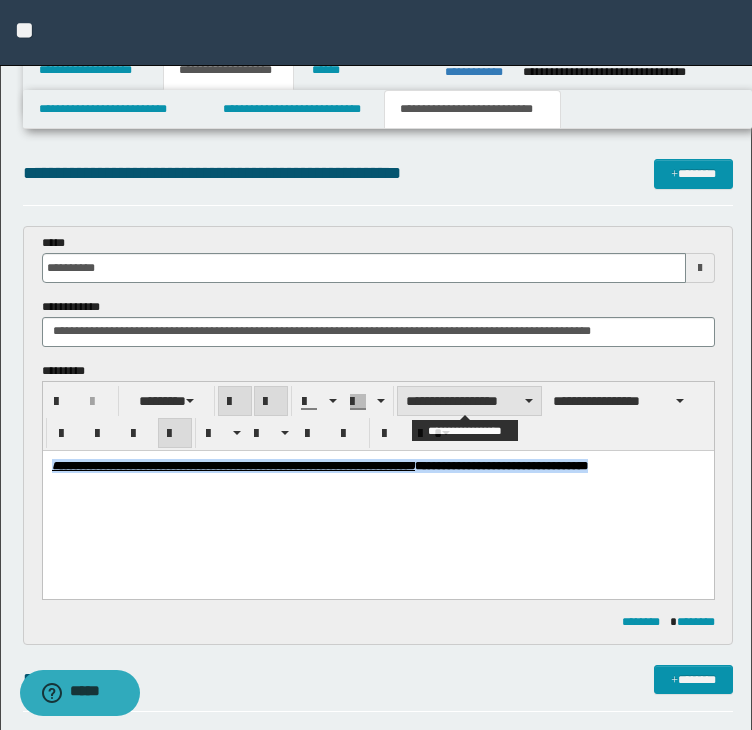 click on "**********" at bounding box center [469, 401] 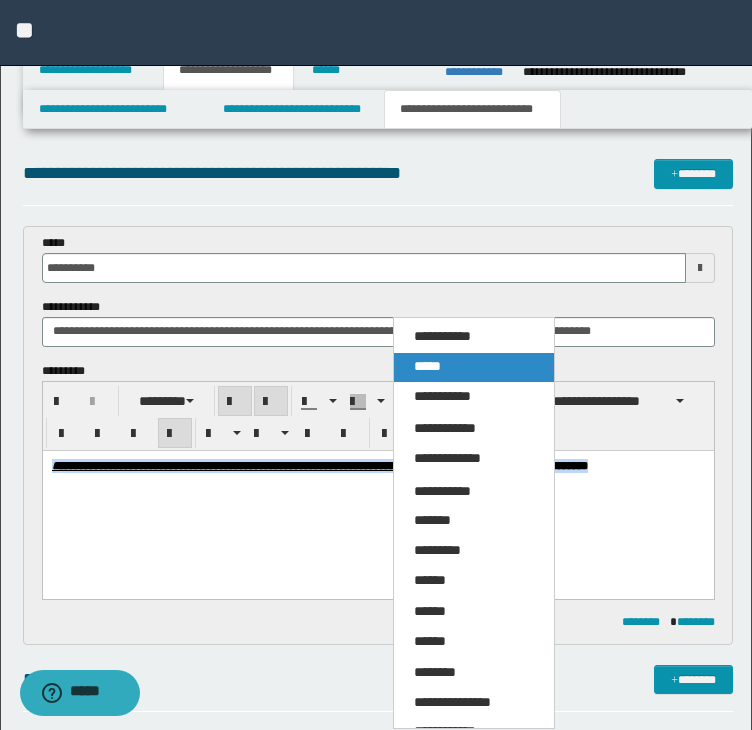 click on "*****" at bounding box center (474, 367) 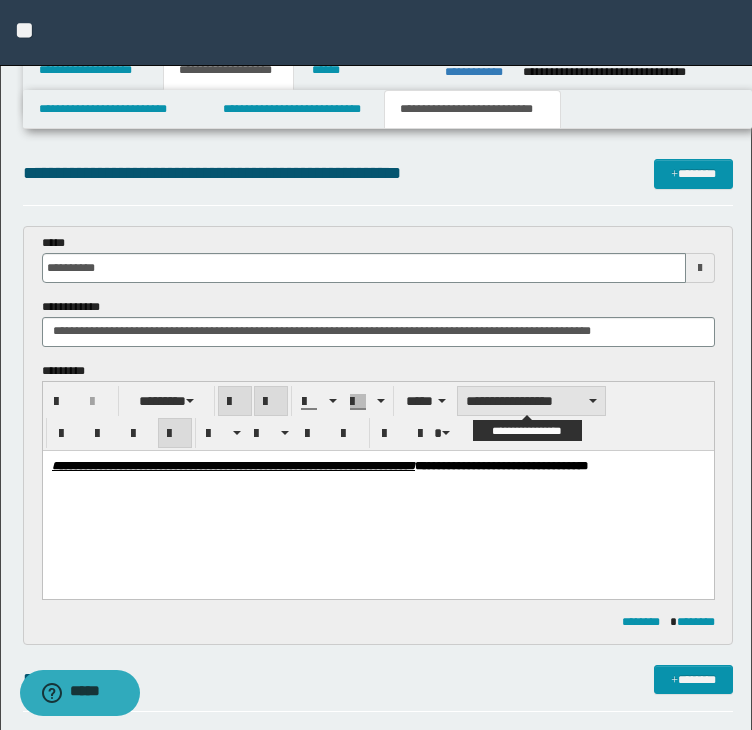click on "**********" at bounding box center [531, 401] 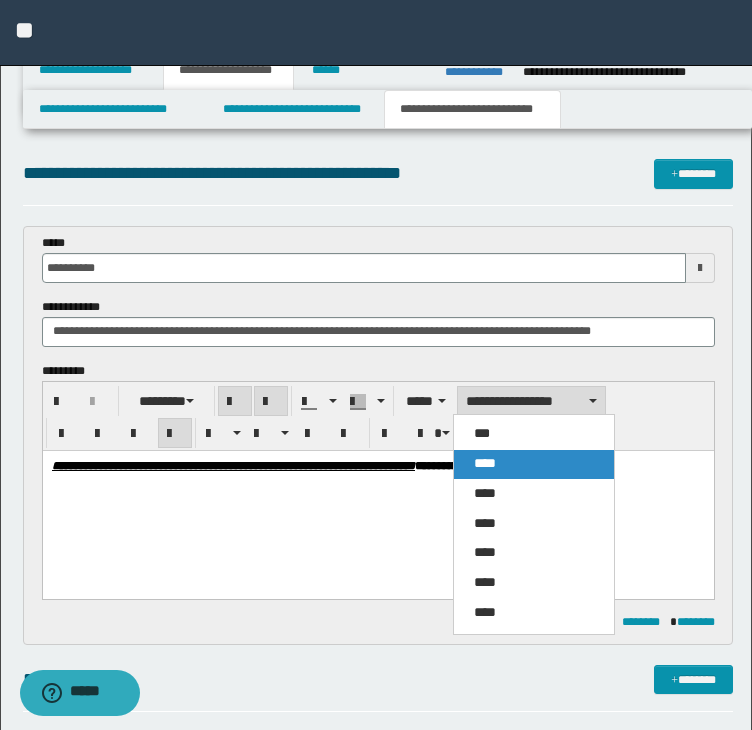 click on "****" at bounding box center [534, 464] 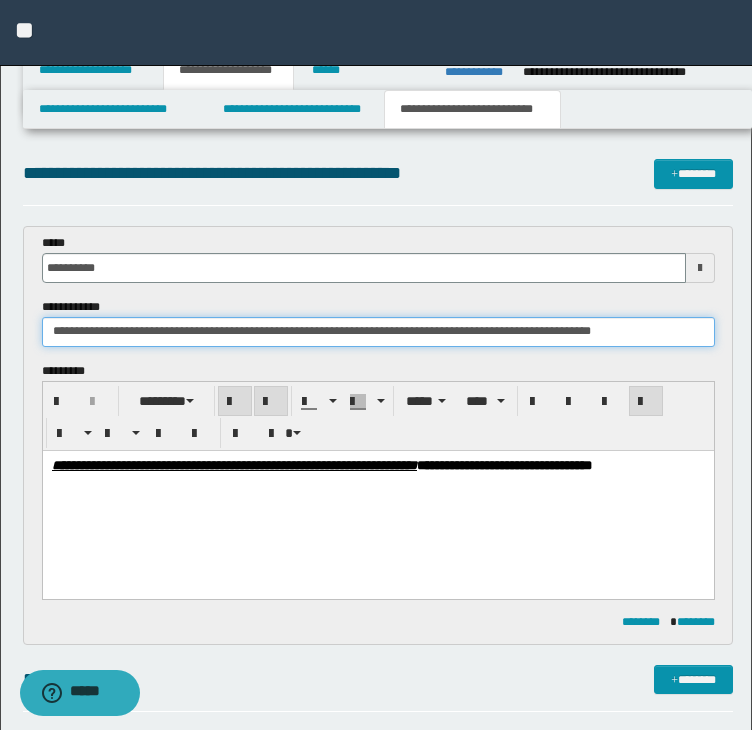 drag, startPoint x: 520, startPoint y: 330, endPoint x: 15, endPoint y: 341, distance: 505.11978 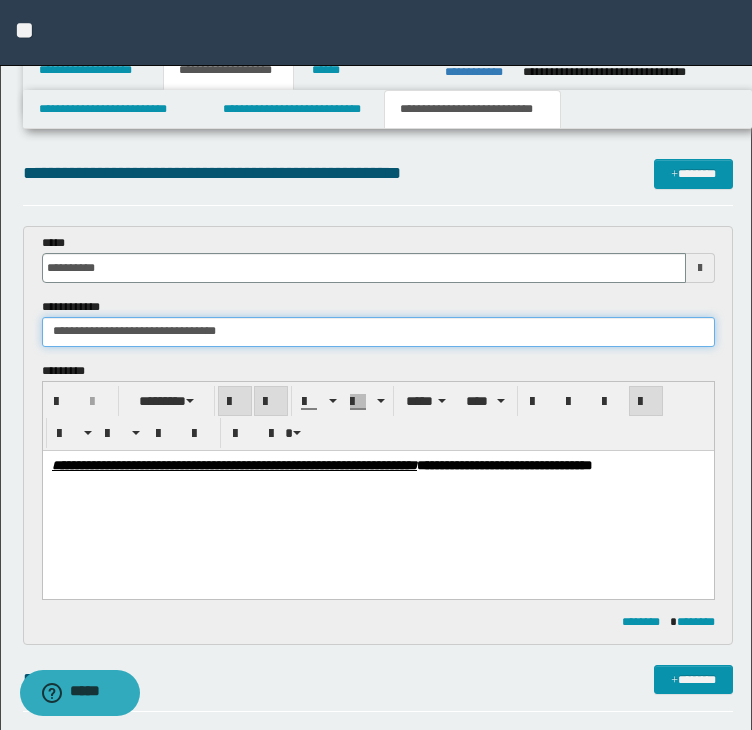 drag, startPoint x: 160, startPoint y: 327, endPoint x: 296, endPoint y: 326, distance: 136.00368 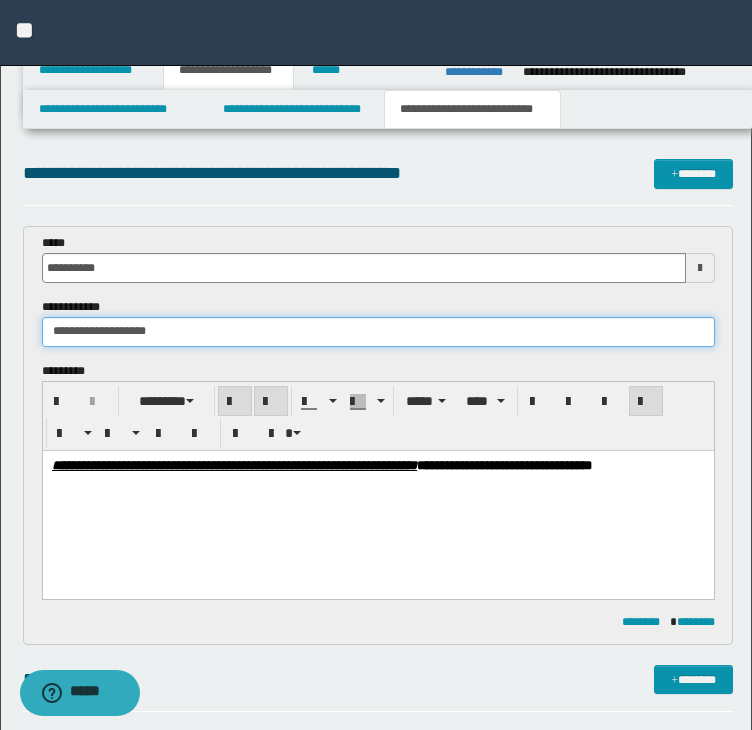 type on "**********" 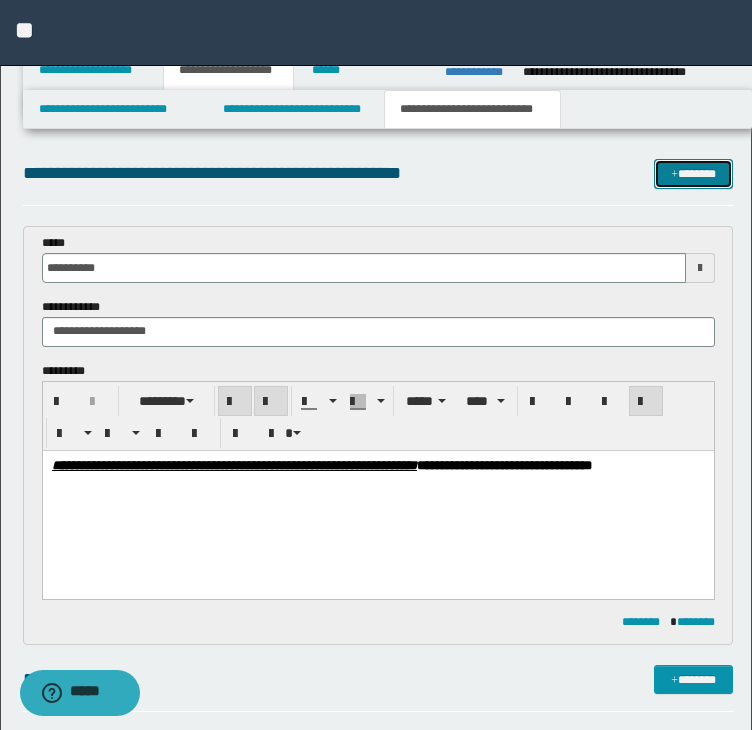 click on "*******" at bounding box center [693, 174] 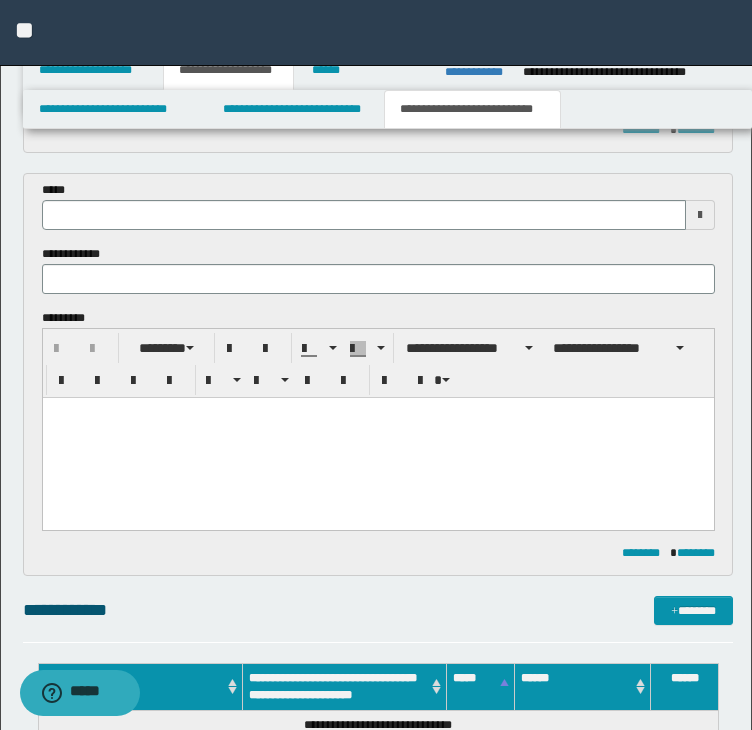 scroll, scrollTop: 491, scrollLeft: 0, axis: vertical 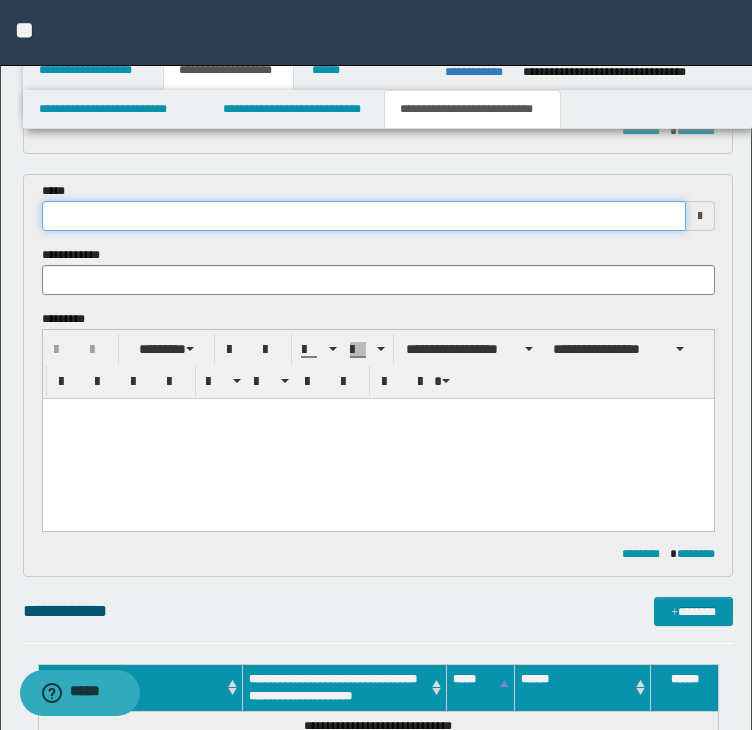 click at bounding box center [364, 216] 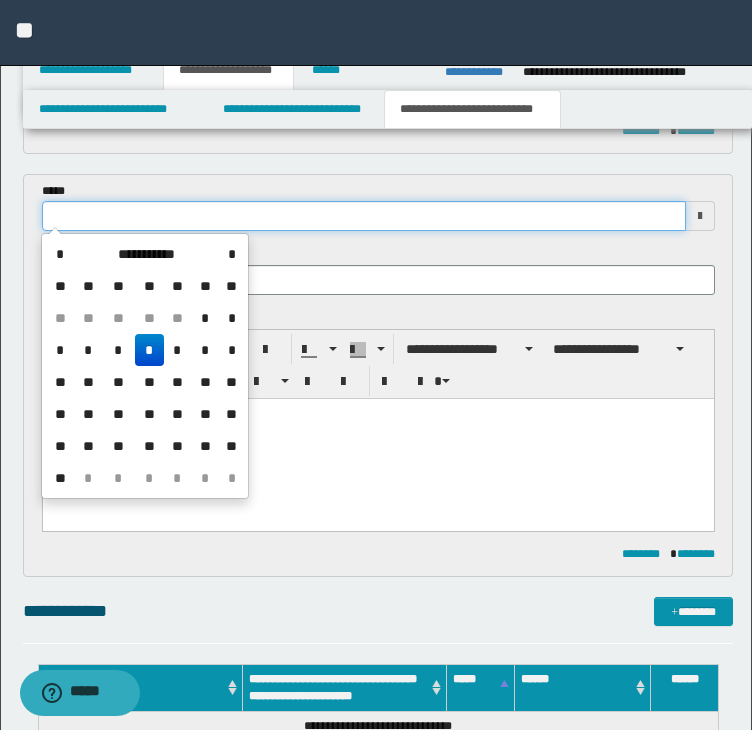 type on "**********" 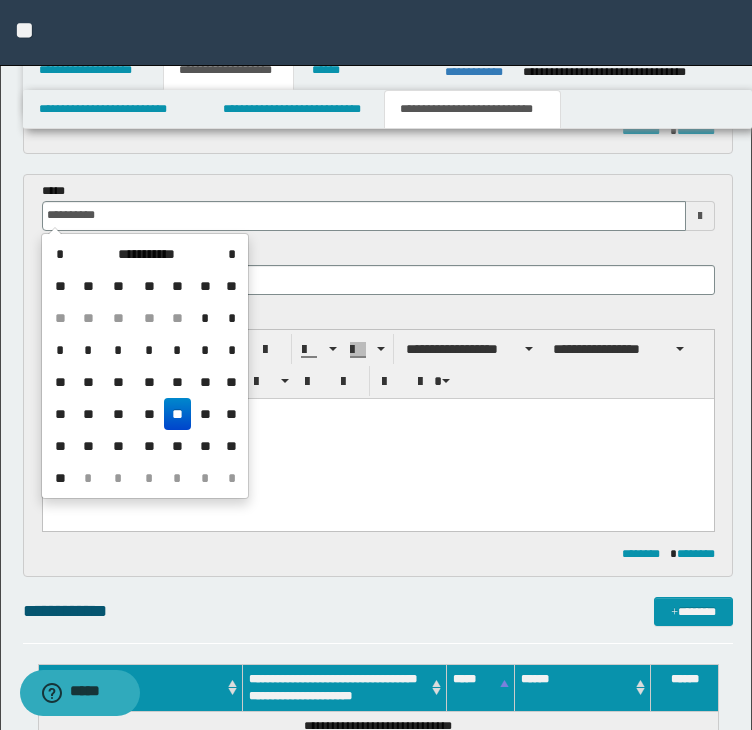 click at bounding box center (377, 413) 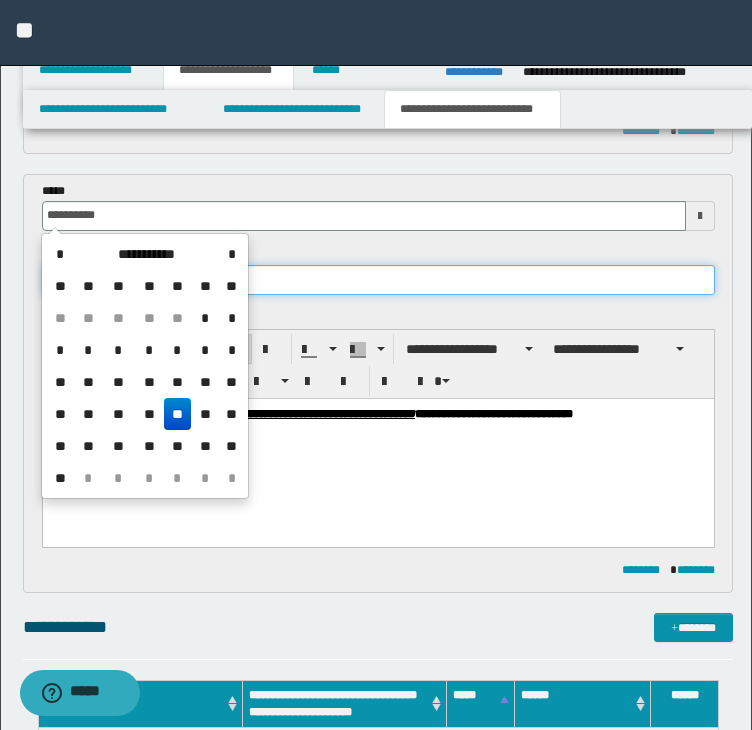 type on "**********" 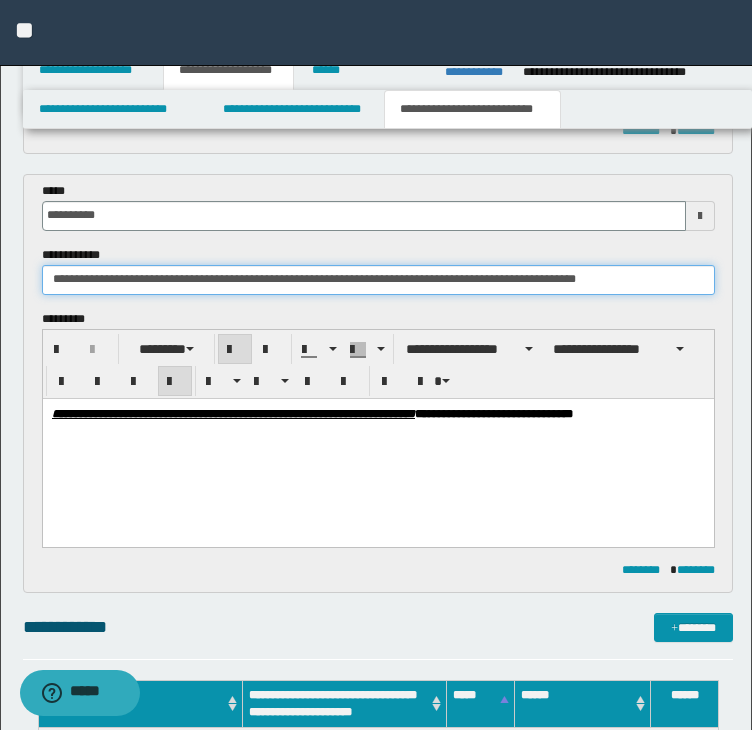 drag, startPoint x: 343, startPoint y: 269, endPoint x: -24, endPoint y: 271, distance: 367.00546 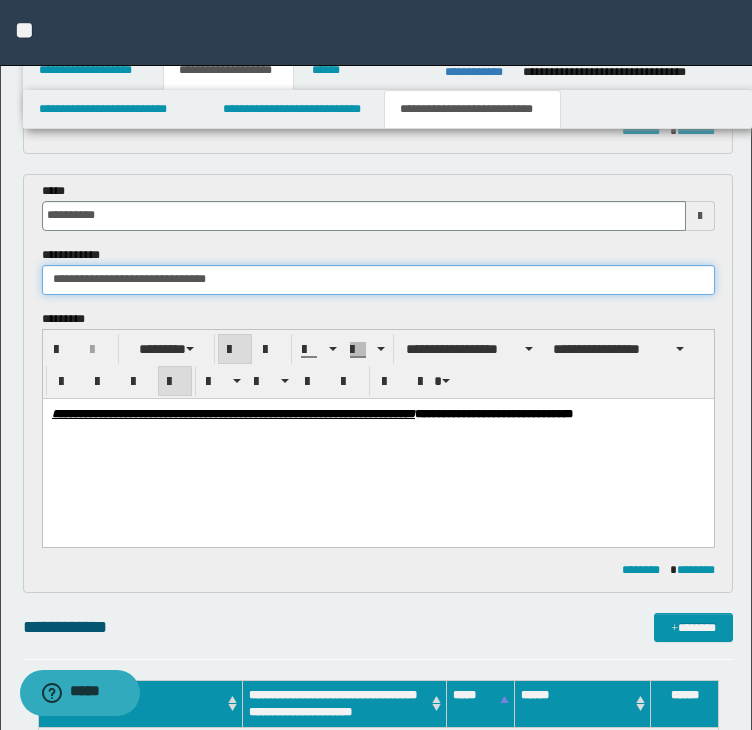 drag, startPoint x: 150, startPoint y: 276, endPoint x: 297, endPoint y: 284, distance: 147.21753 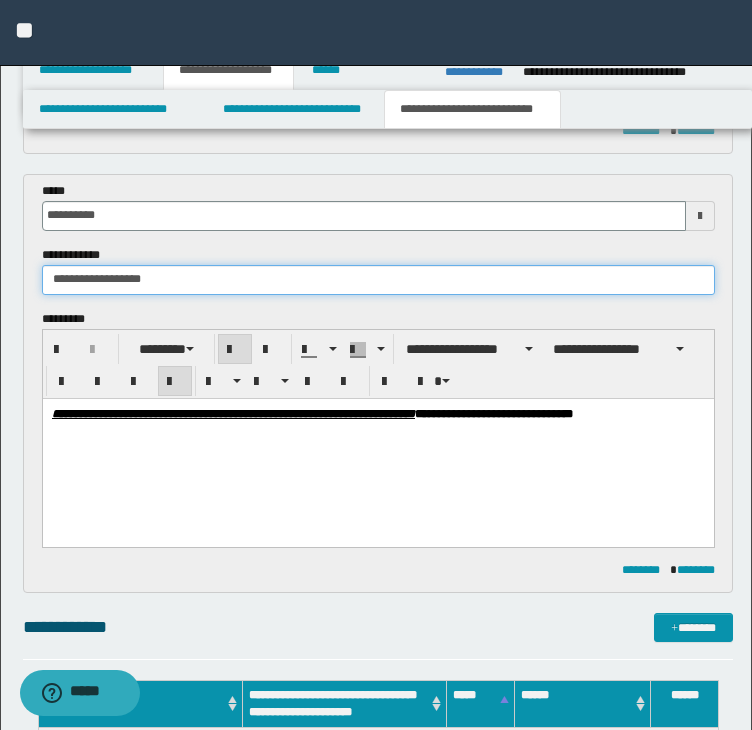type on "**********" 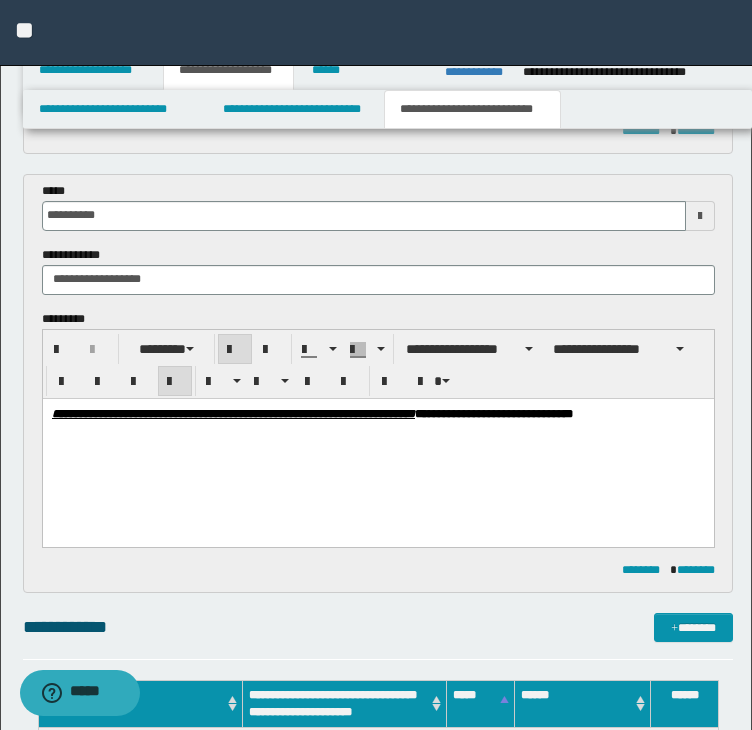 click at bounding box center [378, 472] 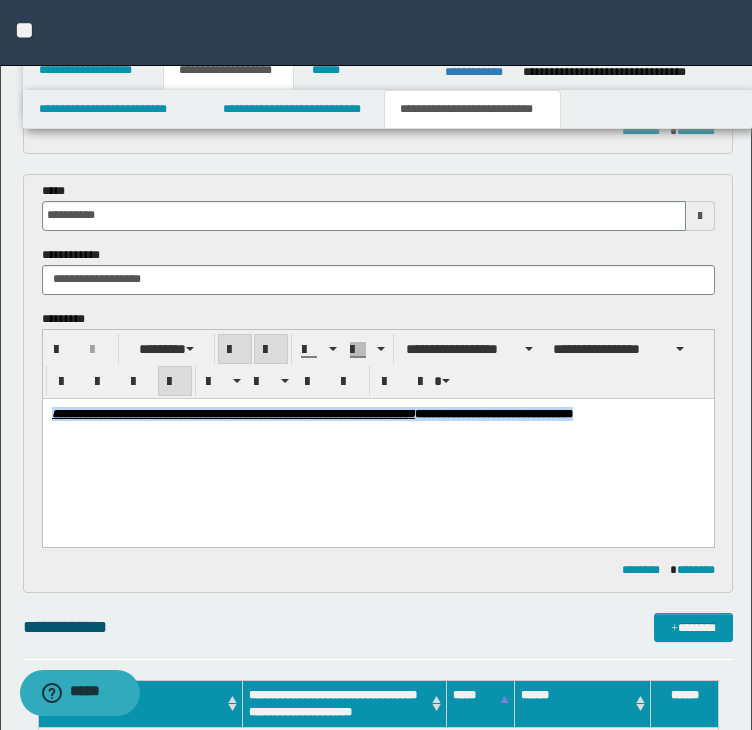 drag, startPoint x: 110, startPoint y: 426, endPoint x: 97, endPoint y: 398, distance: 30.870699 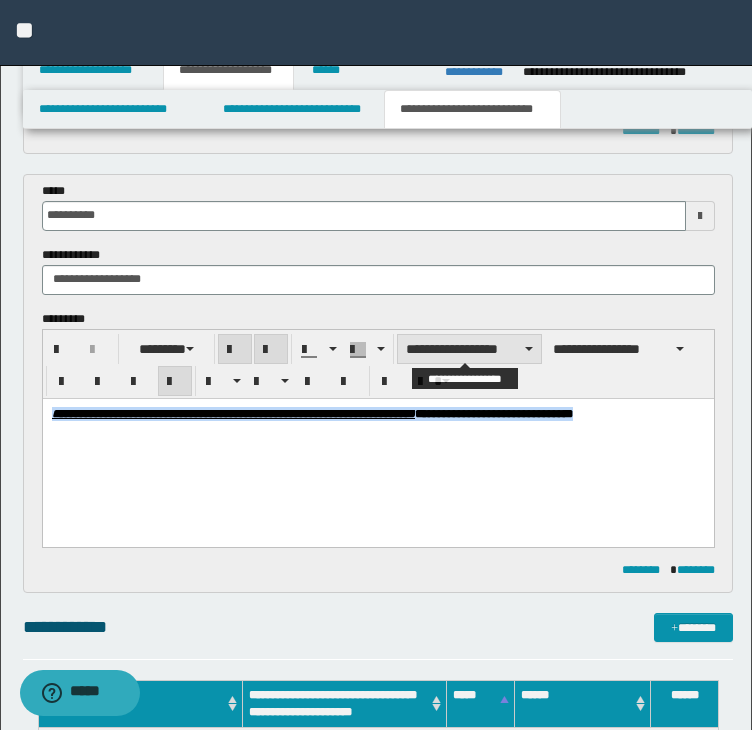 click on "**********" at bounding box center (469, 349) 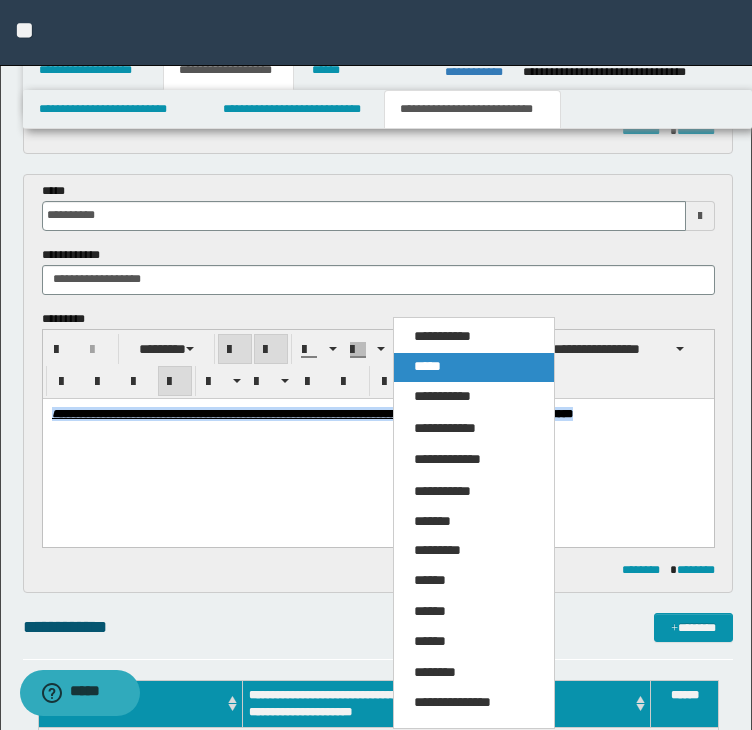 click on "*****" at bounding box center [474, 367] 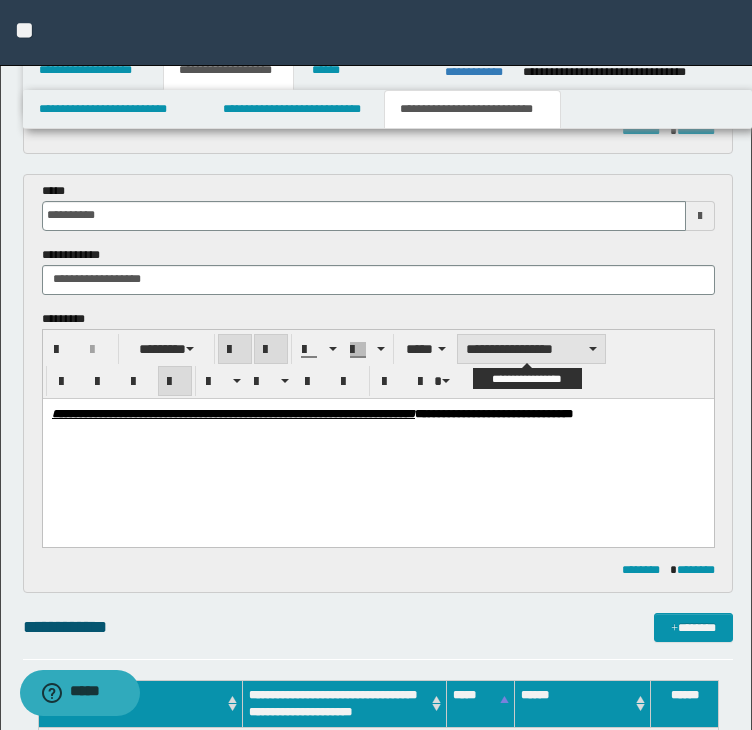 click on "**********" at bounding box center (531, 349) 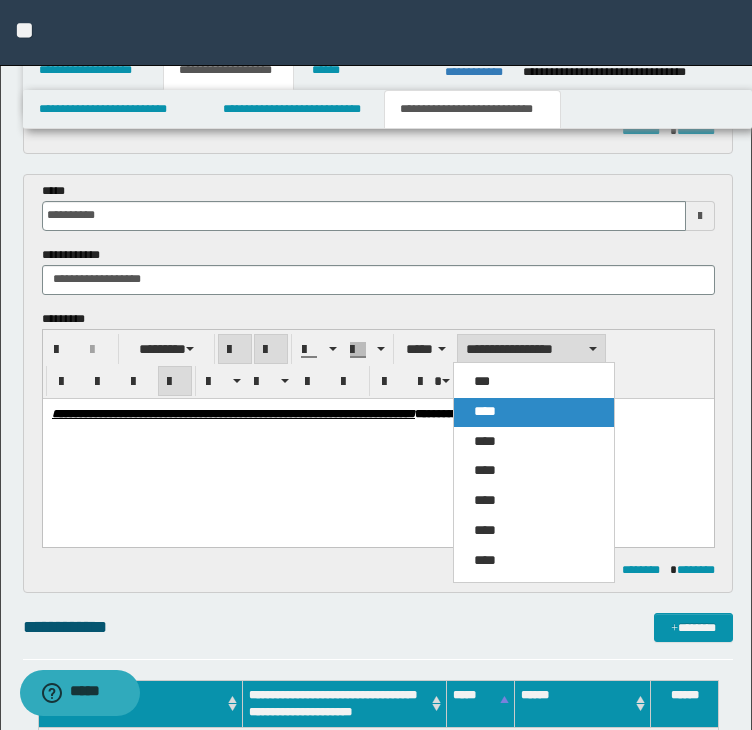 drag, startPoint x: 508, startPoint y: 411, endPoint x: 463, endPoint y: 14, distance: 399.54224 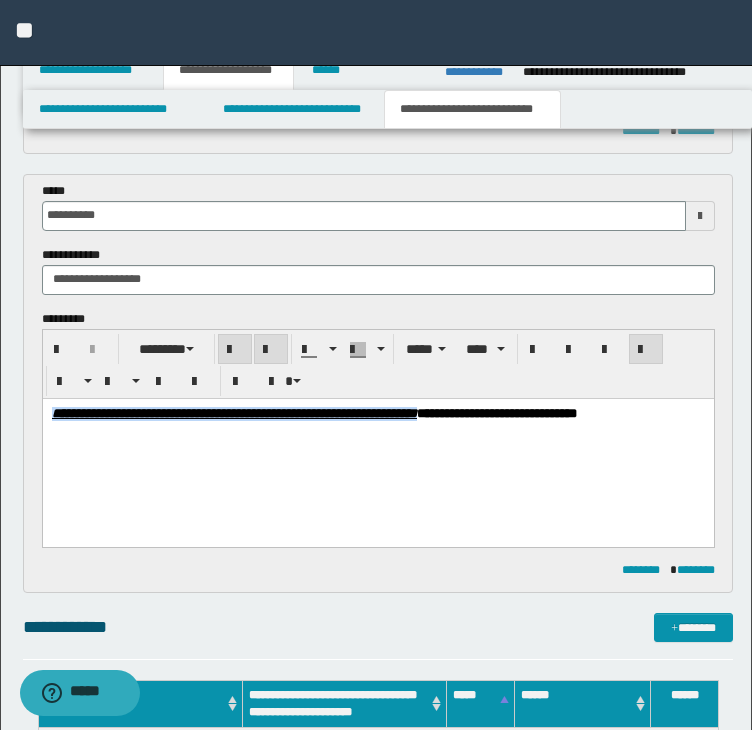 click on "**********" at bounding box center (377, 438) 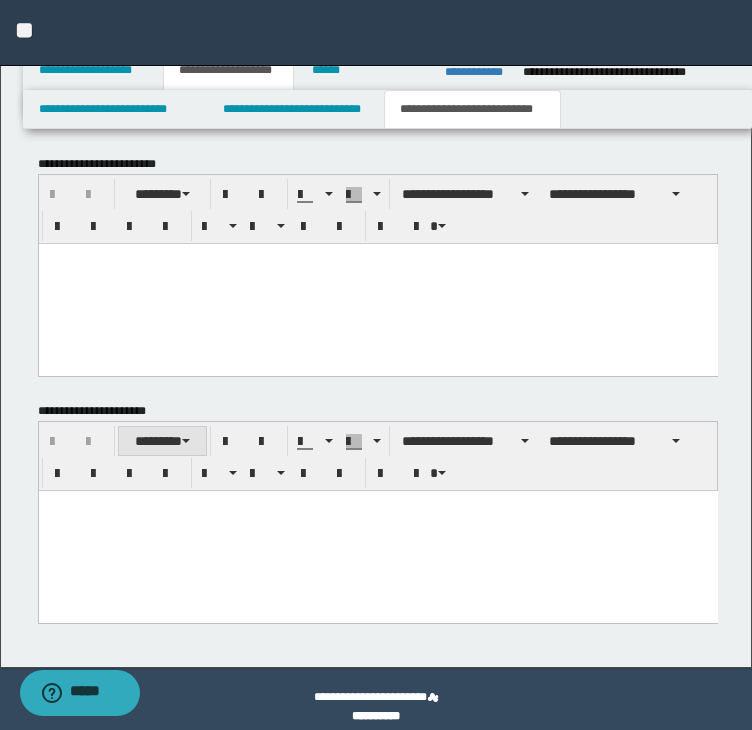 scroll, scrollTop: 1432, scrollLeft: 0, axis: vertical 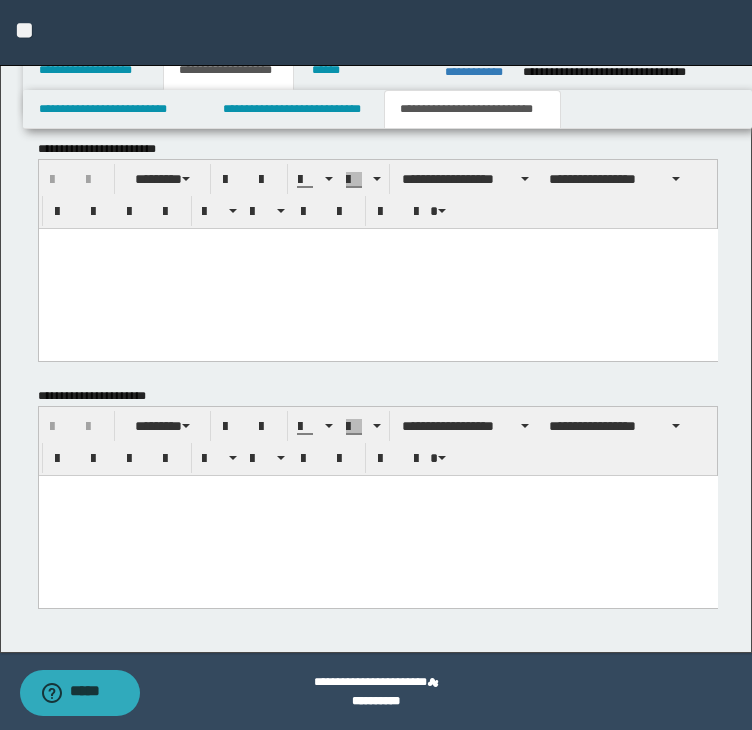 click at bounding box center [377, 516] 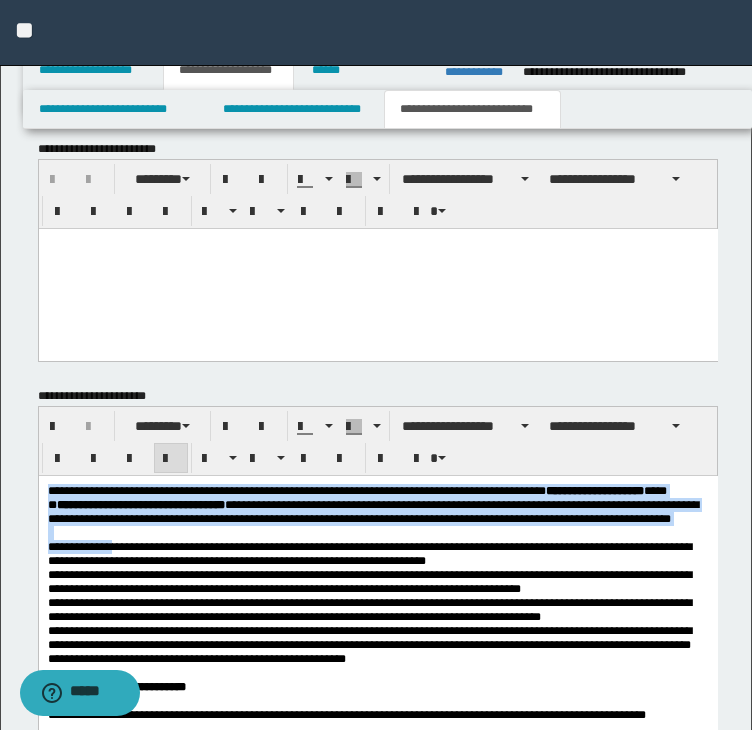 scroll, scrollTop: 1828, scrollLeft: 0, axis: vertical 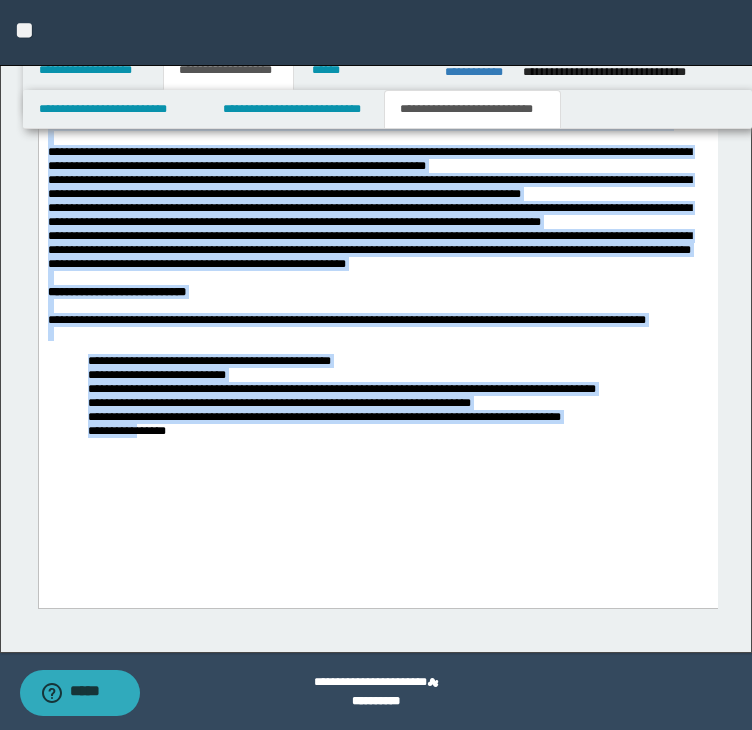 drag, startPoint x: 49, startPoint y: 99, endPoint x: 144, endPoint y: 519, distance: 430.61005 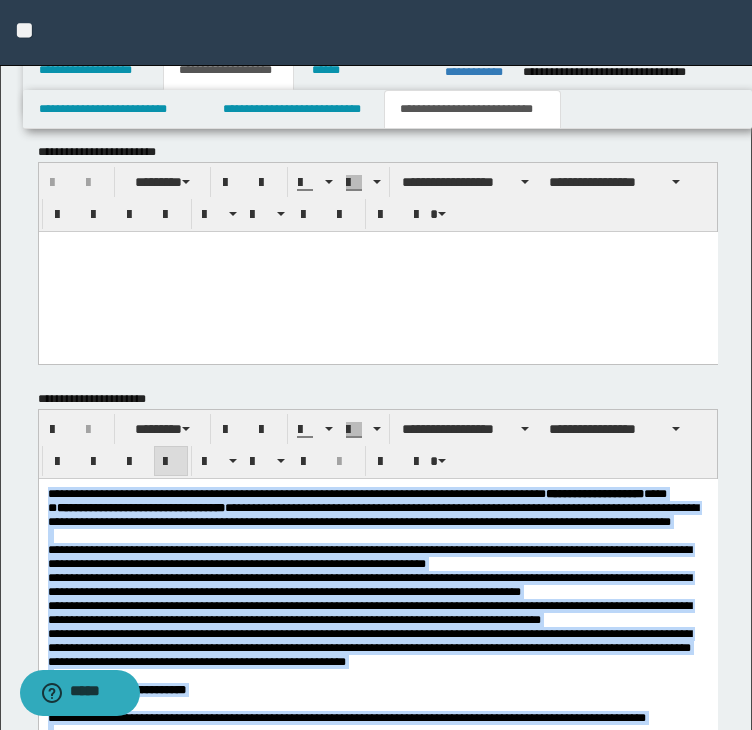 scroll, scrollTop: 1428, scrollLeft: 0, axis: vertical 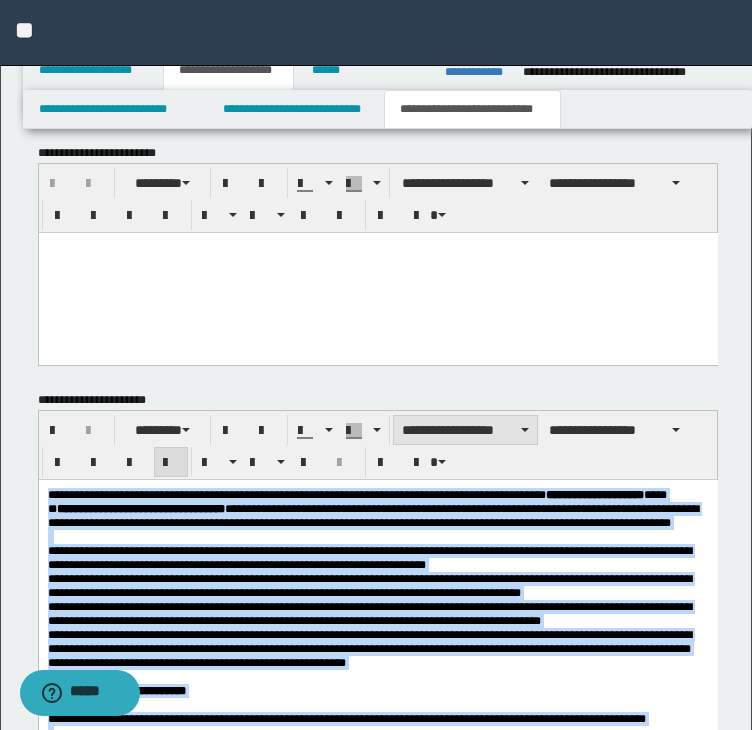 click on "**********" at bounding box center [465, 430] 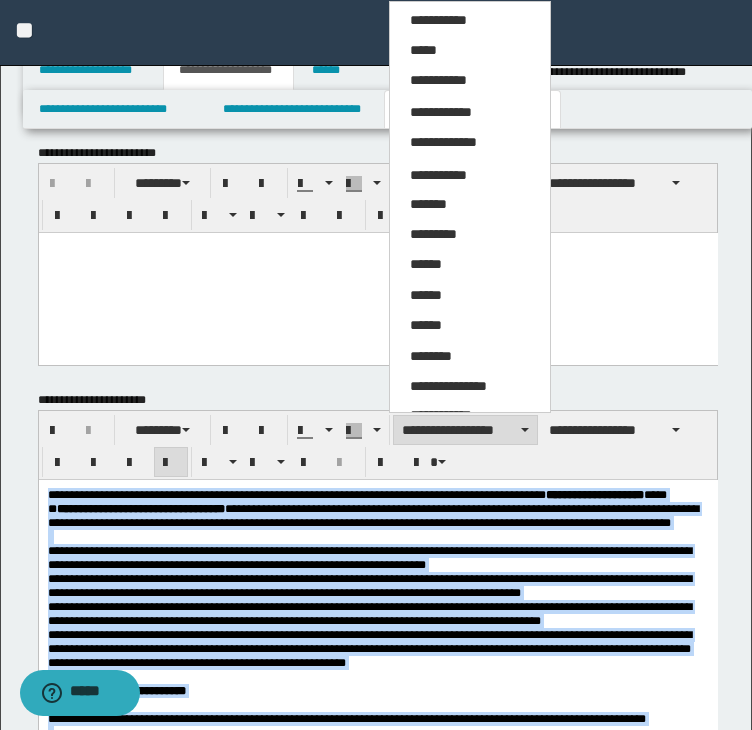 click on "*****" at bounding box center (470, 51) 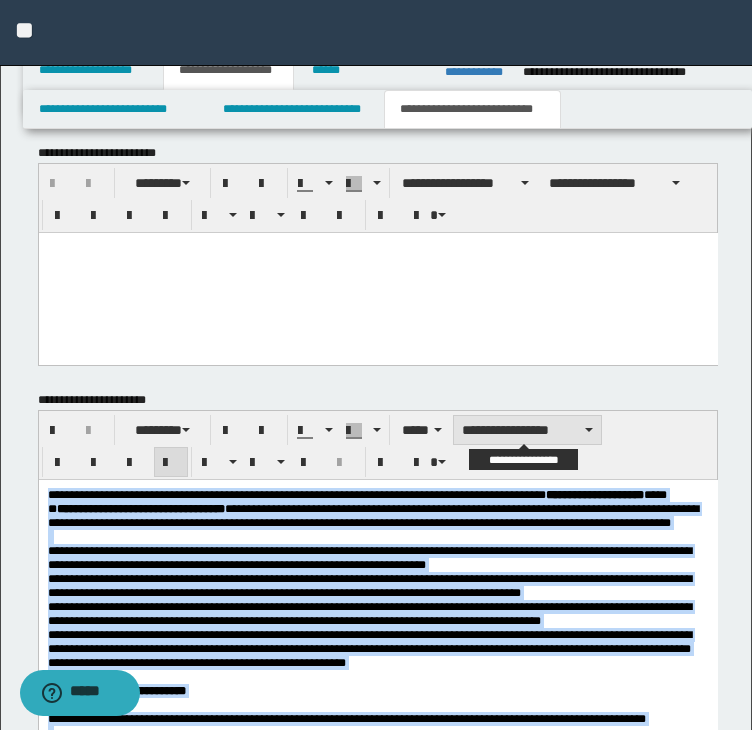 click on "**********" at bounding box center [527, 430] 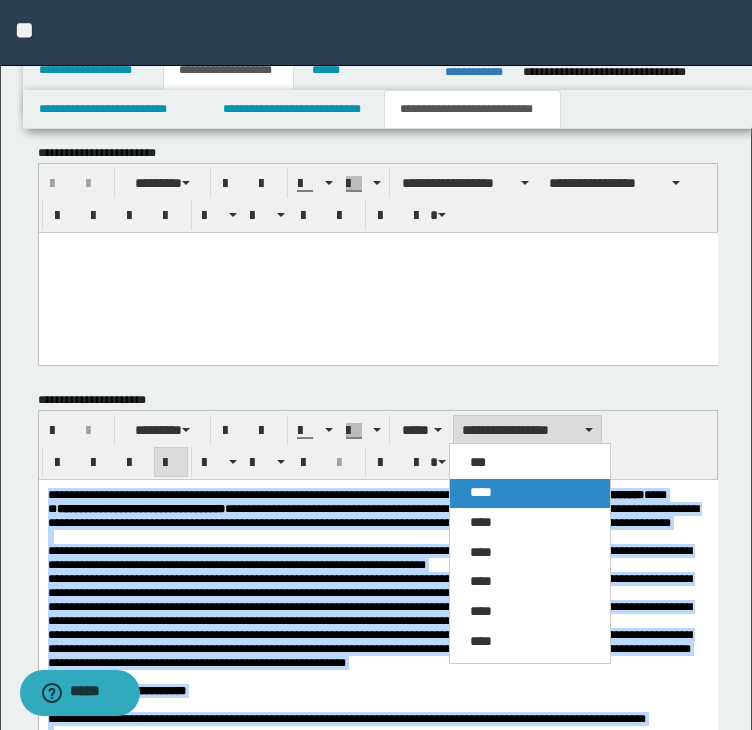 click on "****" at bounding box center [481, 492] 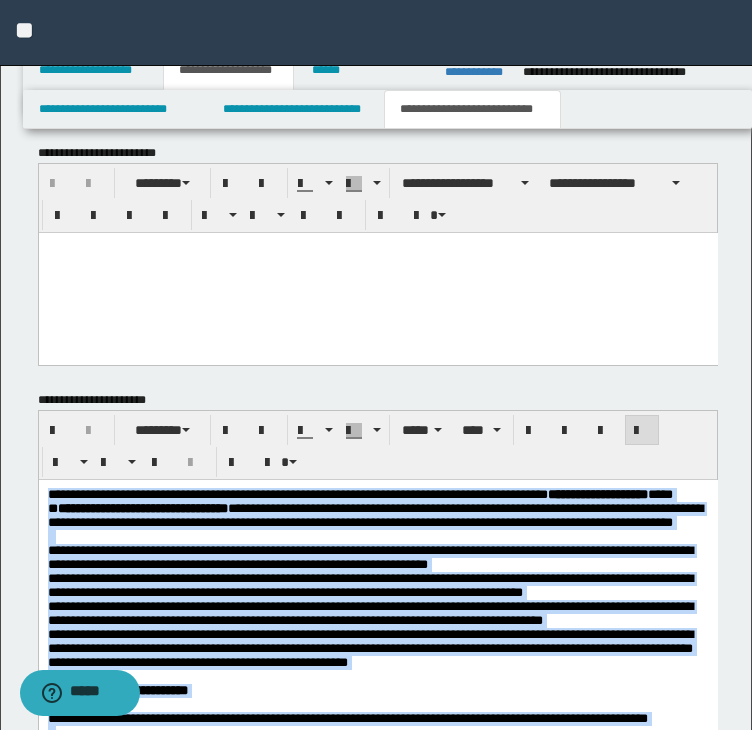 click at bounding box center [642, 431] 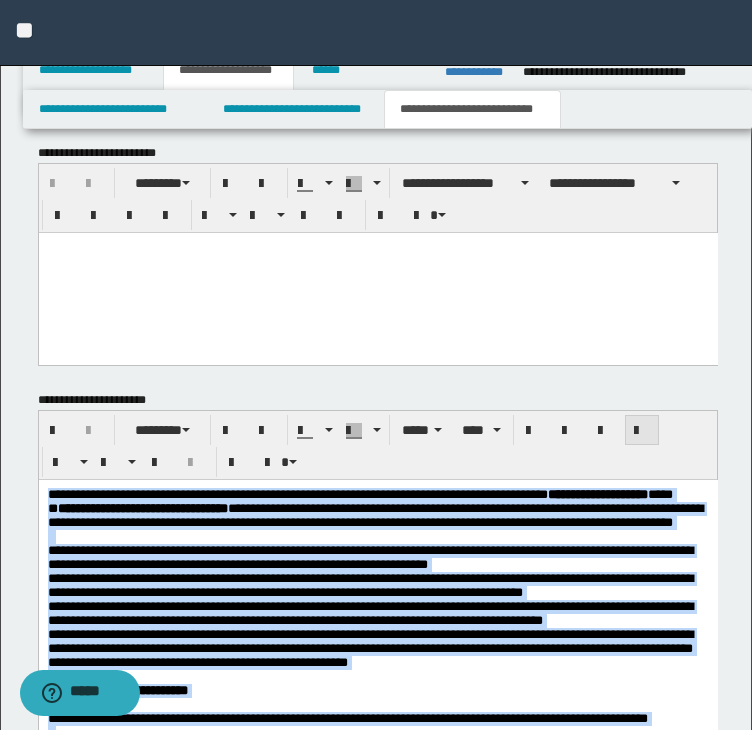 click at bounding box center (642, 431) 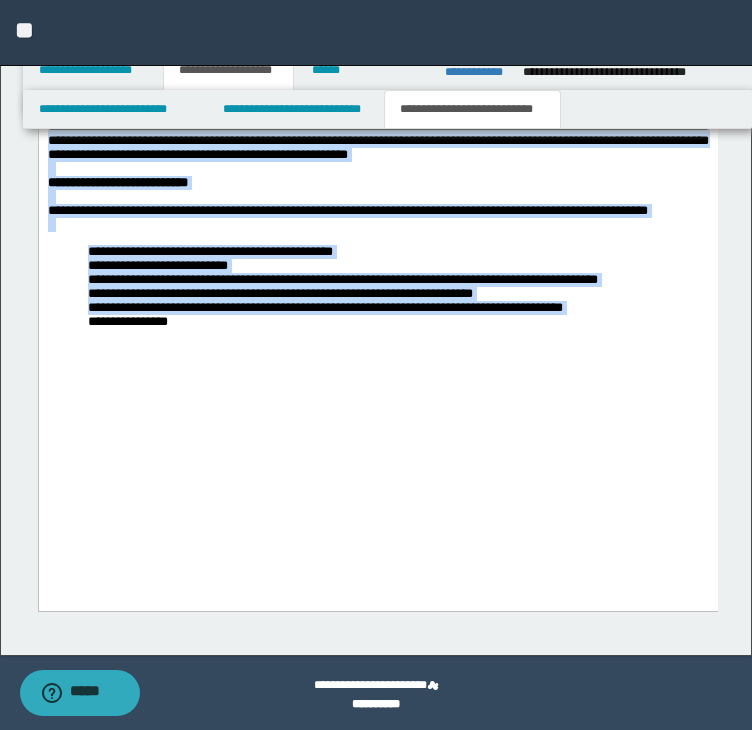 scroll, scrollTop: 1940, scrollLeft: 0, axis: vertical 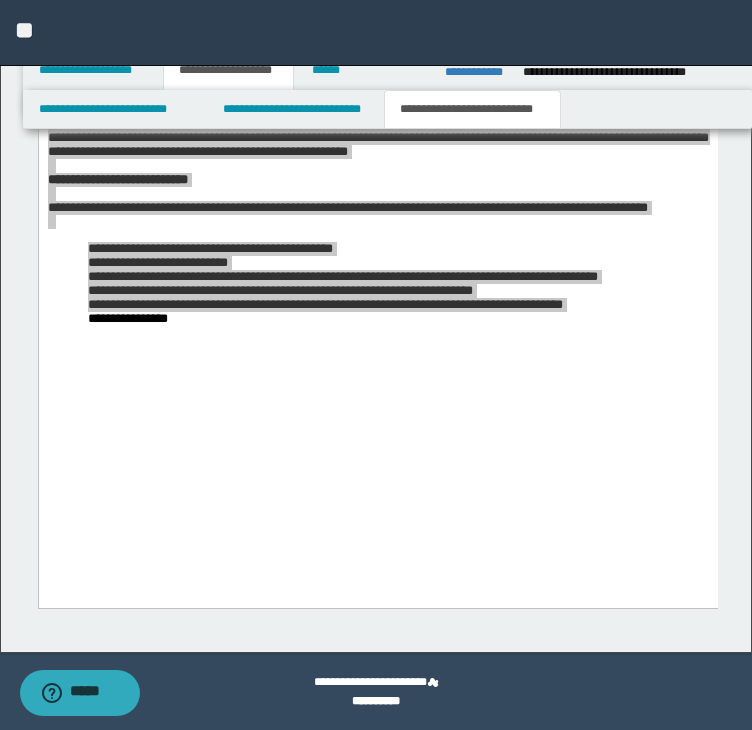 click on "**********" at bounding box center (376, 33) 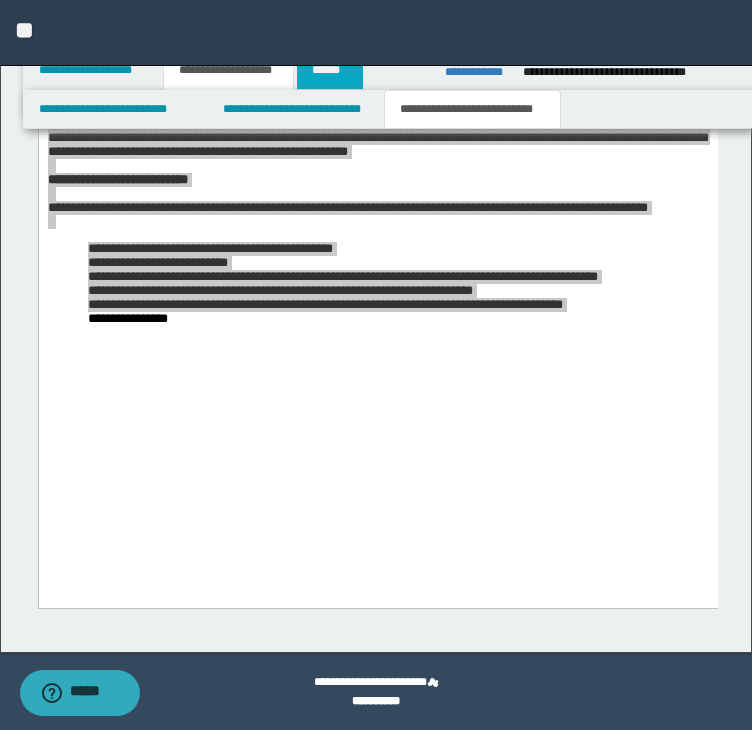 click on "******" at bounding box center [330, 70] 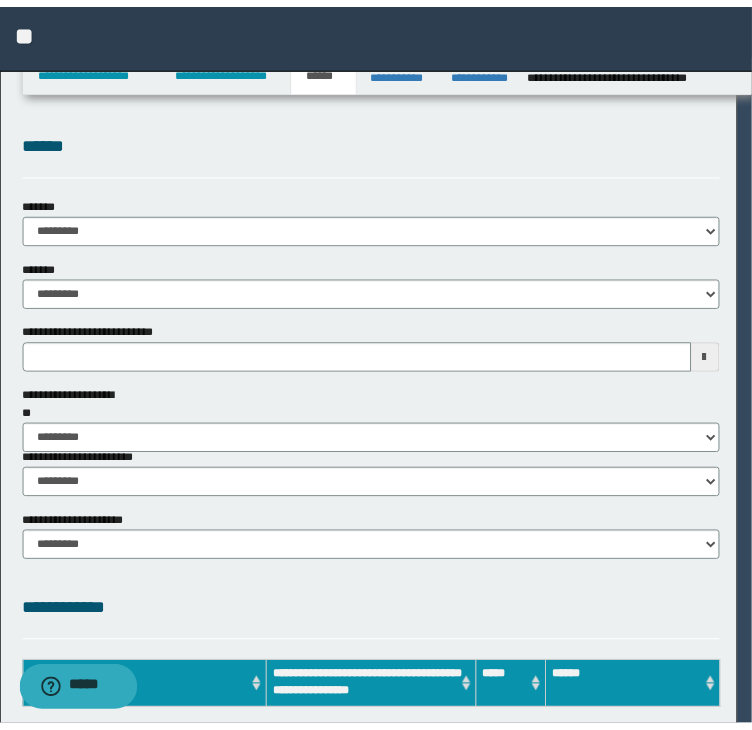 scroll, scrollTop: 0, scrollLeft: 0, axis: both 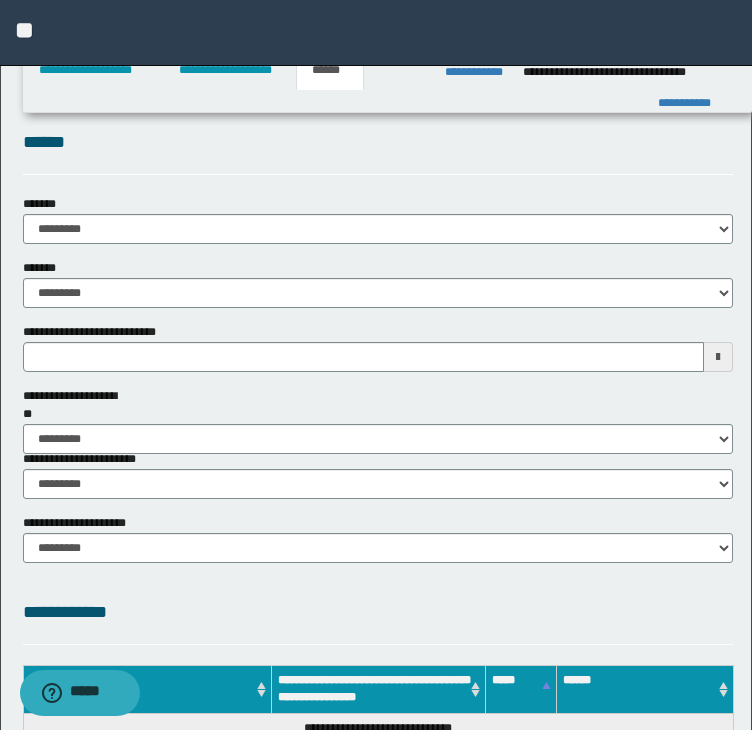type 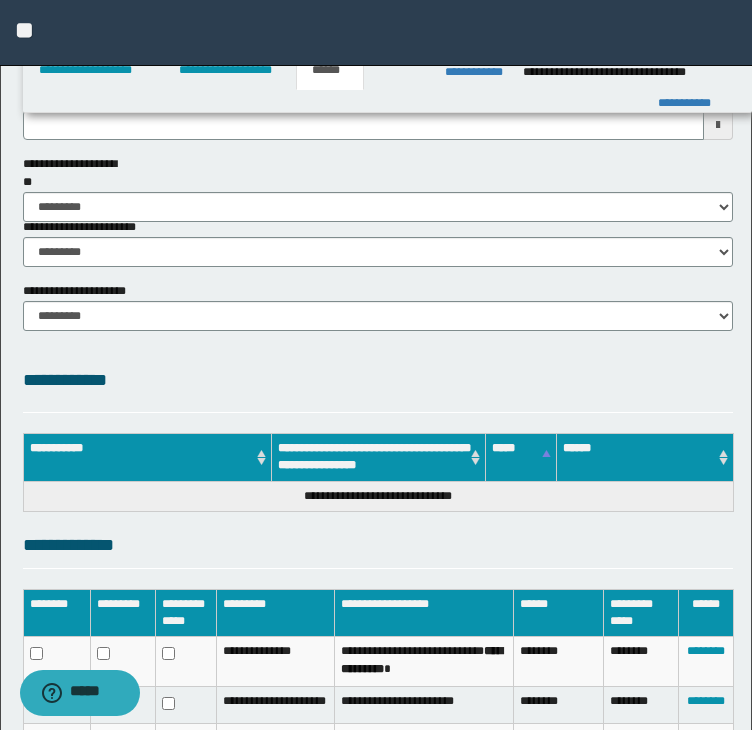 scroll, scrollTop: 0, scrollLeft: 0, axis: both 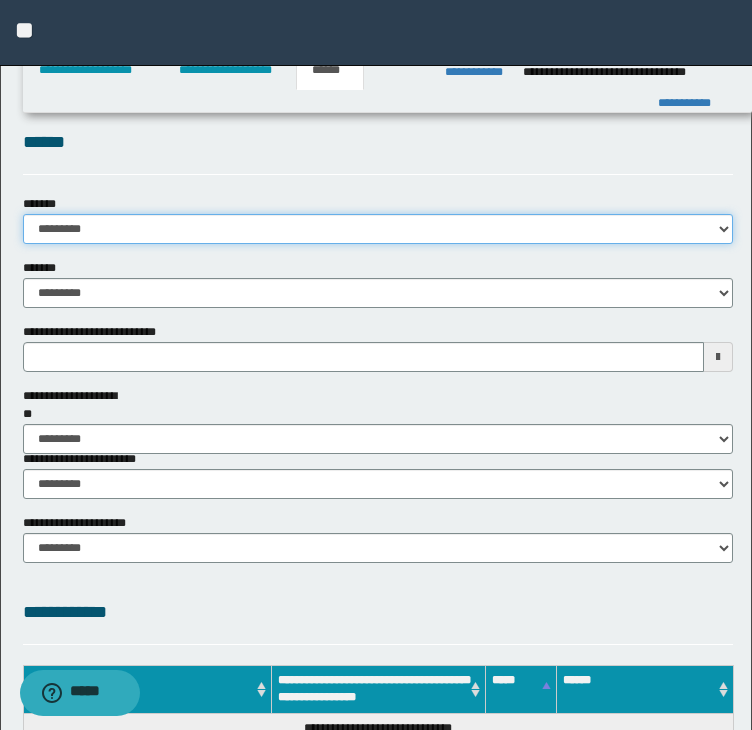 drag, startPoint x: 86, startPoint y: 230, endPoint x: 89, endPoint y: 242, distance: 12.369317 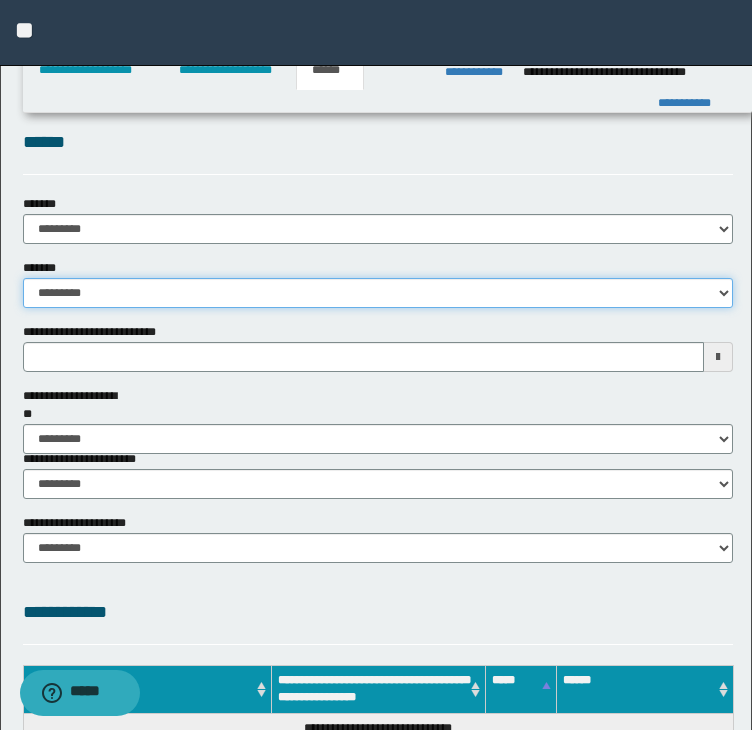 click on "**********" at bounding box center (378, 293) 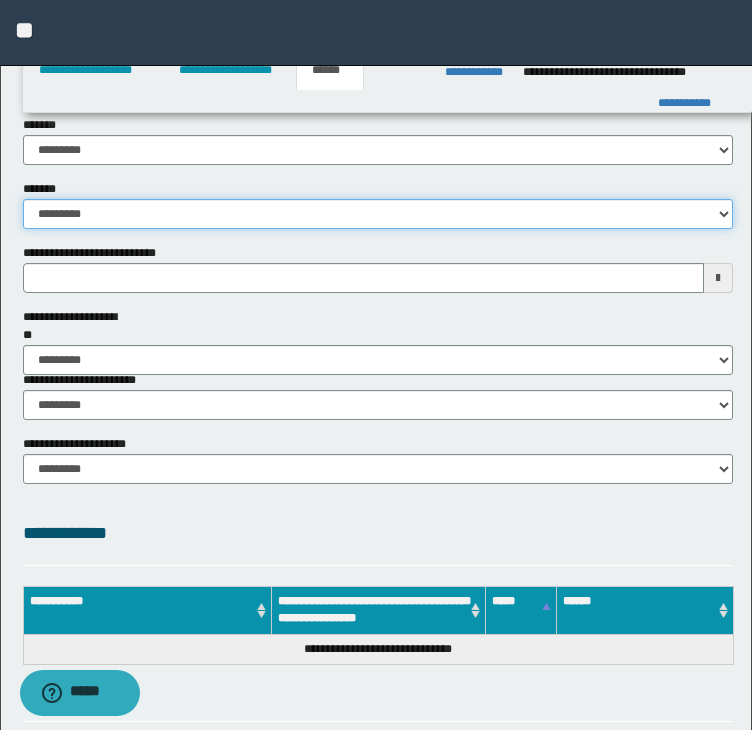 scroll, scrollTop: 0, scrollLeft: 0, axis: both 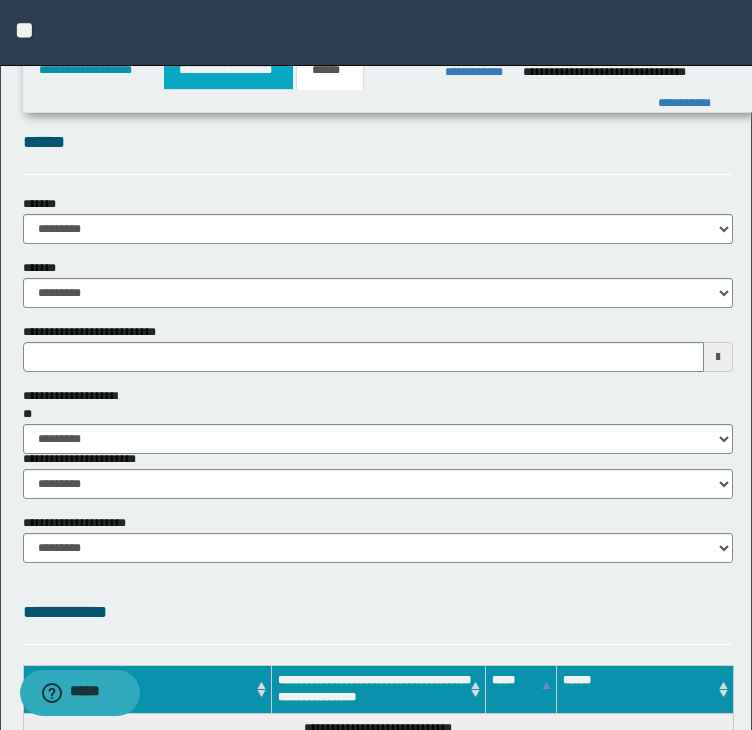 click on "**********" at bounding box center [228, 70] 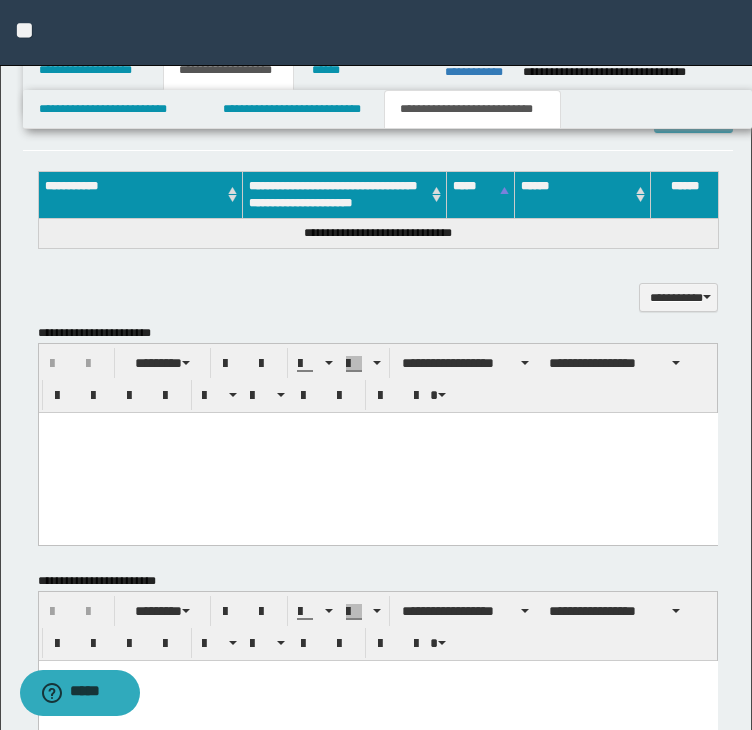 scroll, scrollTop: 800, scrollLeft: 0, axis: vertical 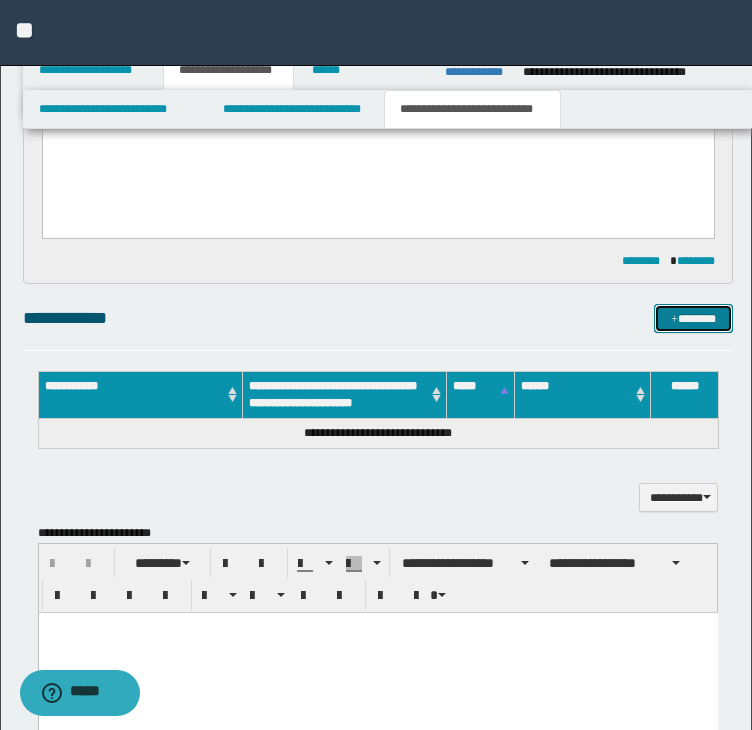 click on "*******" at bounding box center (693, 319) 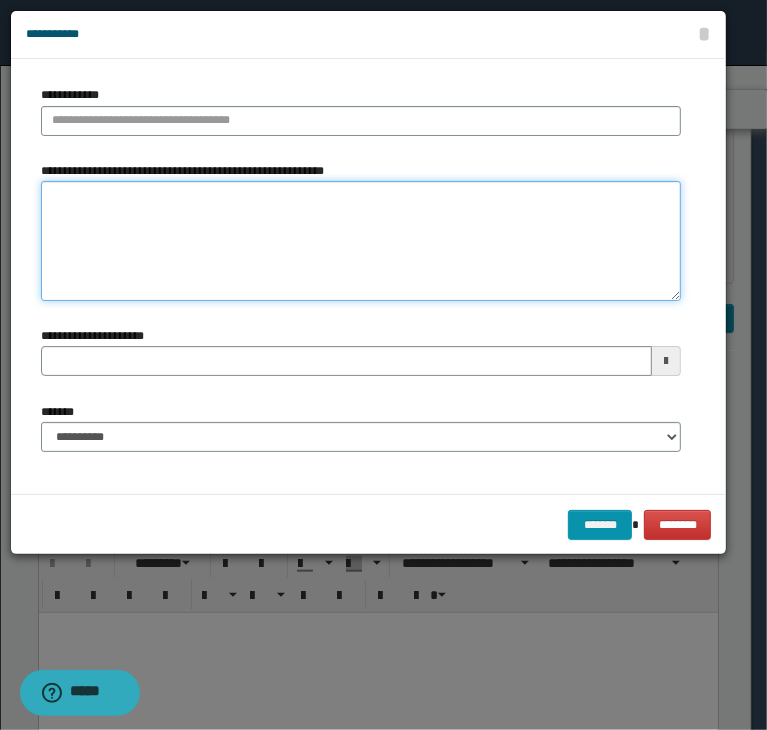 click on "**********" at bounding box center [361, 241] 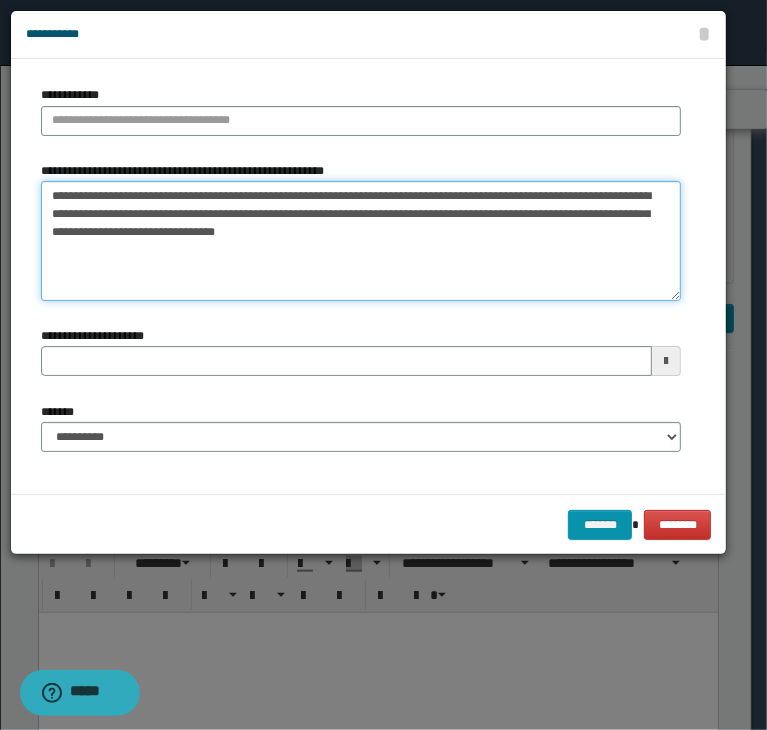 drag, startPoint x: 52, startPoint y: 197, endPoint x: 252, endPoint y: 193, distance: 200.04 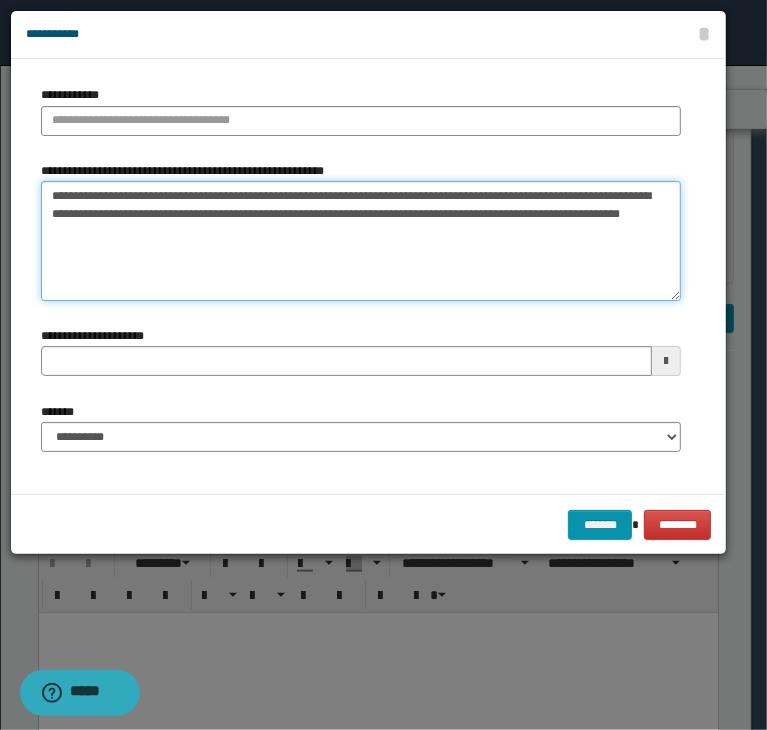 type on "**********" 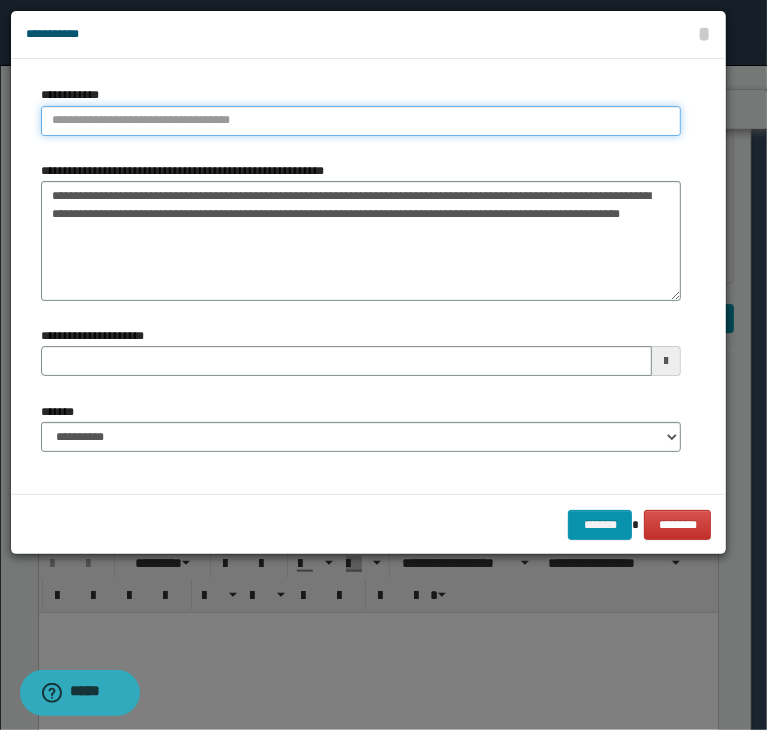 click on "**********" at bounding box center (361, 121) 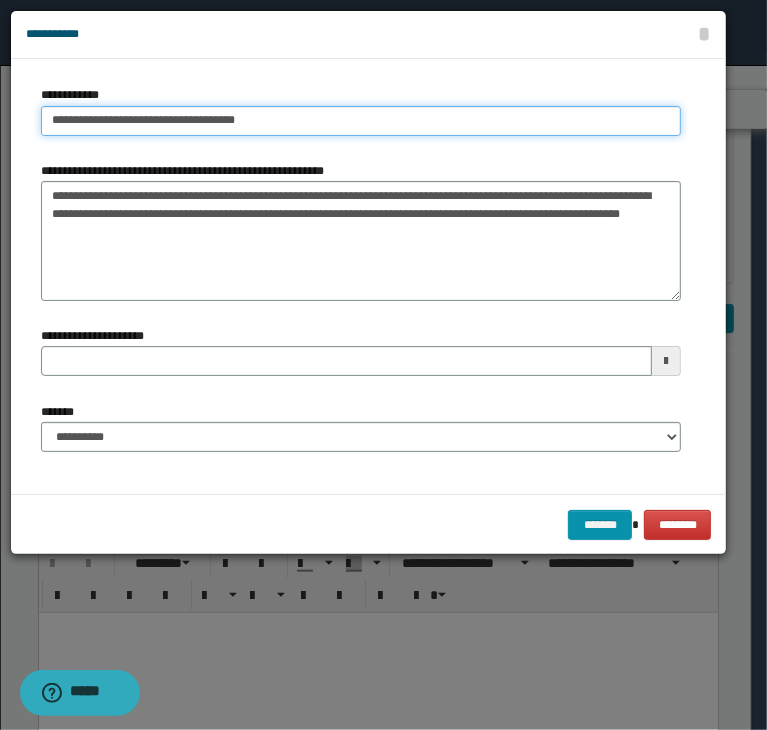 type on "**********" 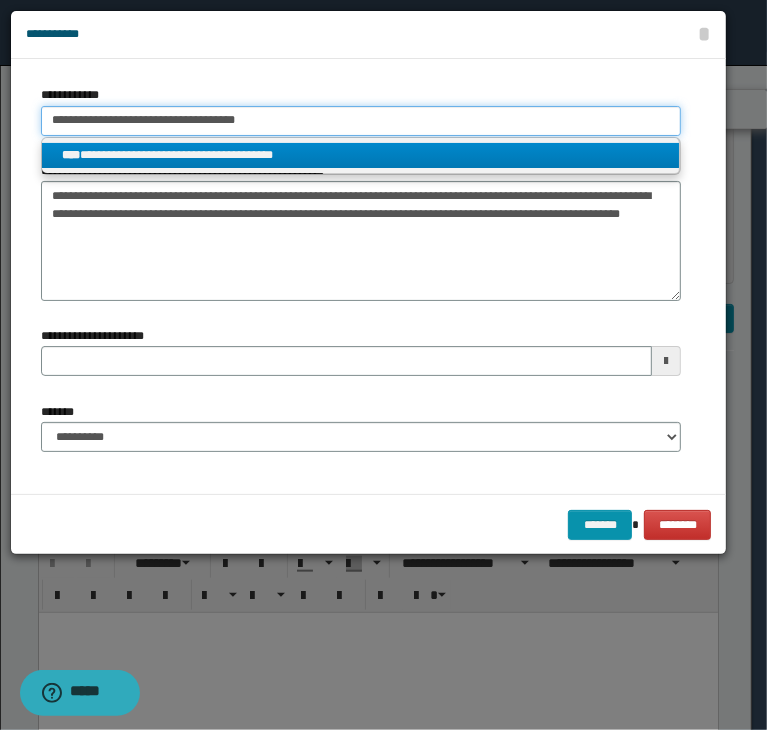 type on "**********" 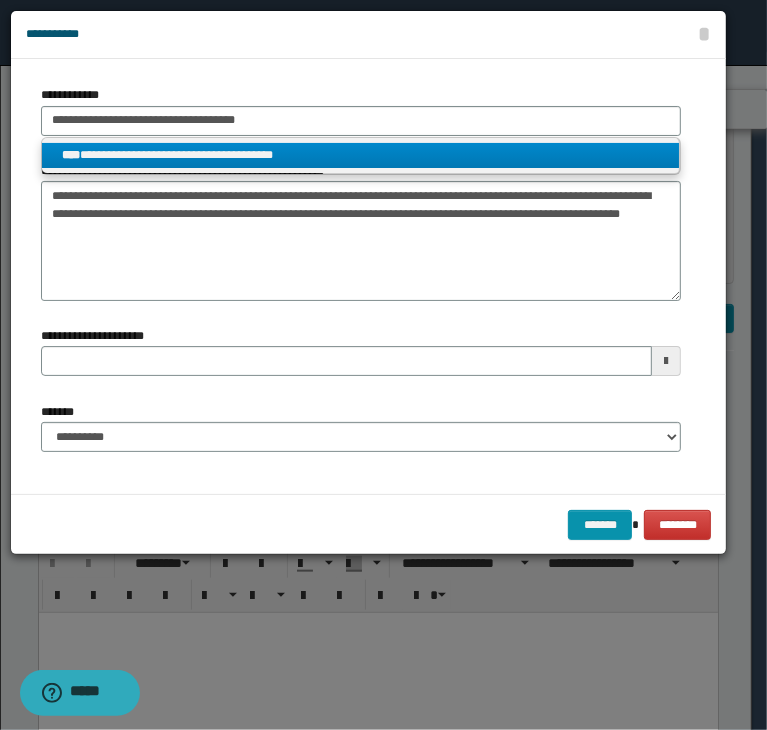 click on "**********" at bounding box center [361, 155] 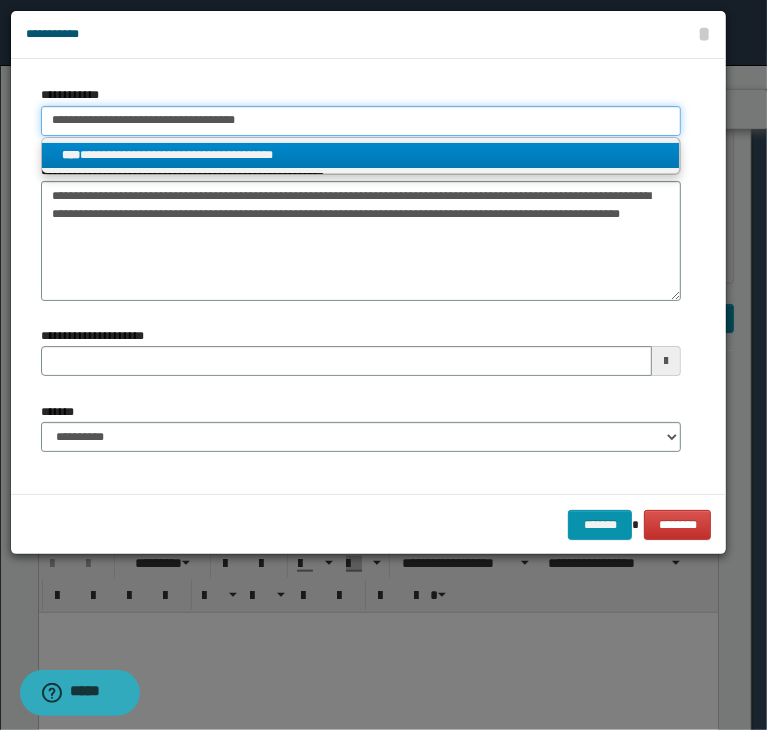 type 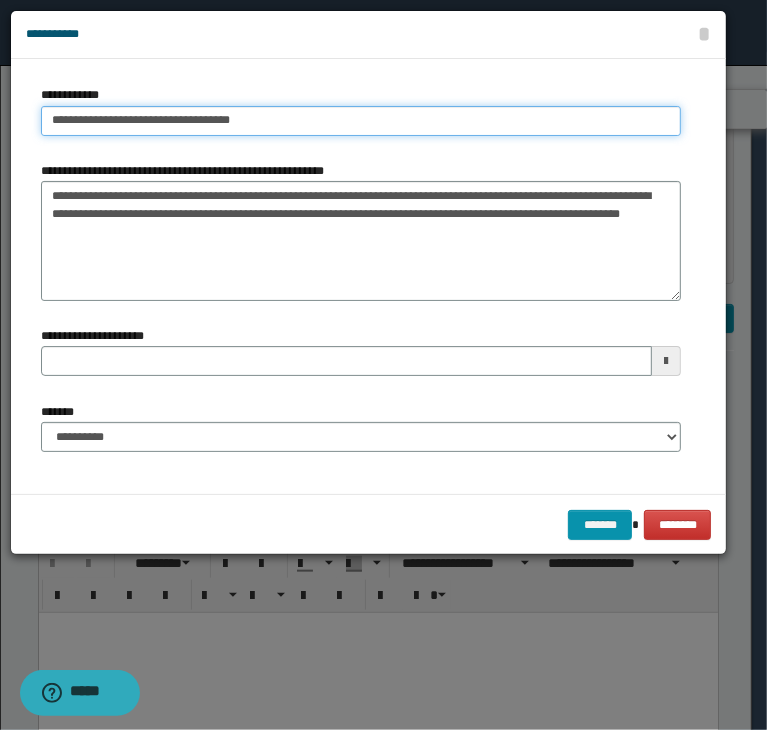 type 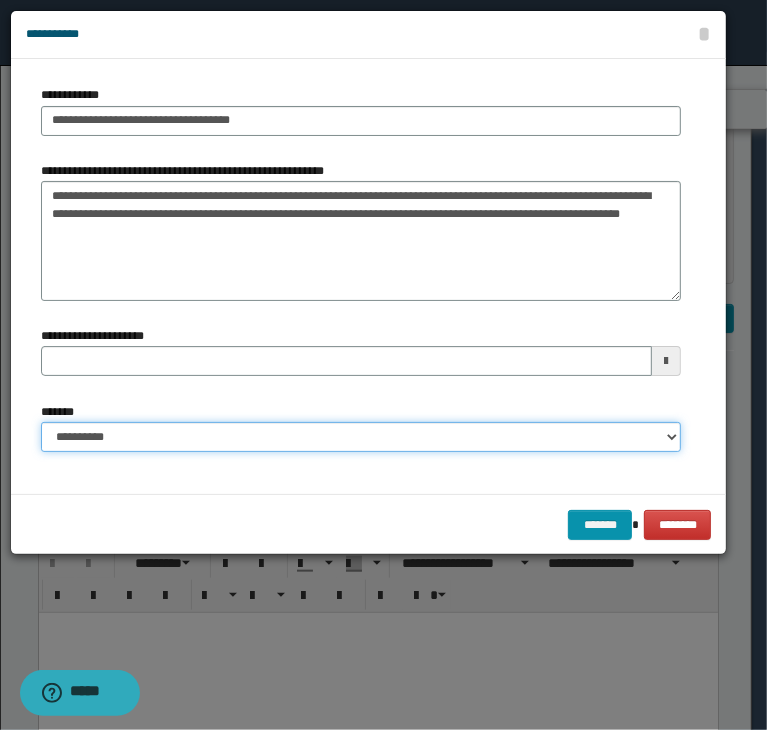 click on "**********" at bounding box center [361, 437] 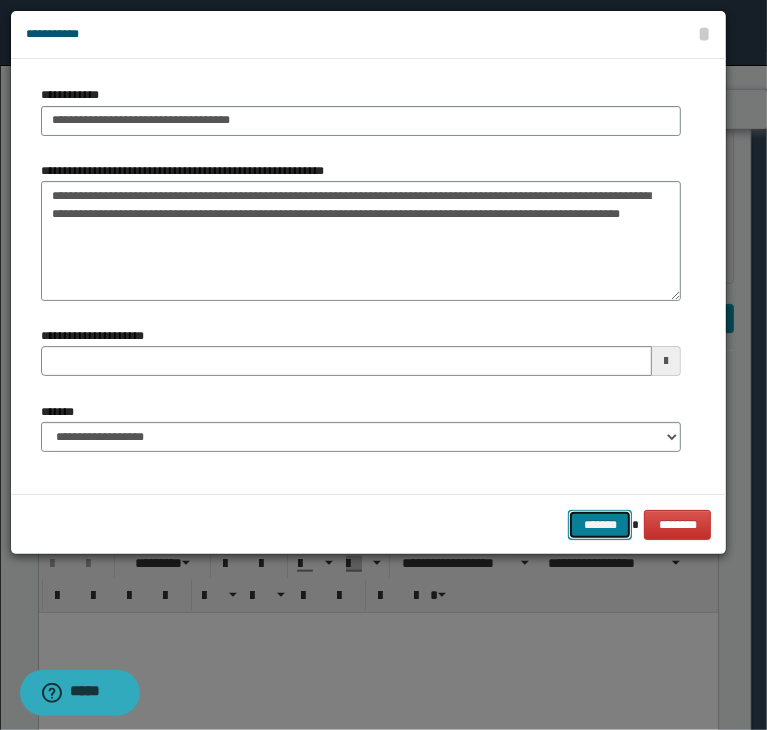 click on "*******" at bounding box center [600, 525] 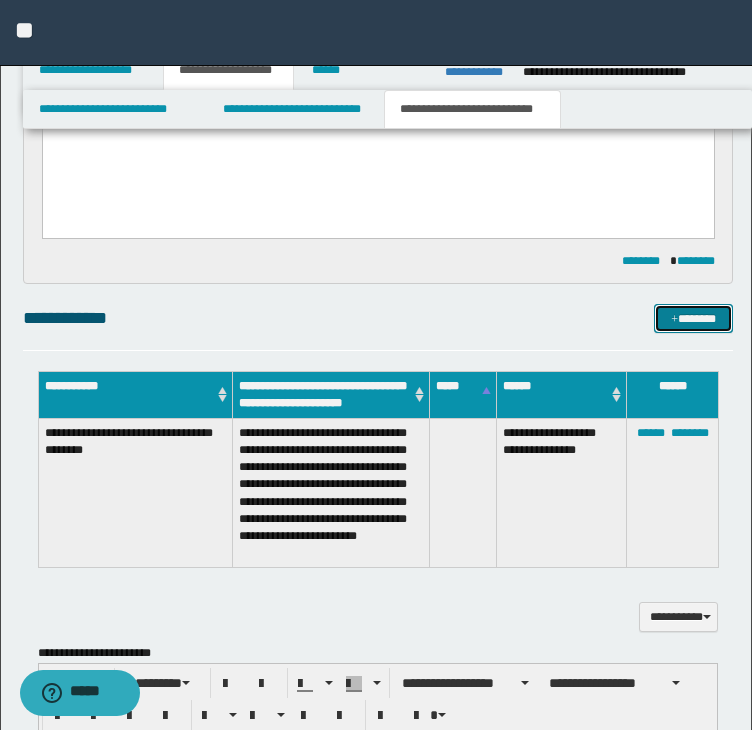 click on "*******" at bounding box center [693, 319] 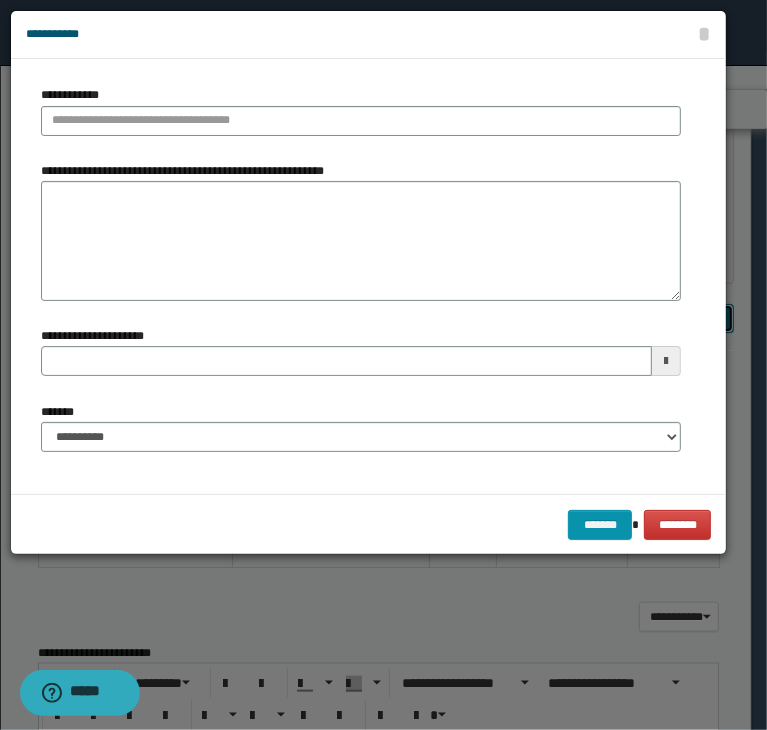 type 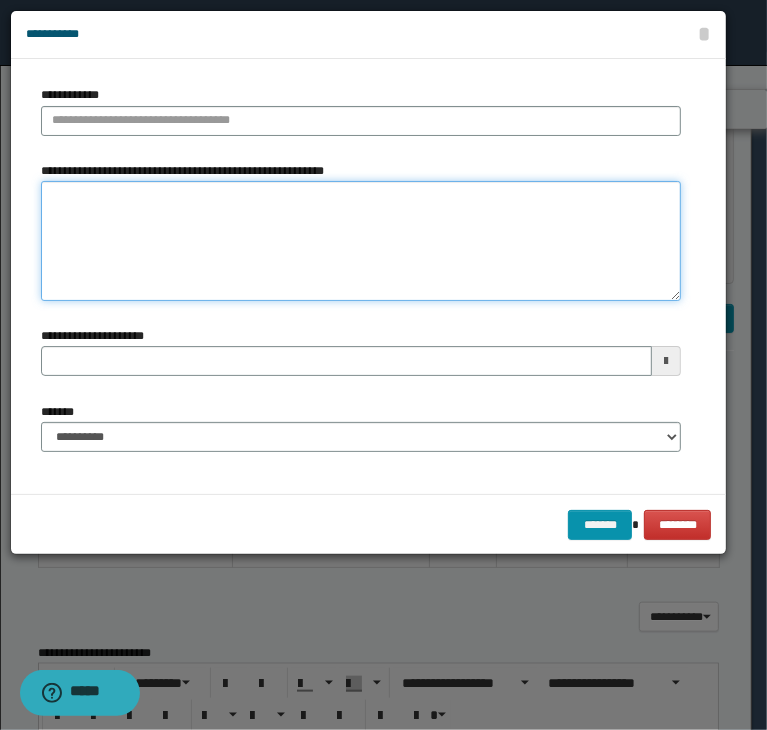 click on "**********" at bounding box center [361, 241] 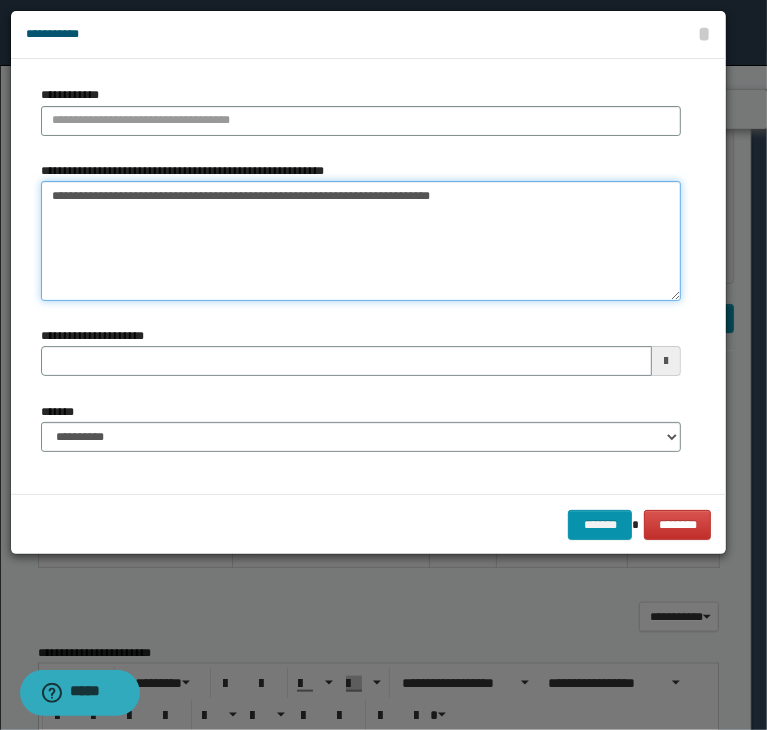drag, startPoint x: 51, startPoint y: 190, endPoint x: 191, endPoint y: 192, distance: 140.01428 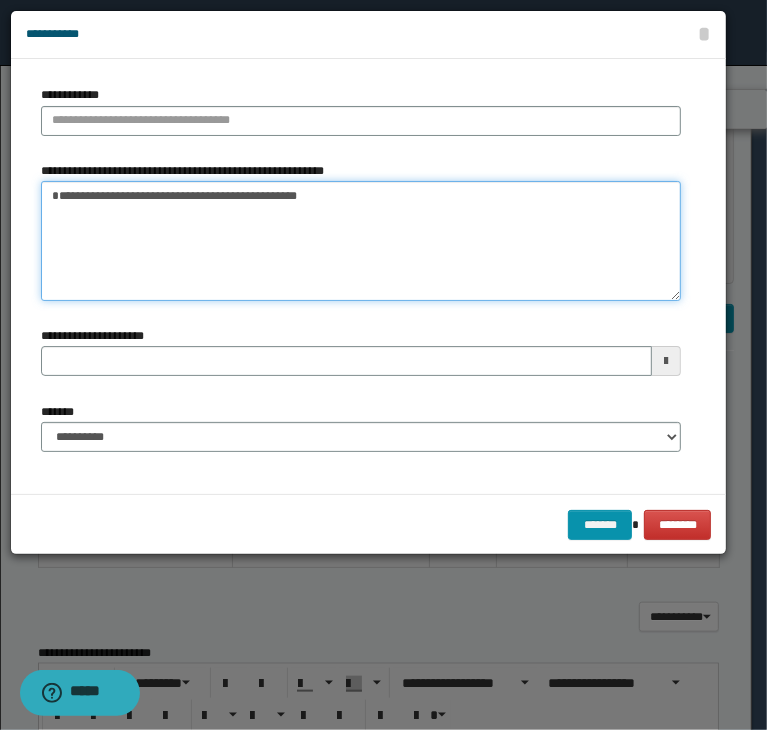 type on "**********" 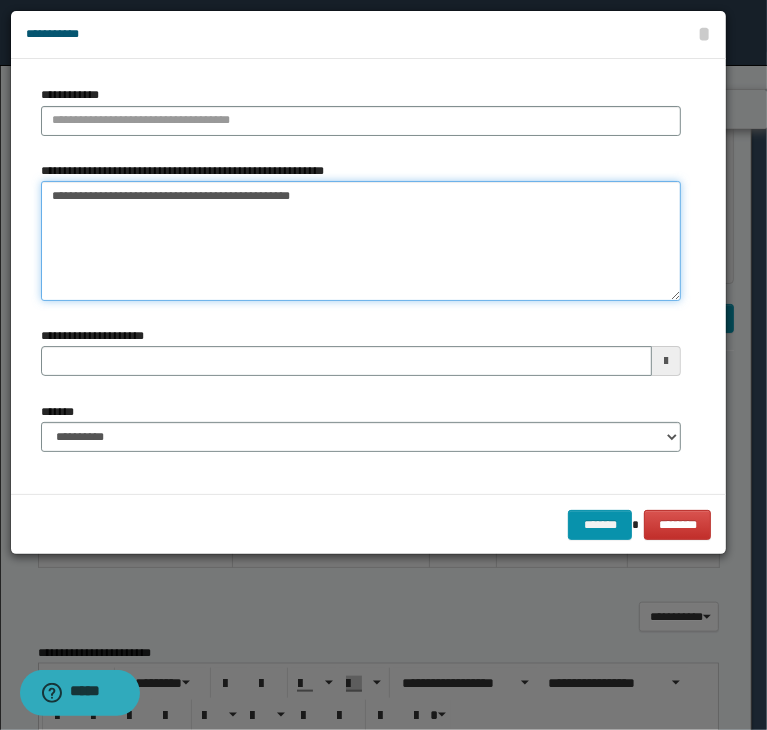 type 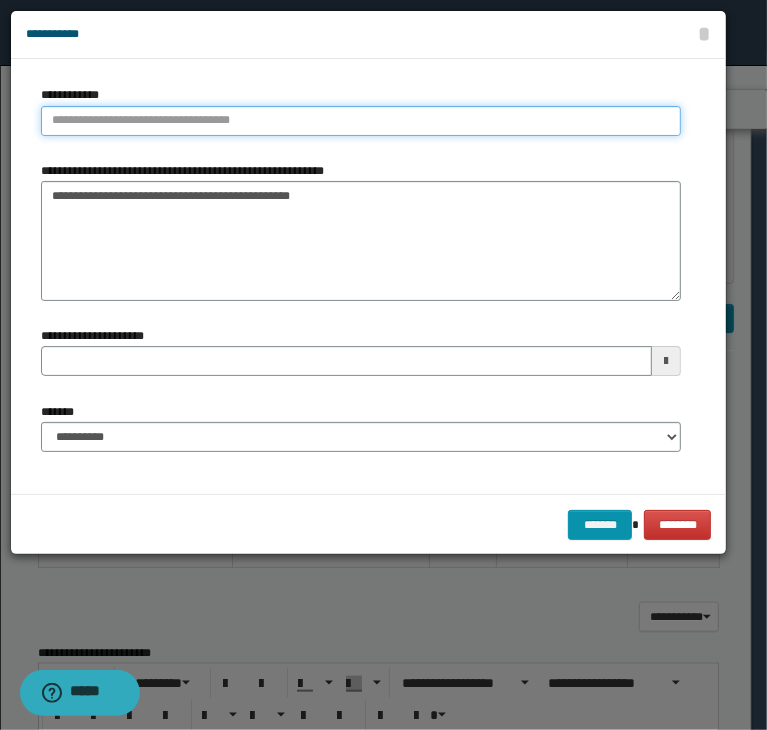 type on "**********" 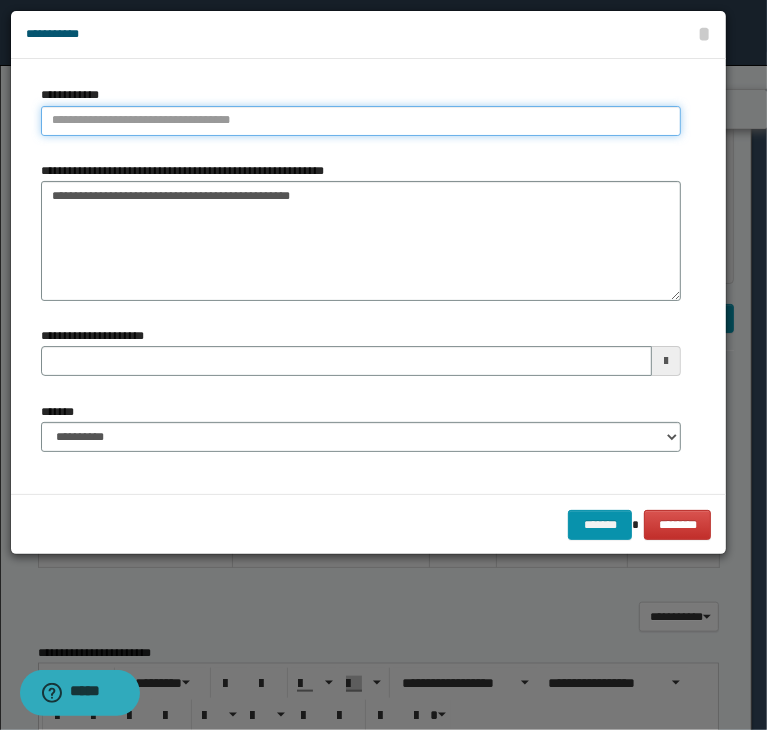 click on "**********" at bounding box center (361, 121) 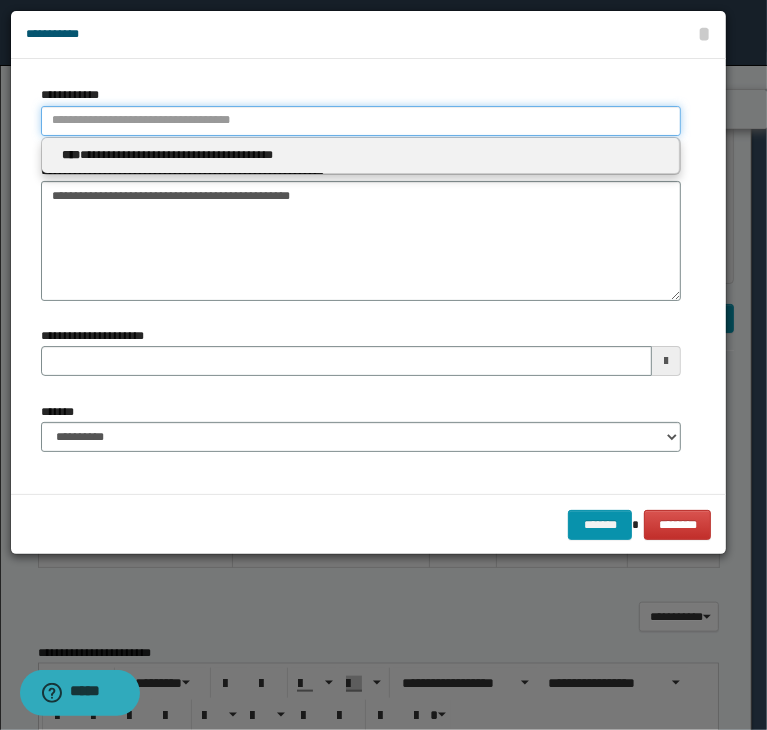 paste on "**********" 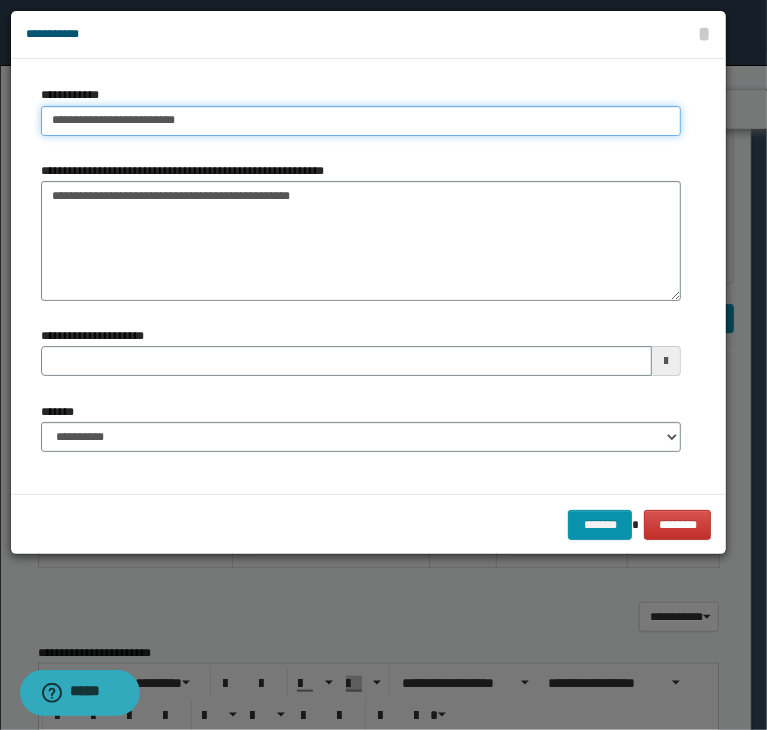 type on "**********" 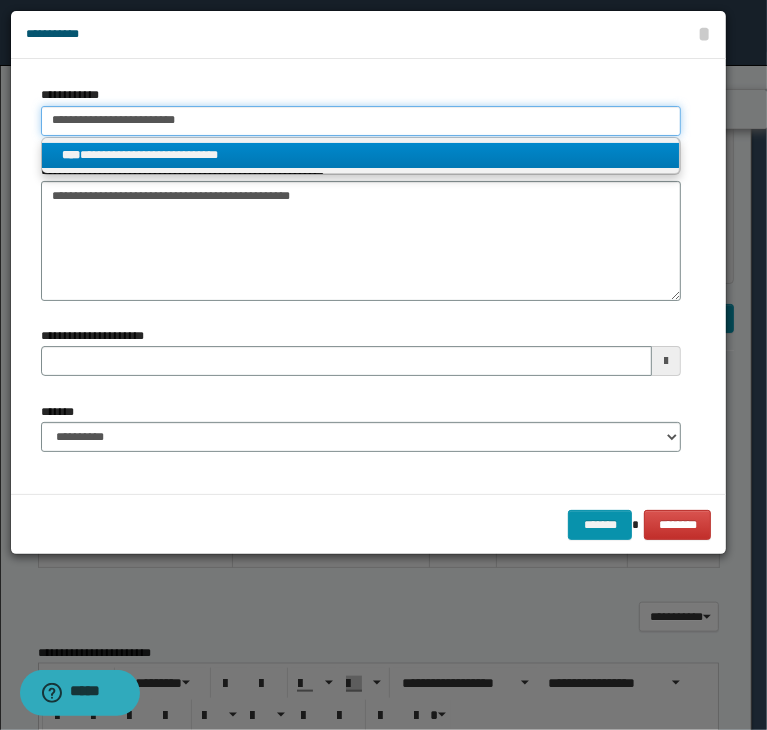 type on "**********" 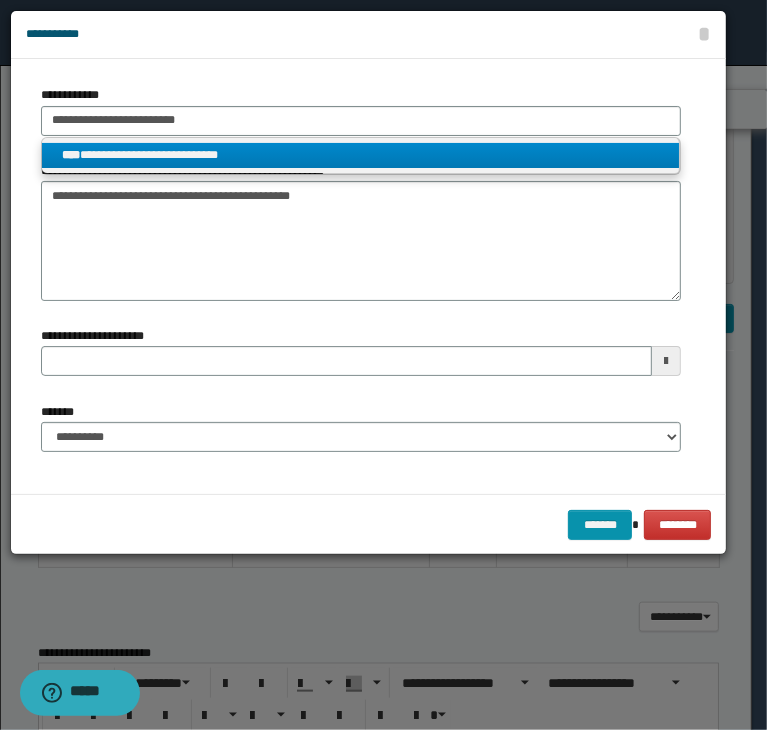 click on "**********" at bounding box center (361, 155) 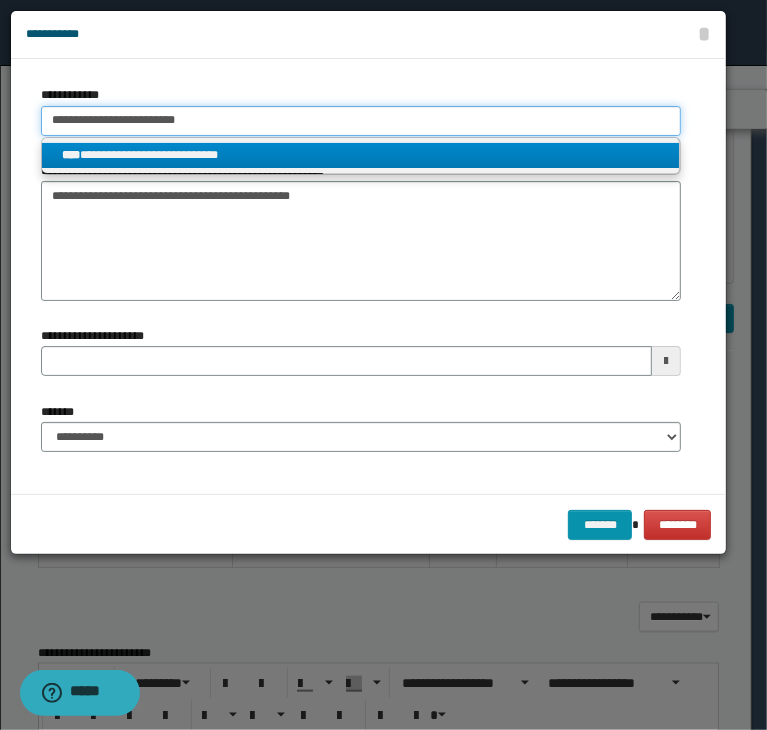 type 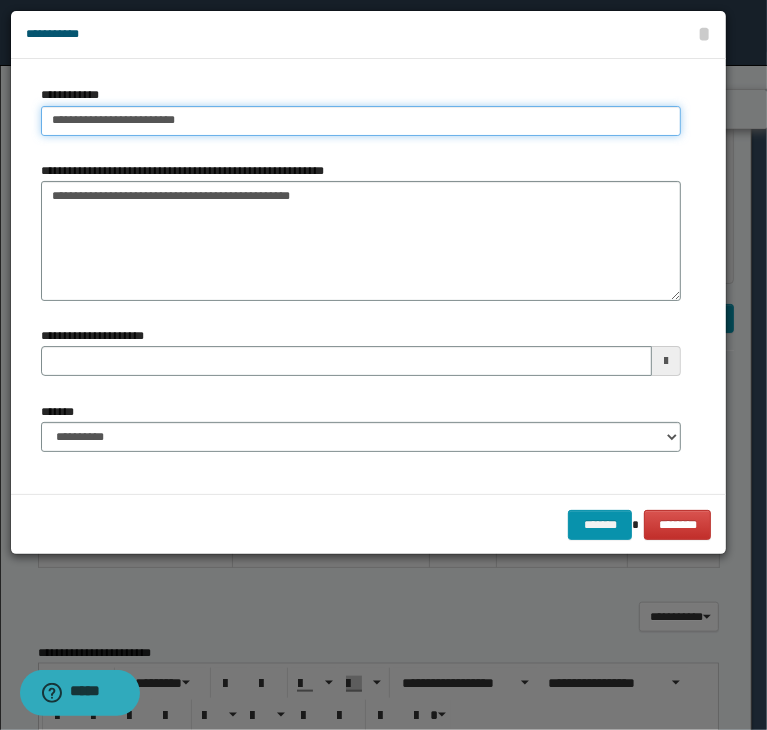 type 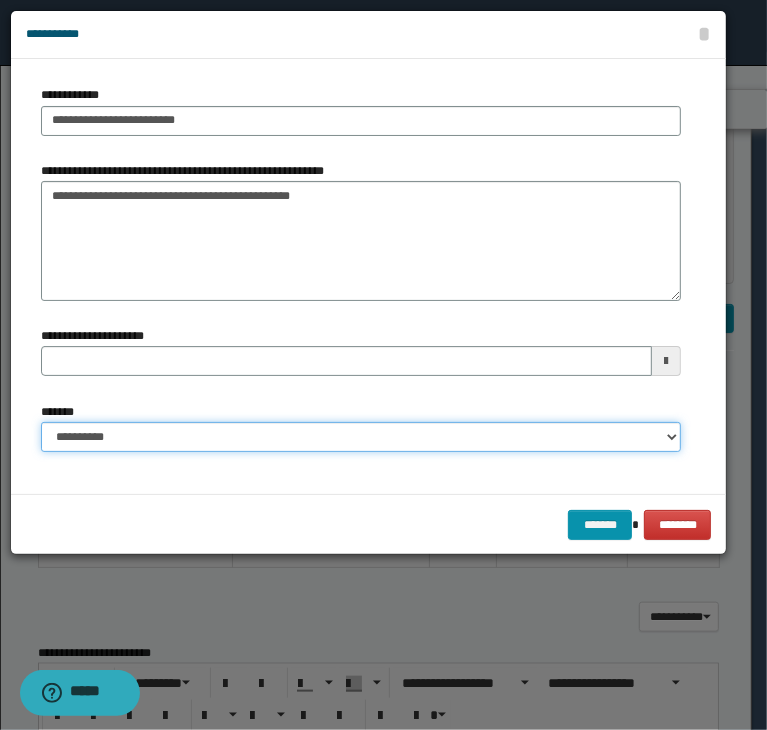 click on "**********" at bounding box center (361, 437) 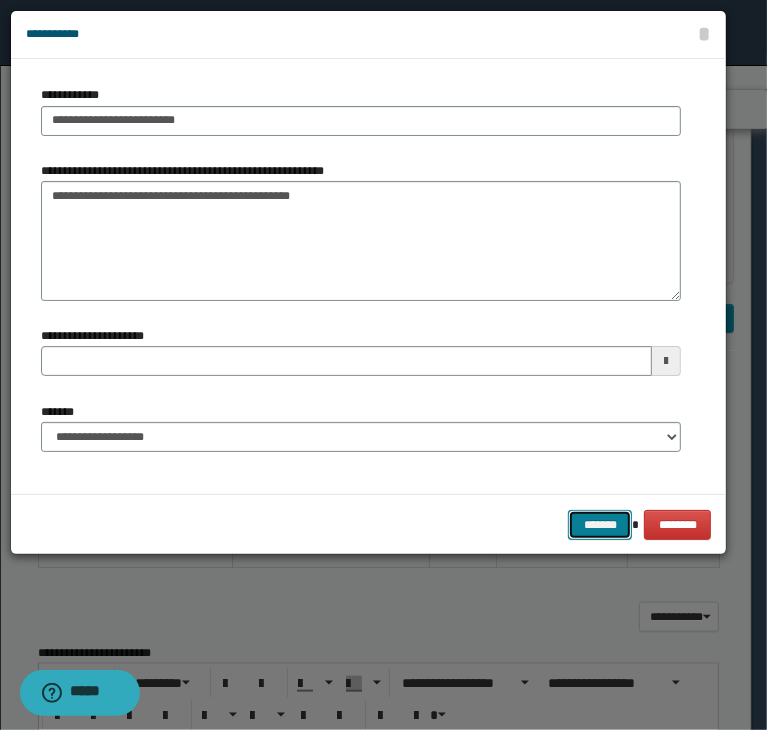 click on "*******" at bounding box center (600, 525) 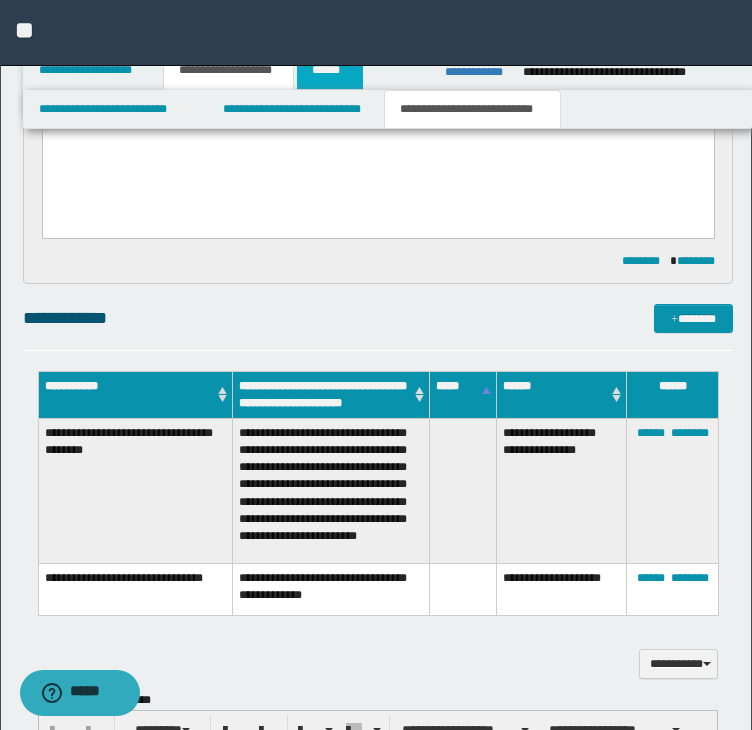 click on "******" at bounding box center [330, 70] 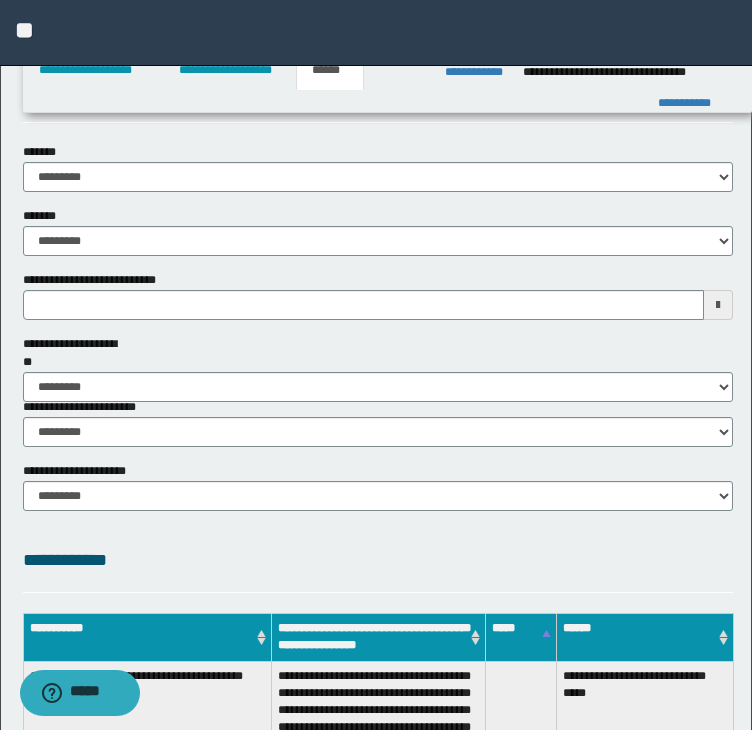 scroll, scrollTop: 0, scrollLeft: 0, axis: both 